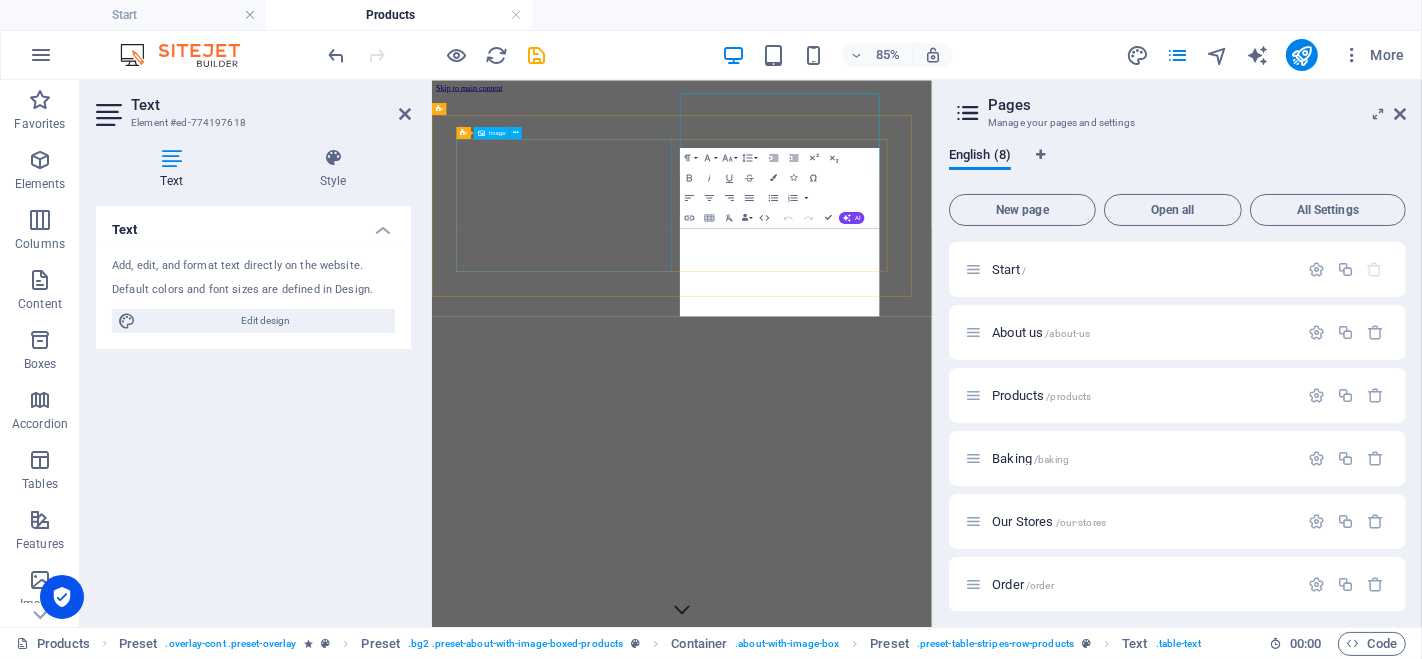scroll, scrollTop: 2697, scrollLeft: 0, axis: vertical 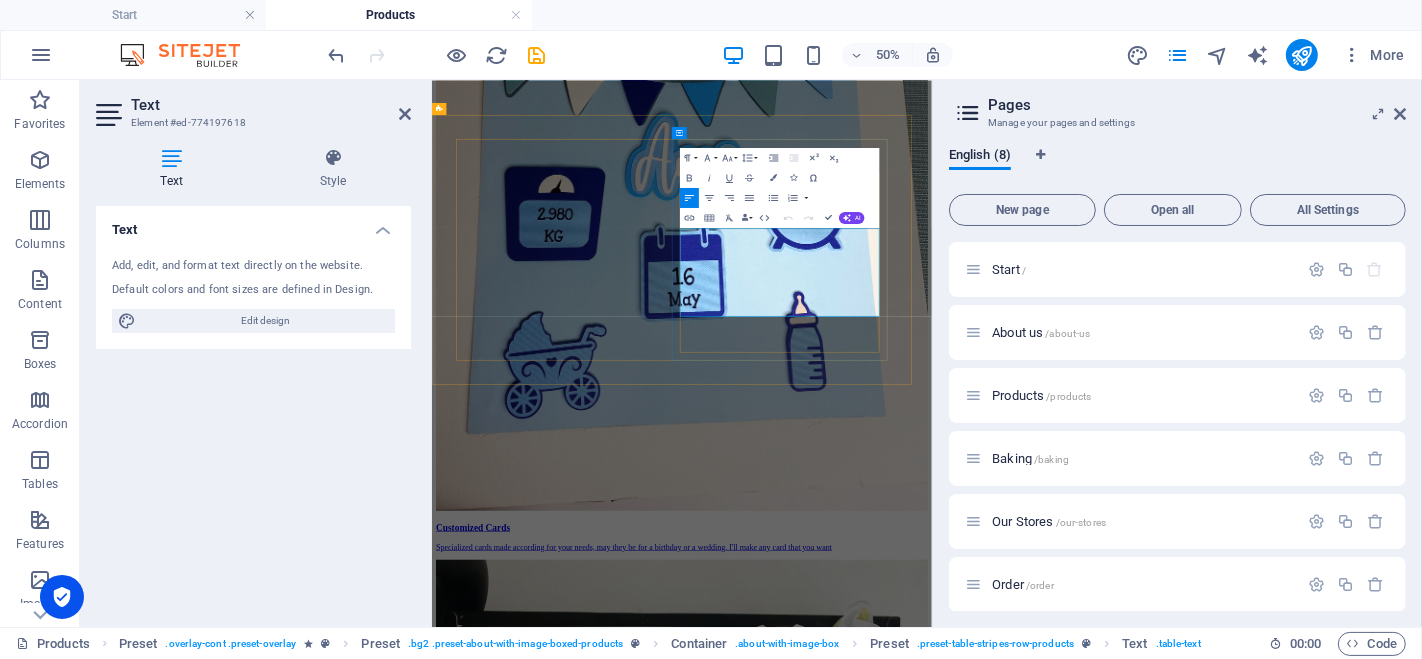 click at bounding box center (732, 6011) 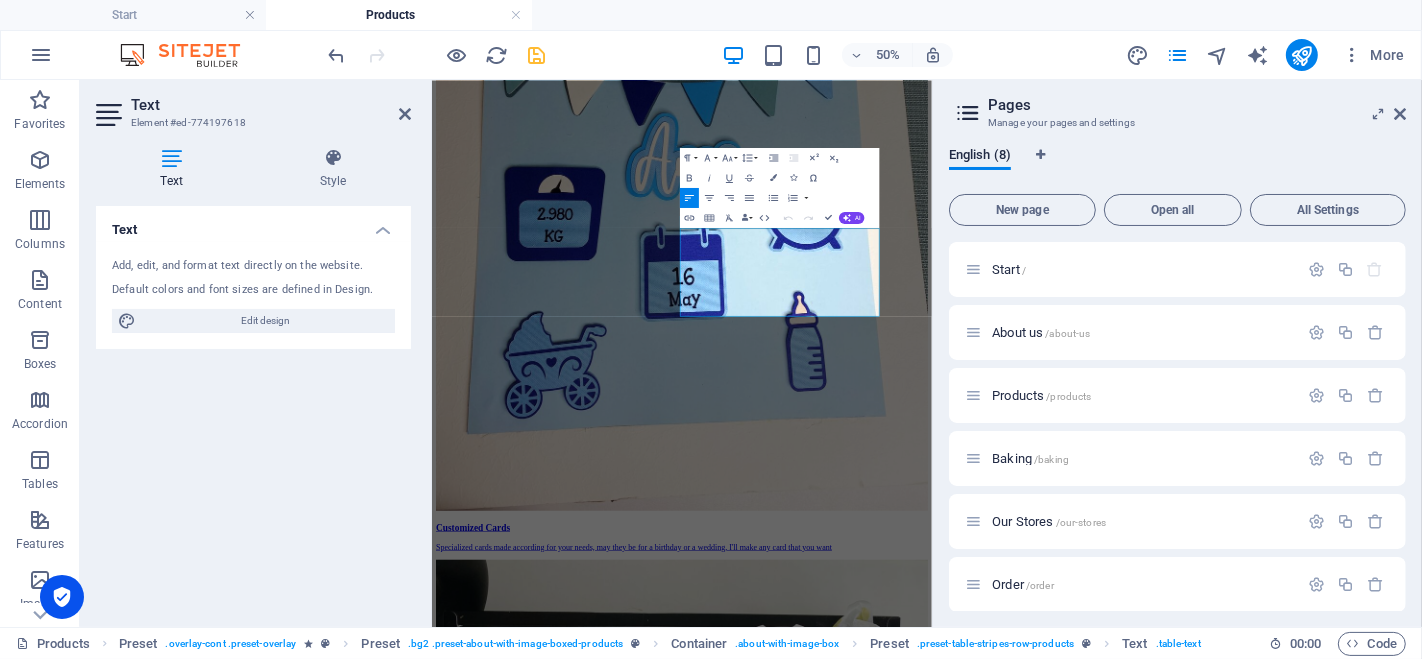 click at bounding box center (537, 55) 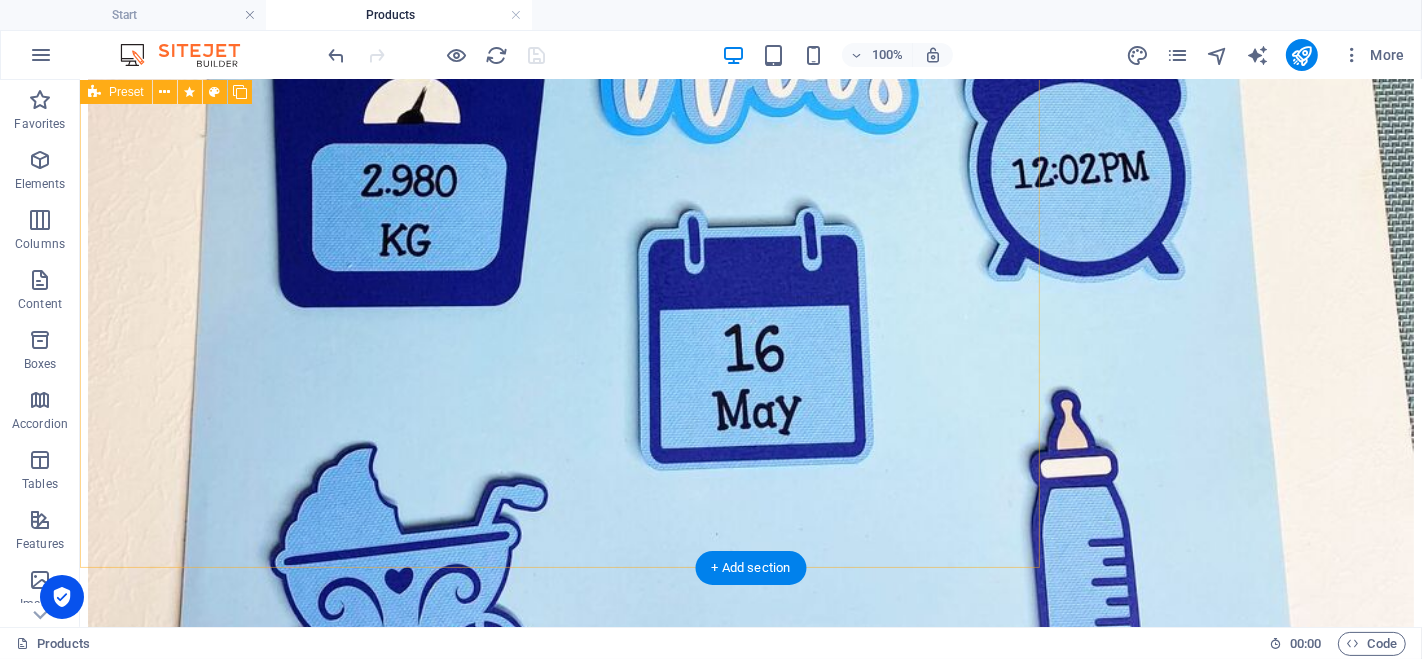 scroll, scrollTop: 2480, scrollLeft: 0, axis: vertical 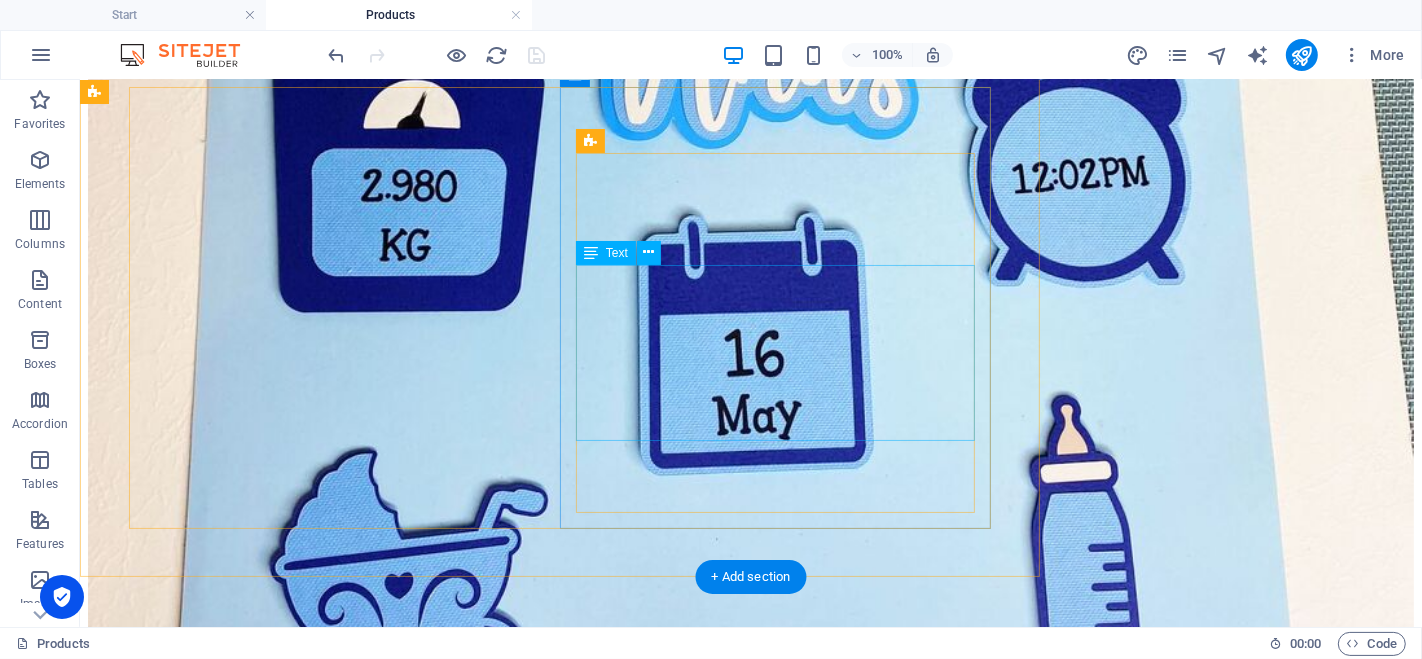 click on "Nutrition facts(100g): 150,3 kcal / 910,0 kJ condensing: 6,0 g carbs: 30,0 g sugar: 1,0 g salt: 1,0 g" at bounding box center [750, 7367] 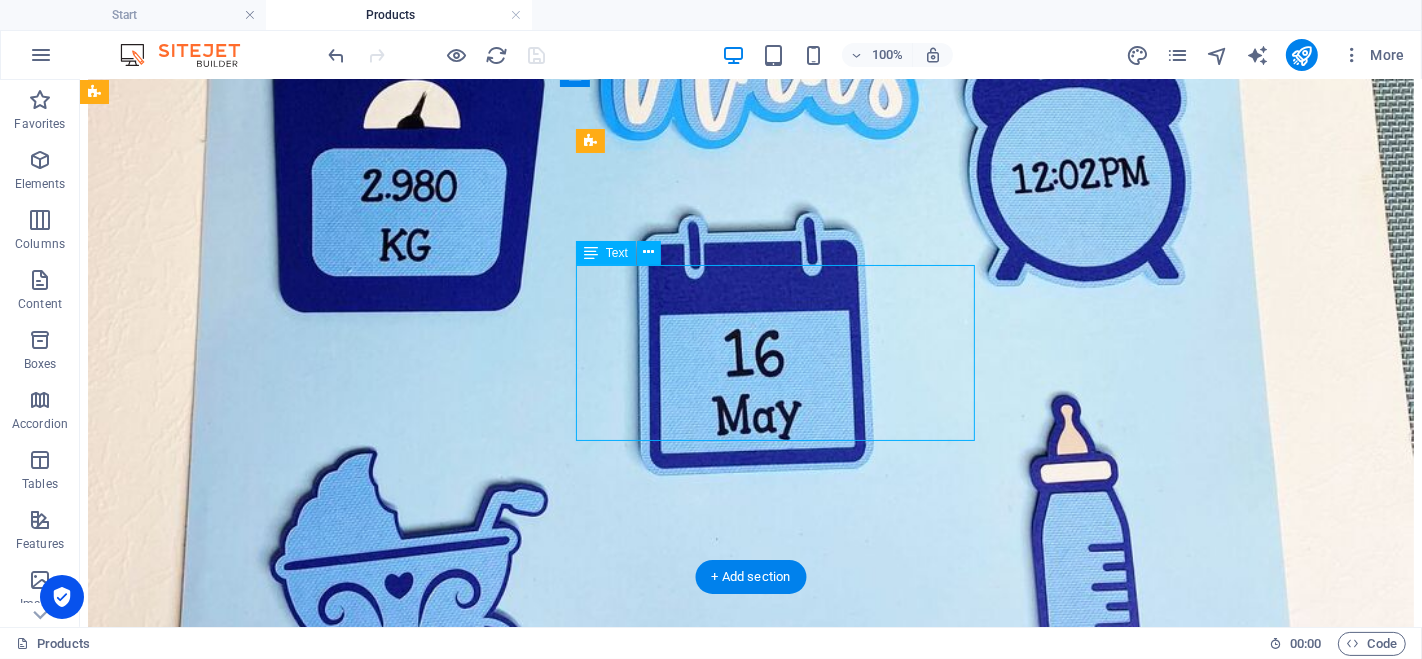 click on "Nutrition facts(100g): 150,3 kcal / 910,0 kJ condensing: 6,0 g carbs: 30,0 g sugar: 1,0 g salt: 1,0 g" at bounding box center [750, 7367] 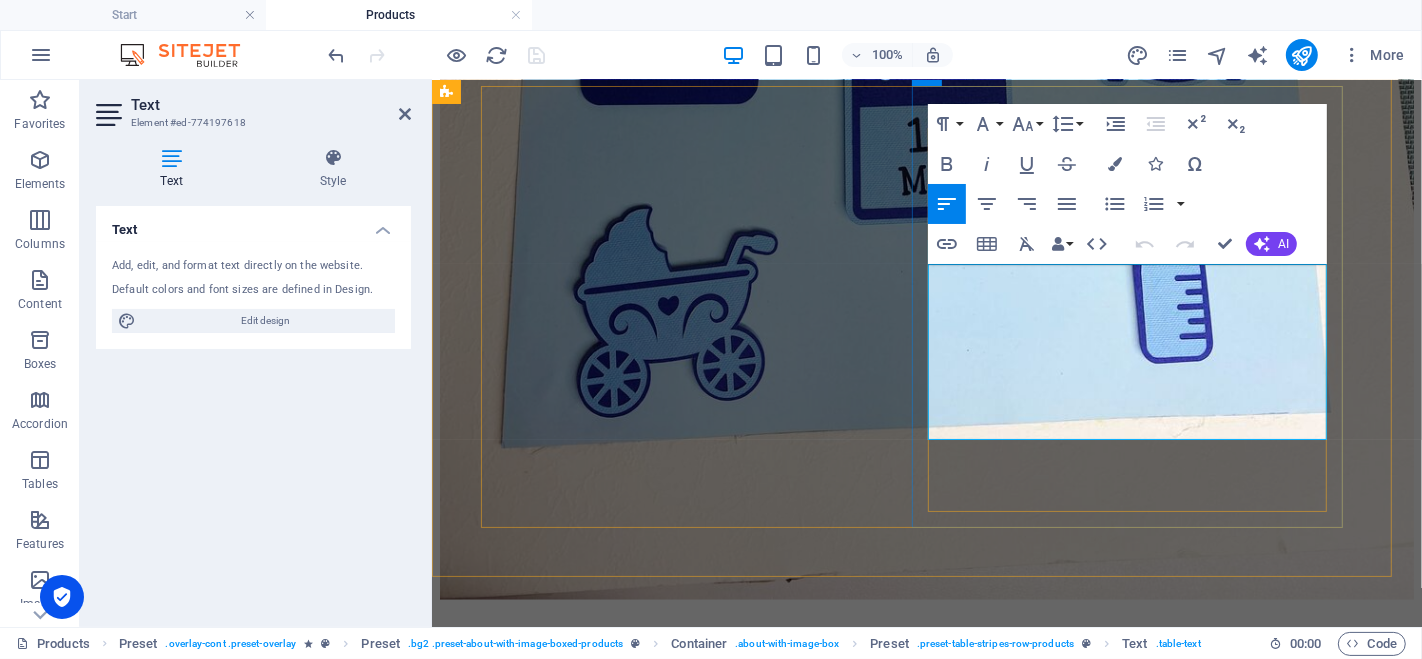 click at bounding box center [729, 5711] 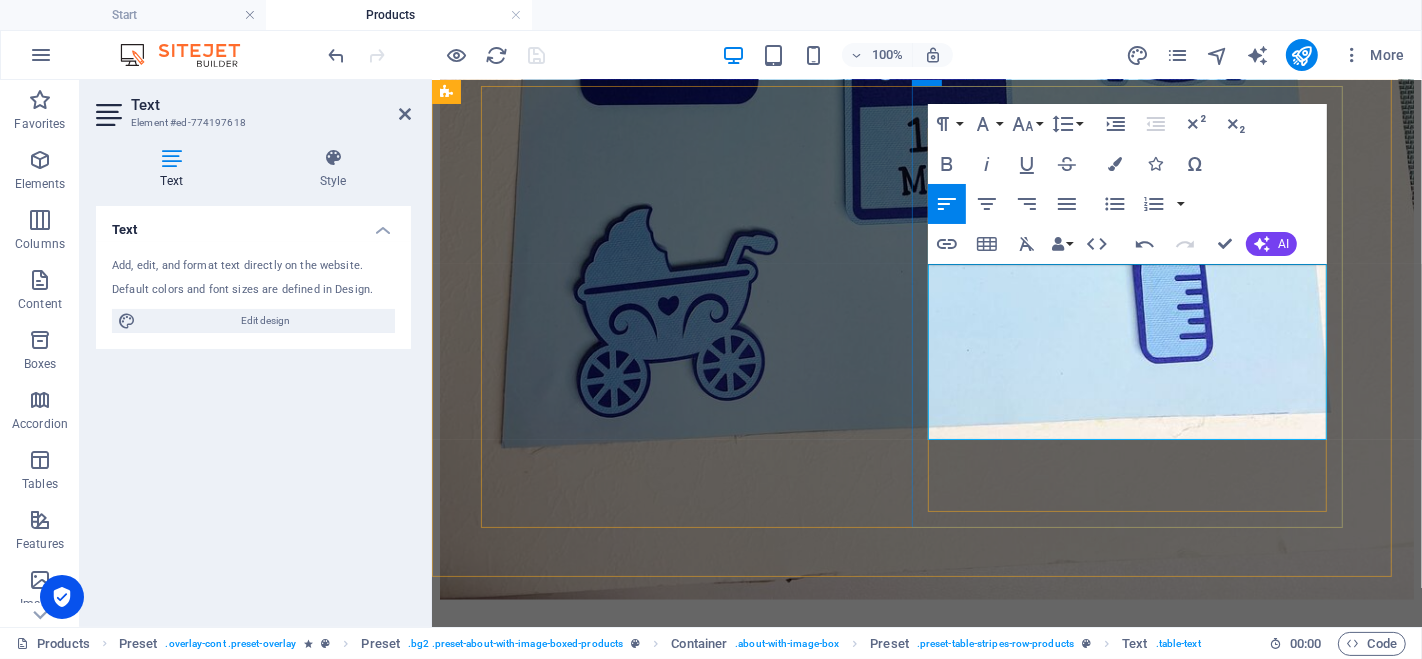 click on "A customized chopping board which is desgined" at bounding box center [729, 5711] 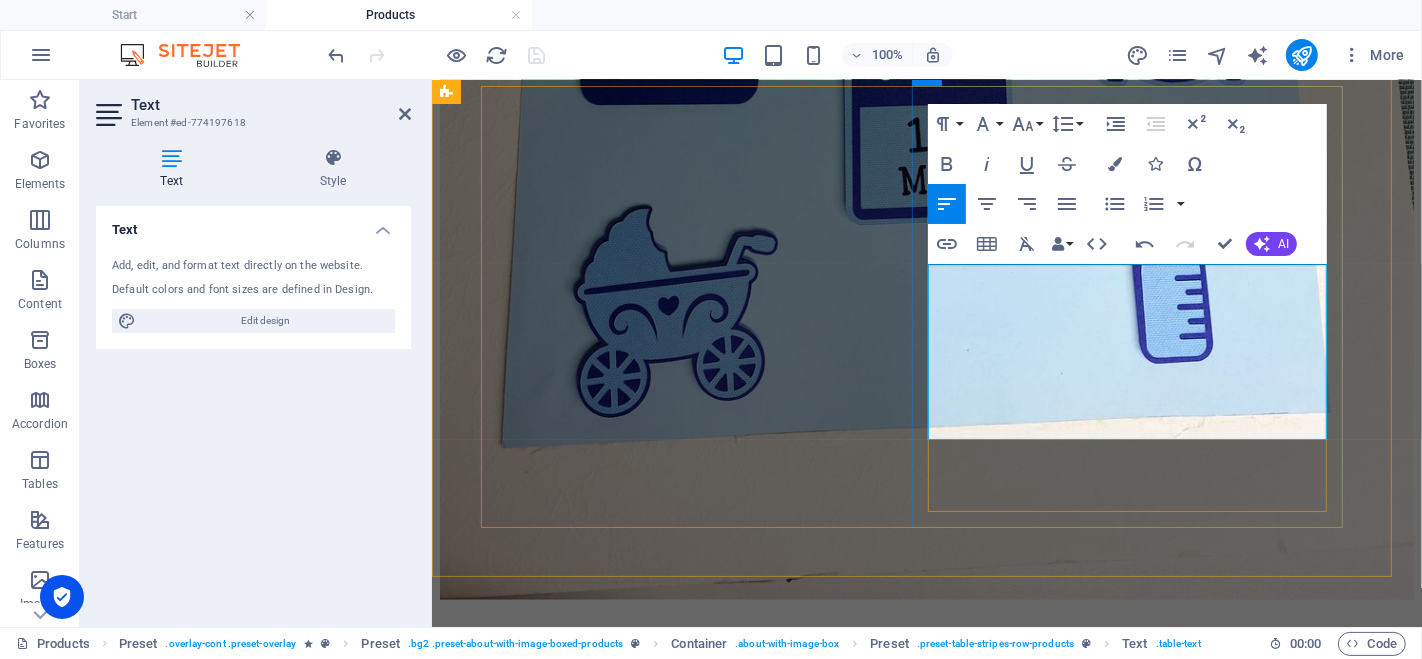 click on "A customized chopping board which isdesigned according to what you need, may it be" at bounding box center [729, 5711] 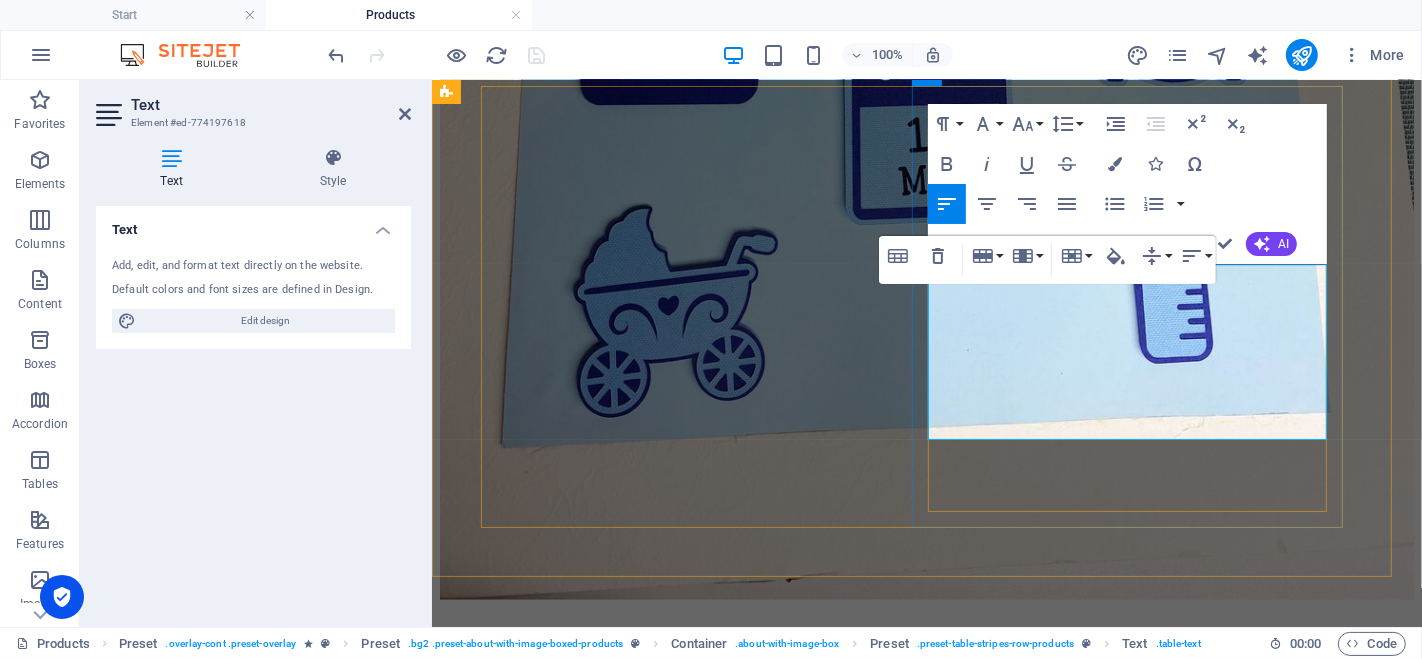 click on "A customized chopping board which is  designed according to what you need, may it be" at bounding box center (729, 5711) 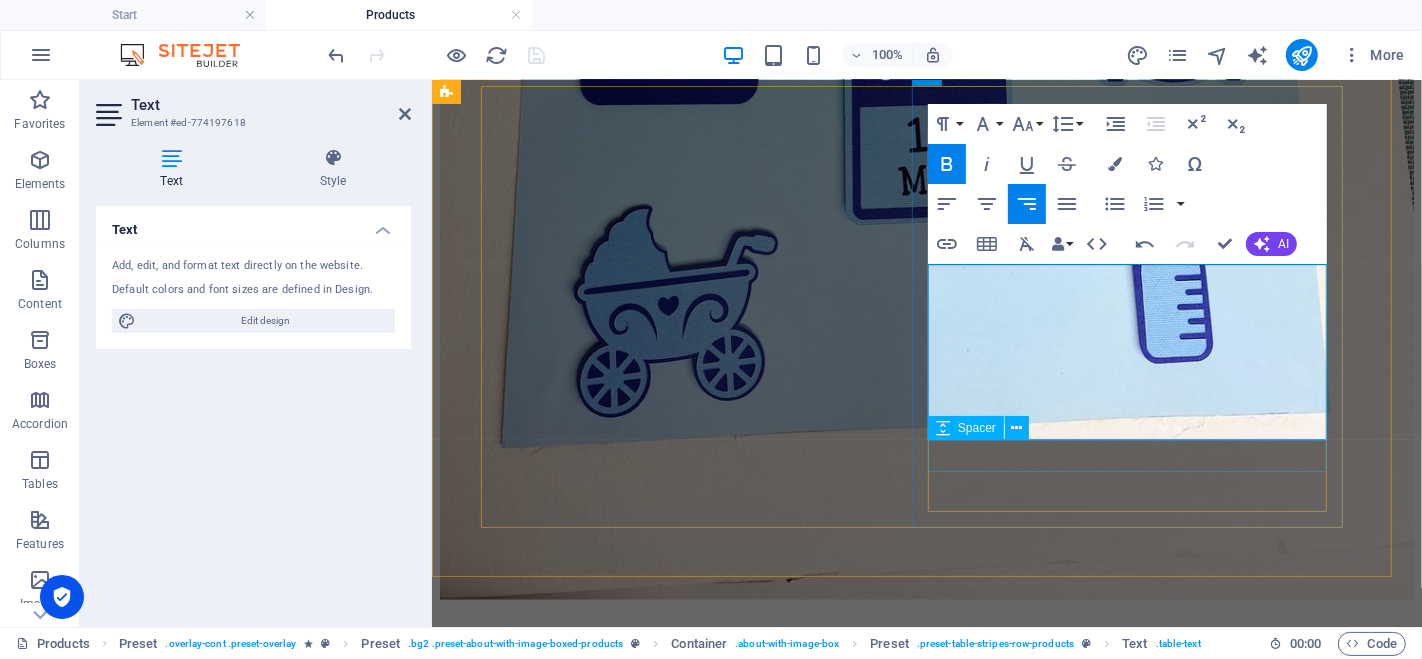 drag, startPoint x: 1180, startPoint y: 326, endPoint x: 1314, endPoint y: 466, distance: 193.7937 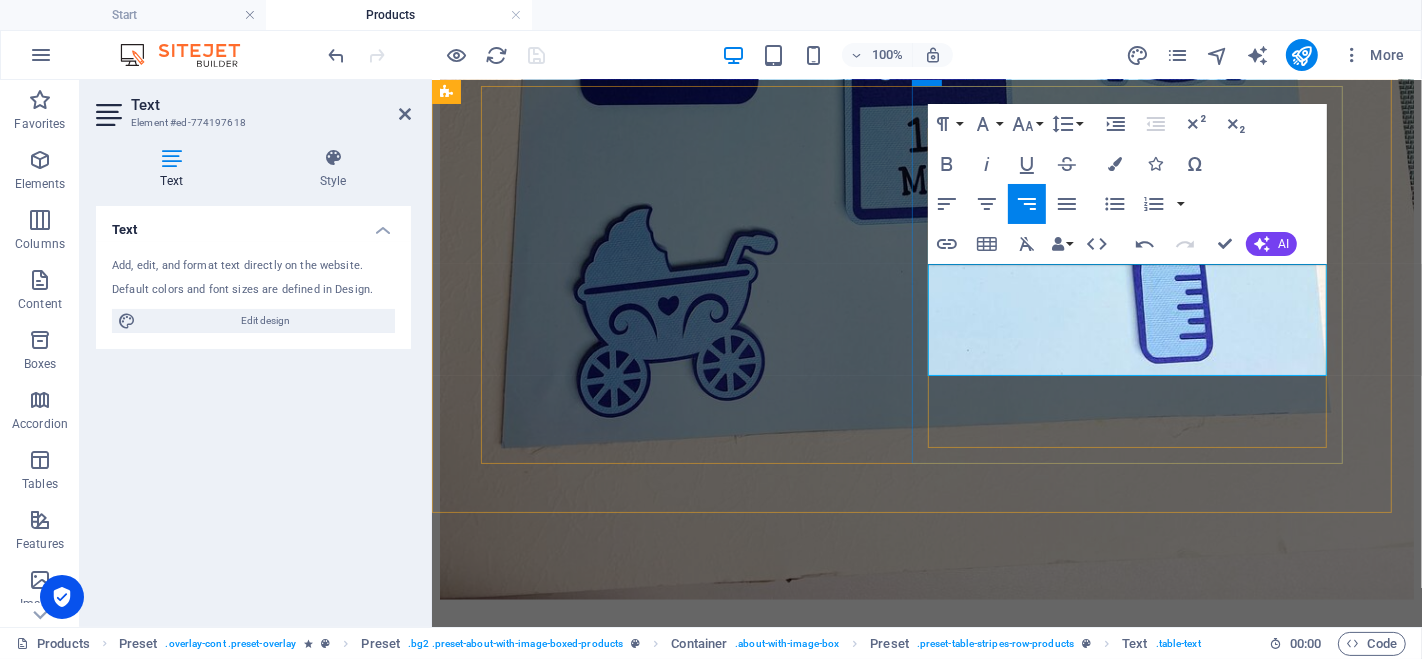 drag, startPoint x: 1161, startPoint y: 281, endPoint x: 1208, endPoint y: 314, distance: 57.428215 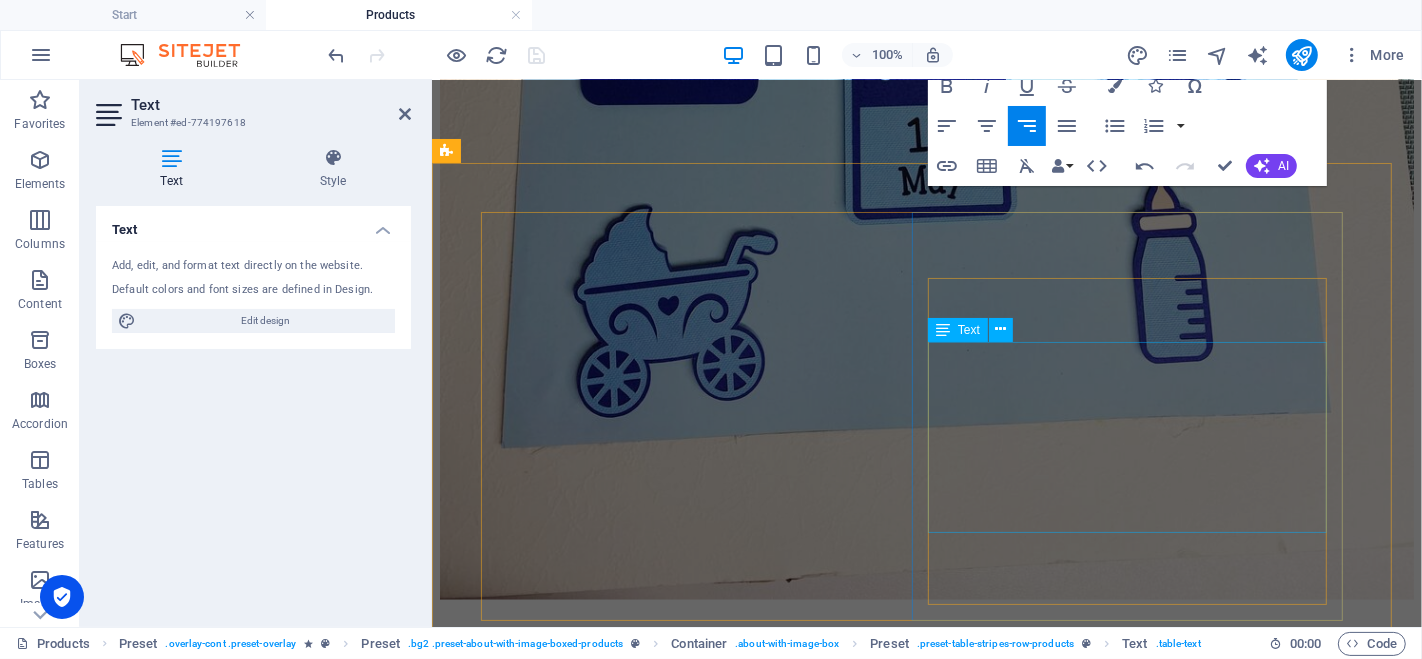 scroll, scrollTop: 2832, scrollLeft: 0, axis: vertical 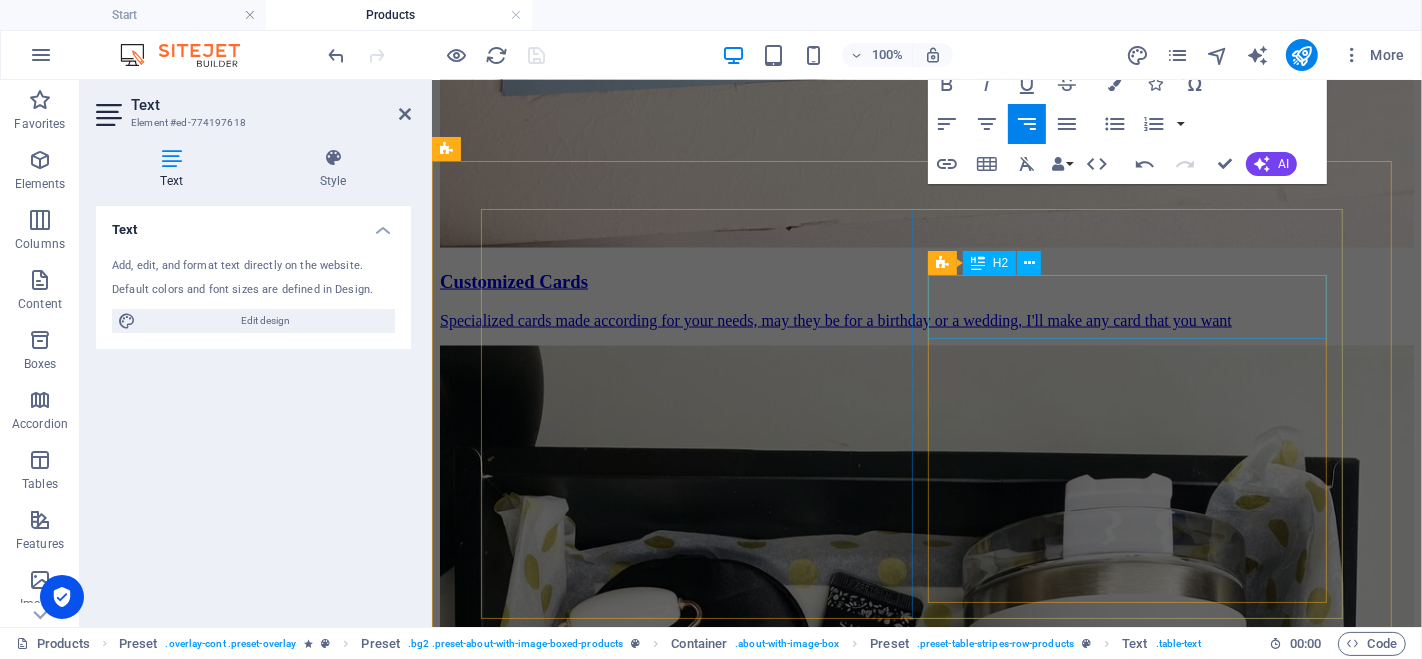 click on "Baguette - Facts" at bounding box center (926, 5902) 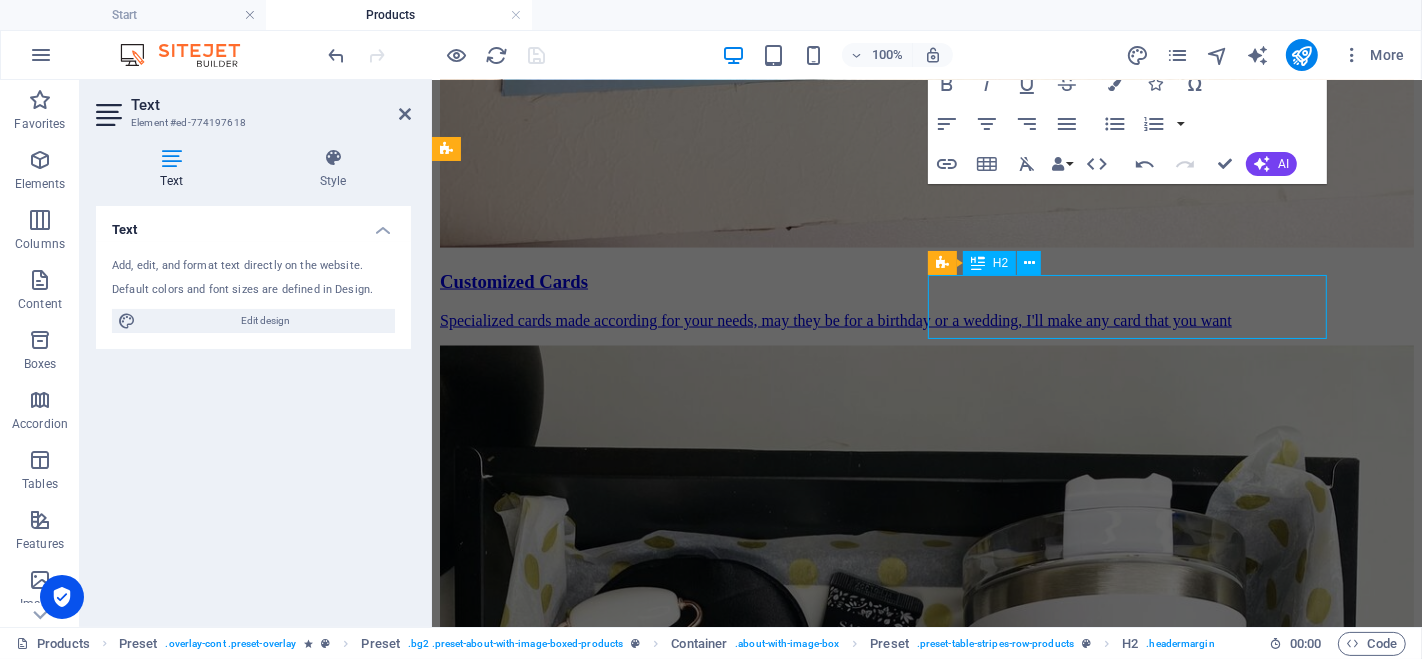 click on "Baguette - Facts" at bounding box center (926, 5902) 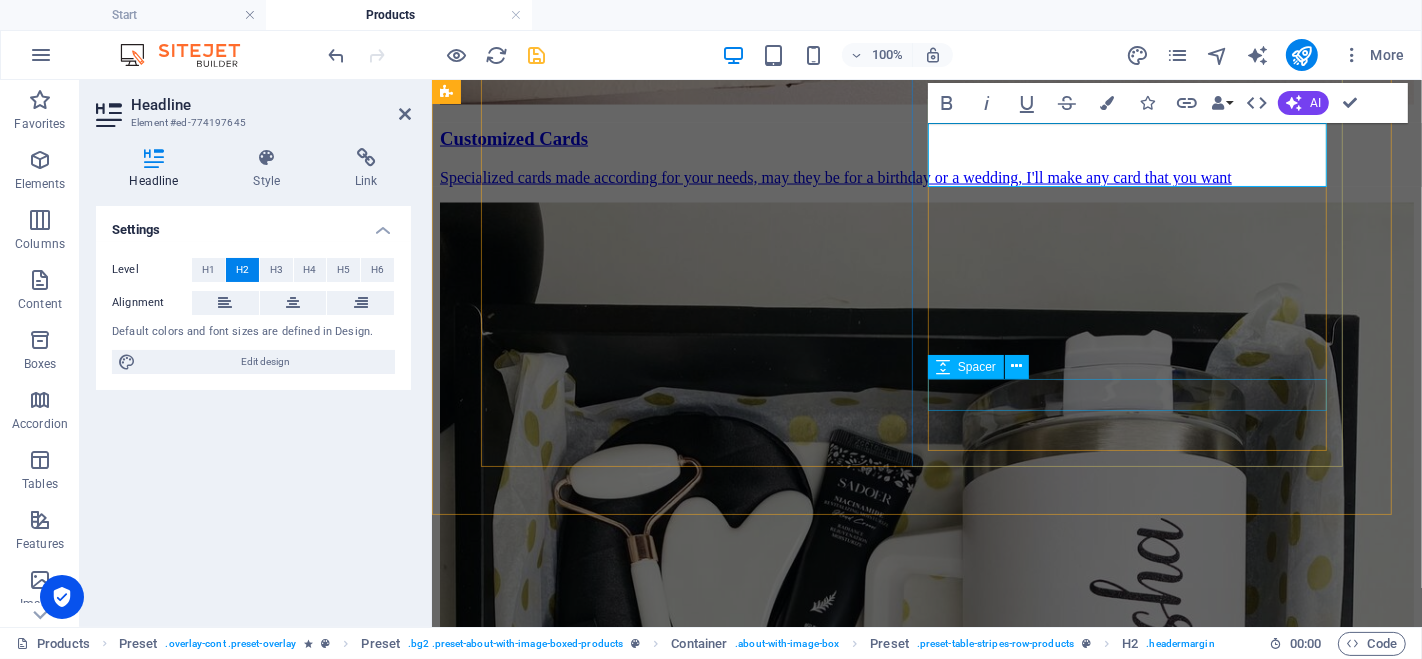 scroll, scrollTop: 2988, scrollLeft: 0, axis: vertical 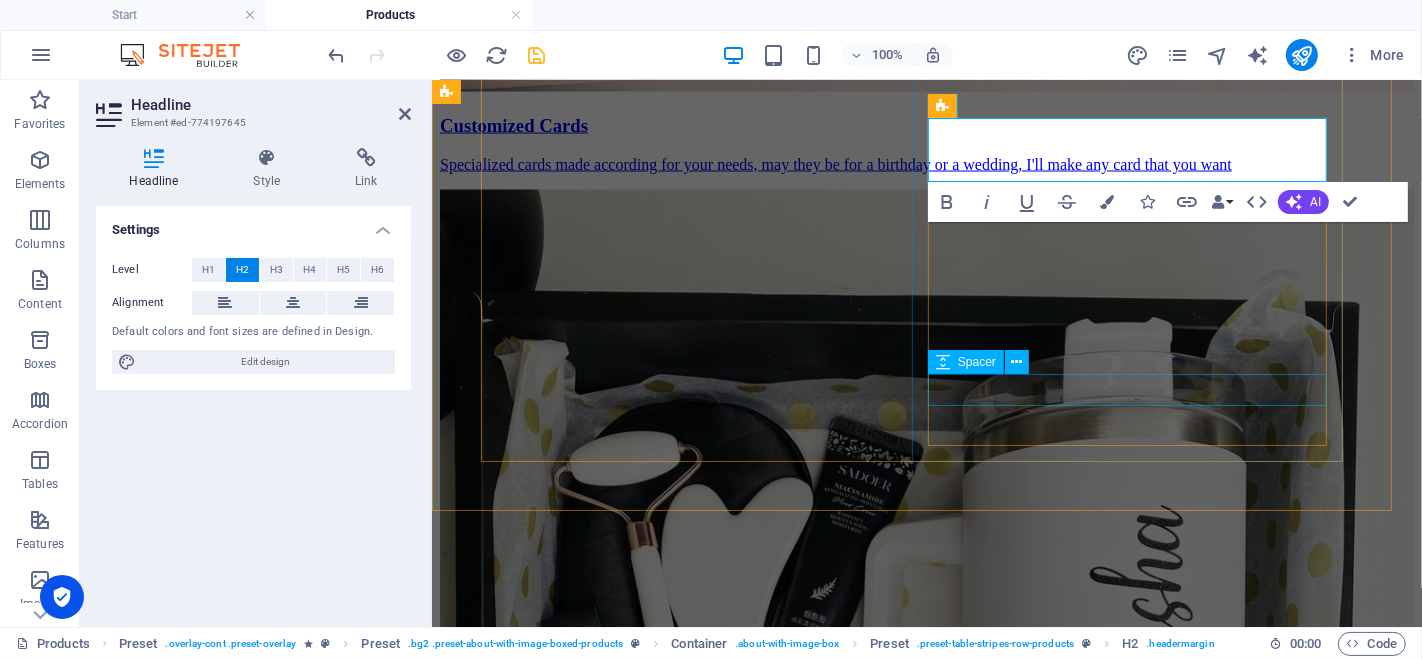 type 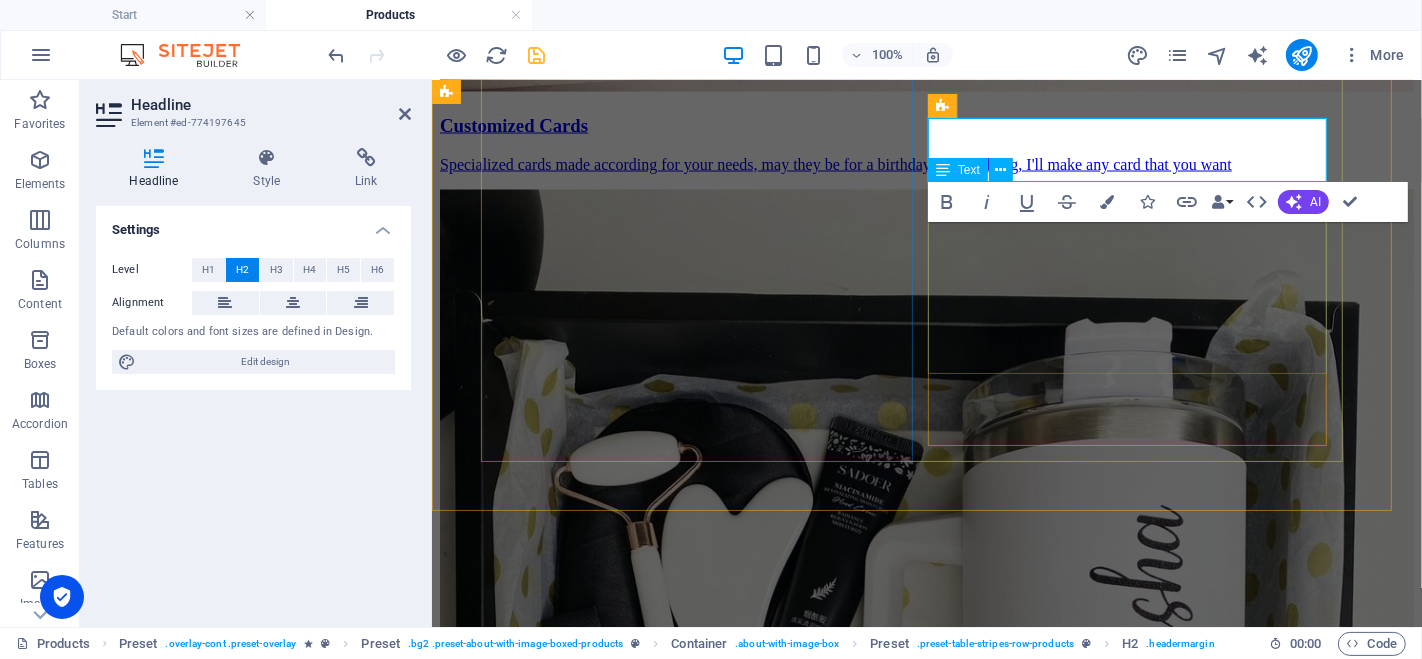 click on "Weight:  50g Ingredients : Lorem ipsum dolor sit amet, consetetur sadipscing elitr, sed diam nonumy eirmod tempor invidunt ut labore et dolore magna aliquyam erat, sed diam voluptua. Nutrition facts(100g): 280,3 kcal / 910,0 kJ condensing: 6,0 g carbs: 60,0 g sugar: 1,0 g salt: 1,0 g" at bounding box center [926, 5861] 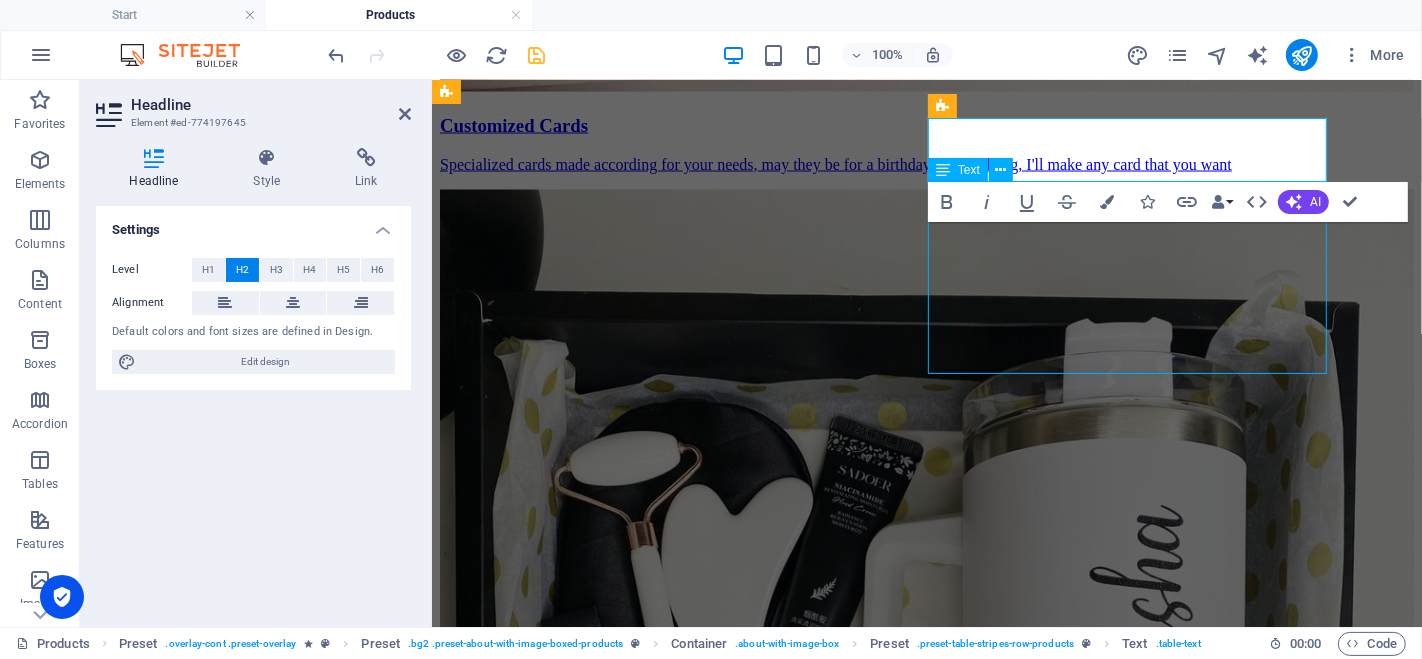 click on "Weight:  50g Ingredients : Lorem ipsum dolor sit amet, consetetur sadipscing elitr, sed diam nonumy eirmod tempor invidunt ut labore et dolore magna aliquyam erat, sed diam voluptua. Nutrition facts(100g): 280,3 kcal / 910,0 kJ condensing: 6,0 g carbs: 60,0 g sugar: 1,0 g salt: 1,0 g" at bounding box center [926, 5861] 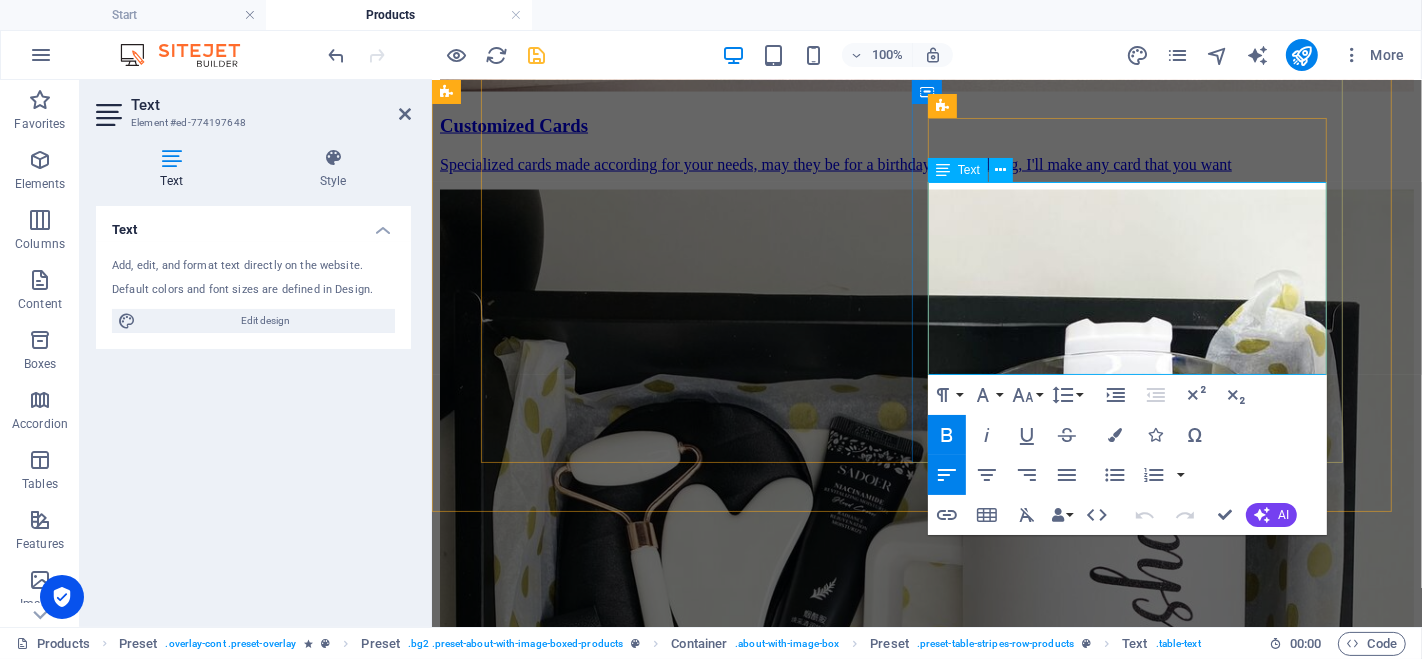 drag, startPoint x: 1109, startPoint y: 355, endPoint x: 936, endPoint y: 231, distance: 212.84972 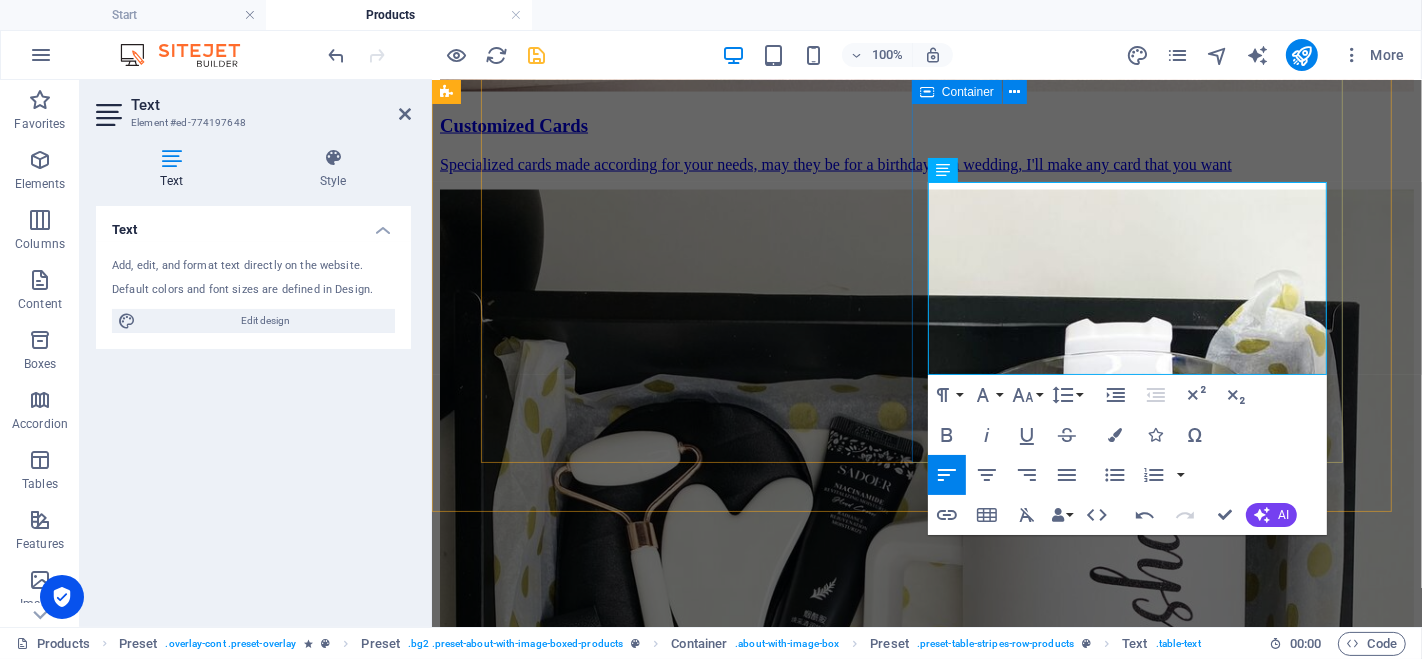 drag, startPoint x: 1019, startPoint y: 197, endPoint x: 924, endPoint y: 197, distance: 95 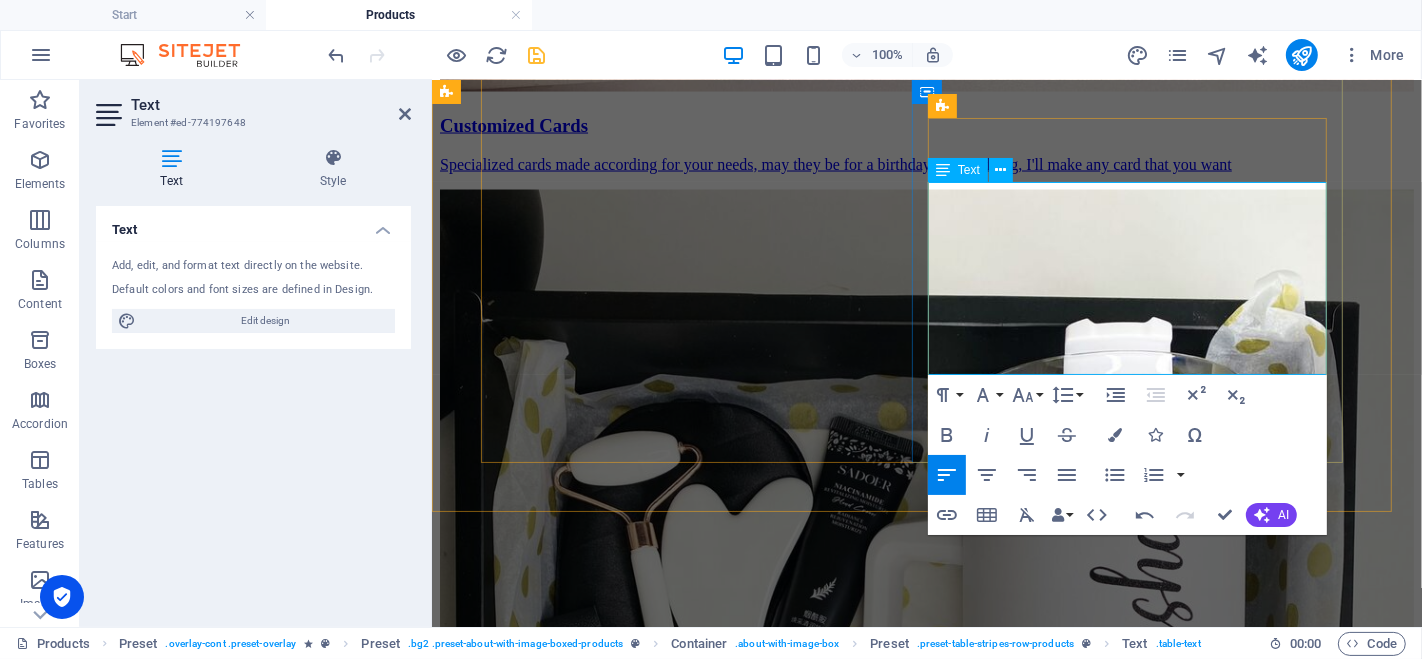 drag, startPoint x: 1186, startPoint y: 240, endPoint x: 1275, endPoint y: 362, distance: 151.01324 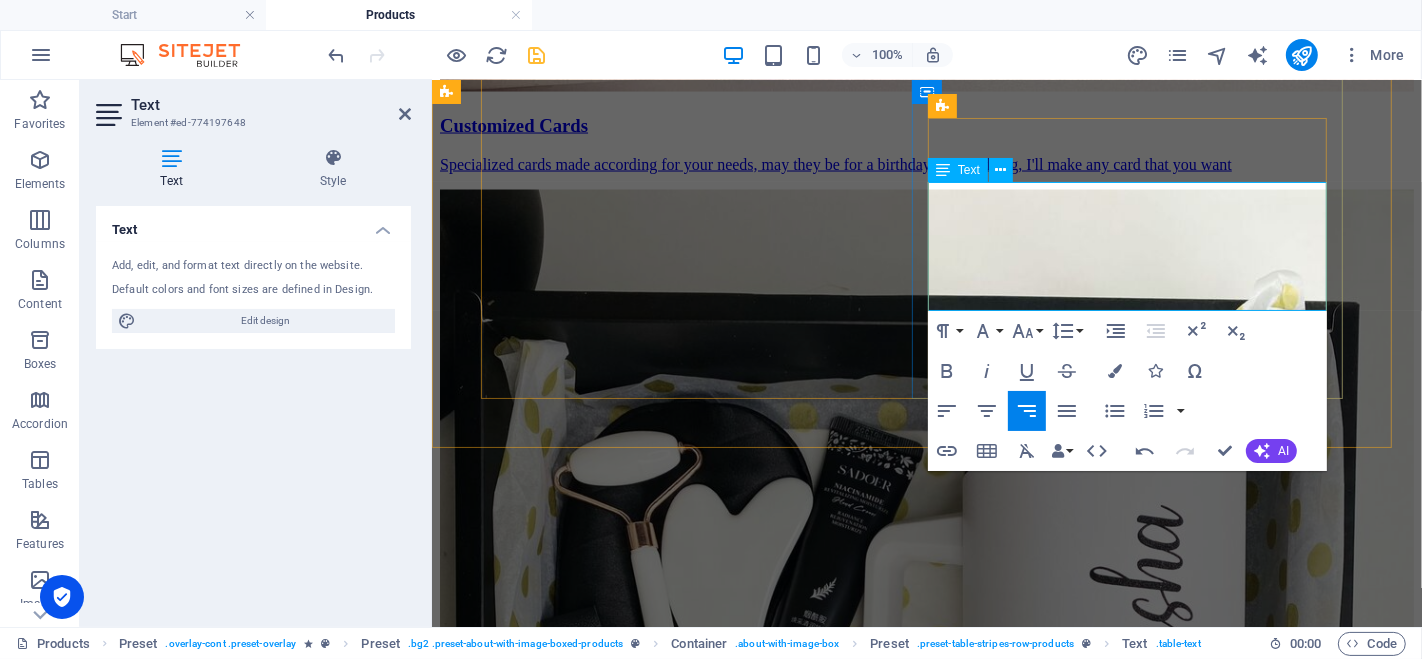click on "A gift bag made for you to give gifts in after completing Hajj and [PERSON_NAME] along with praying beads" at bounding box center (708, 5821) 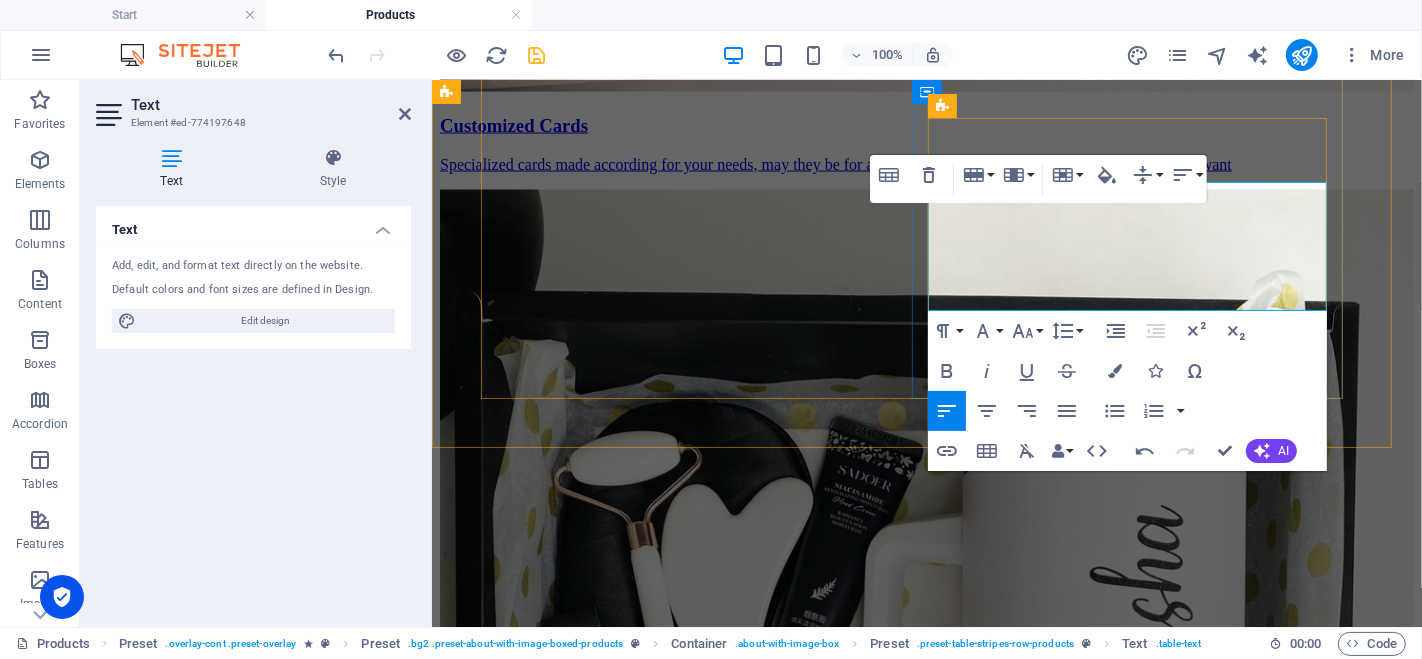 click on "A gift bag made for you to give gifts in after completing [DEMOGRAPHIC_DATA] and Umrah or other religious cerimonies" at bounding box center [708, 5821] 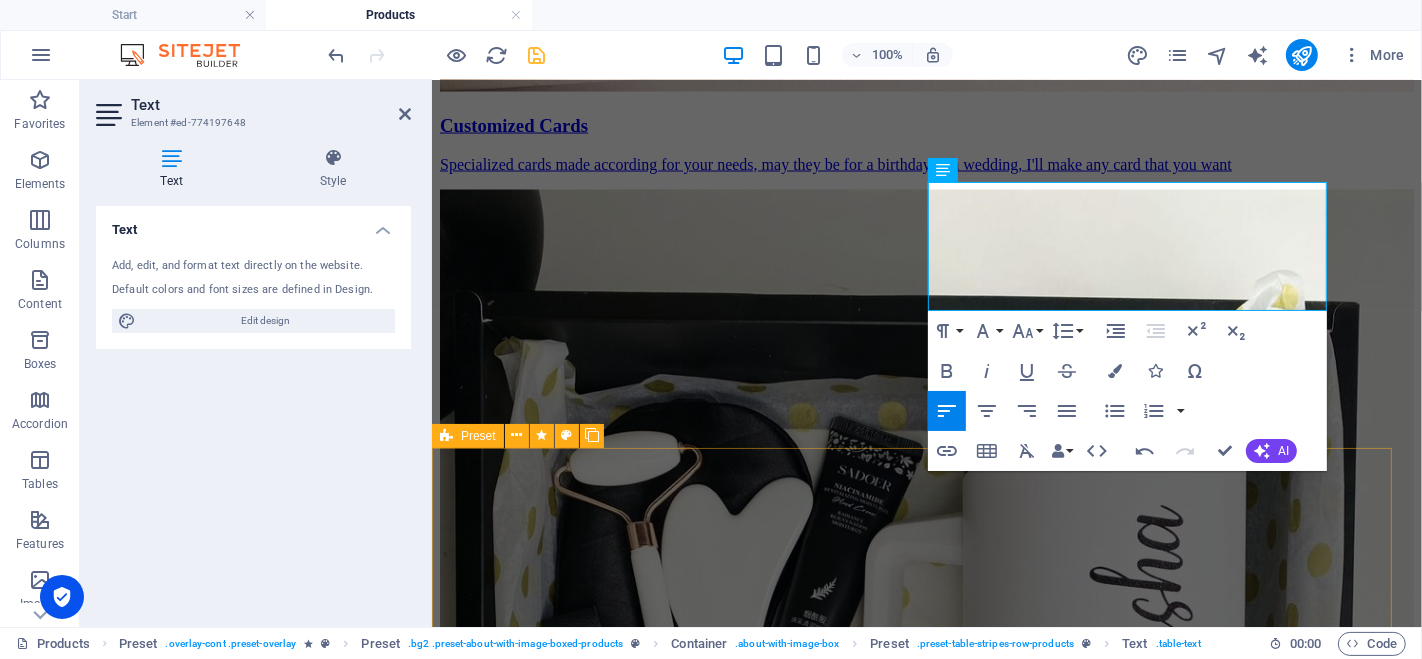 click on "Gluten free - Facts Weight:  – Ingredients : *no gluten Lorem ipsum dolor sit amet, consetetur sadipscing elitr, sed diam nonumy eirmod tempor invidunt ut labore et dolore magna aliquyam erat, sed diam voluptua. Nutrition facts(100g): 217,3 kcal / 910,0 kJ condensing: 6,0 g carbs: 37,0 g sugar: 1,0 g salt: 1,0 g Order here" at bounding box center [926, 6250] 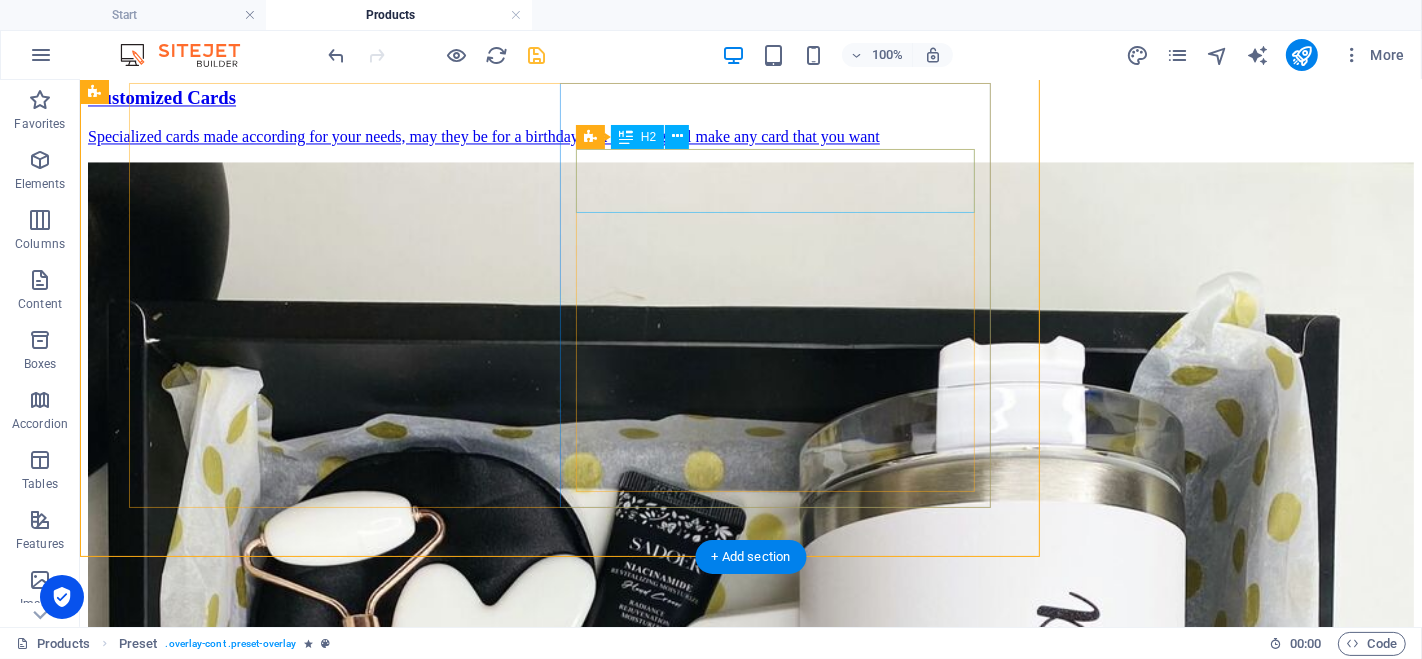 scroll, scrollTop: 3402, scrollLeft: 0, axis: vertical 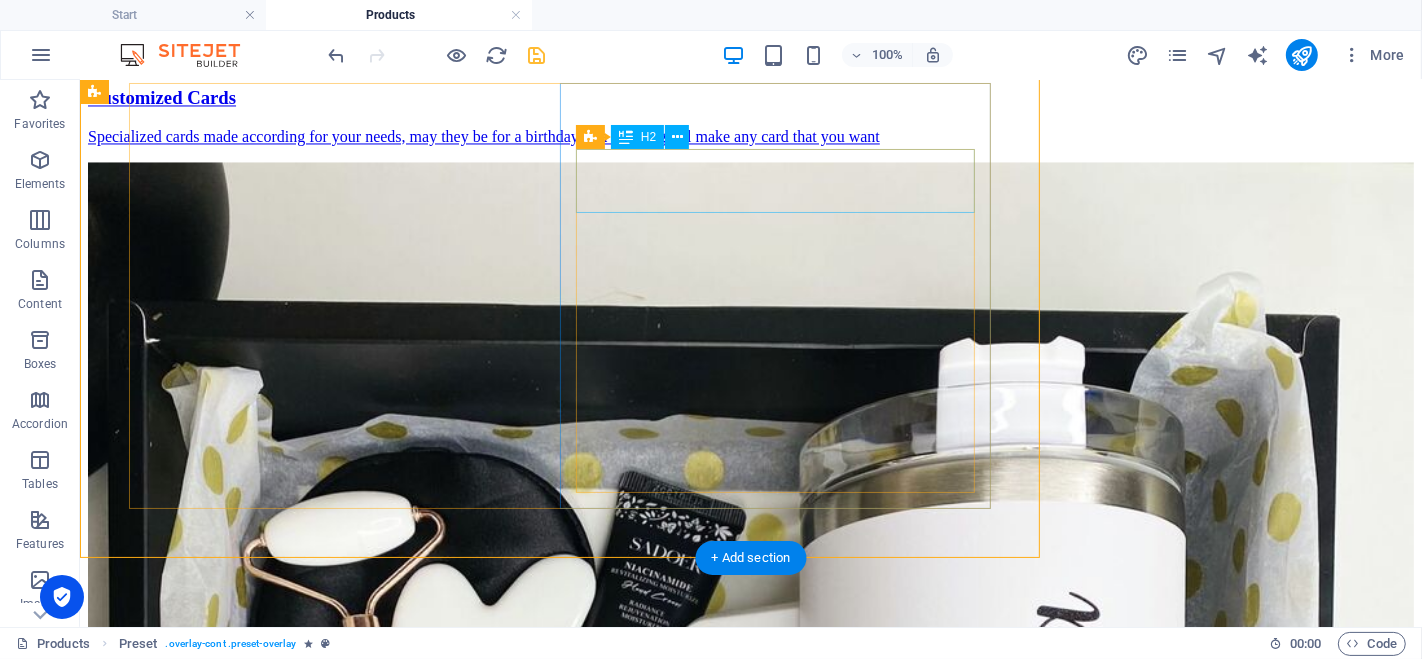 click on "Gluten free - Facts" at bounding box center [750, 7860] 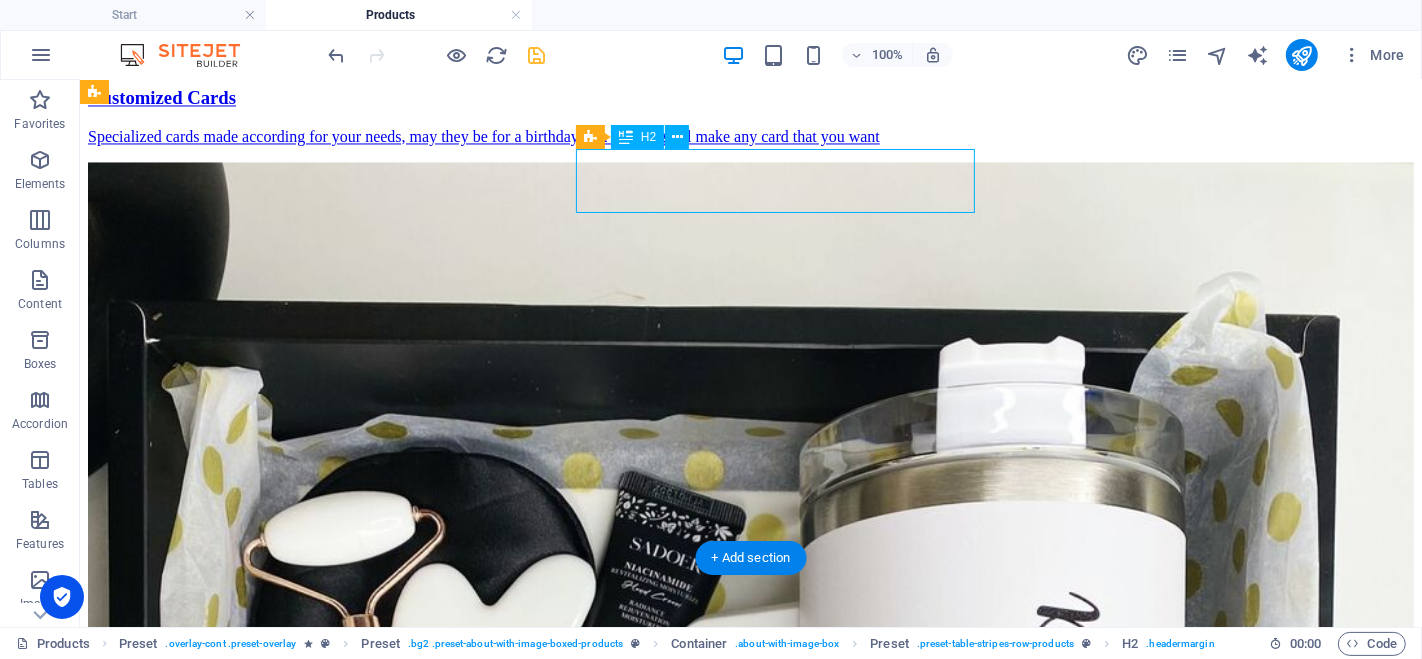 click on "Gluten free - Facts" at bounding box center (750, 7860) 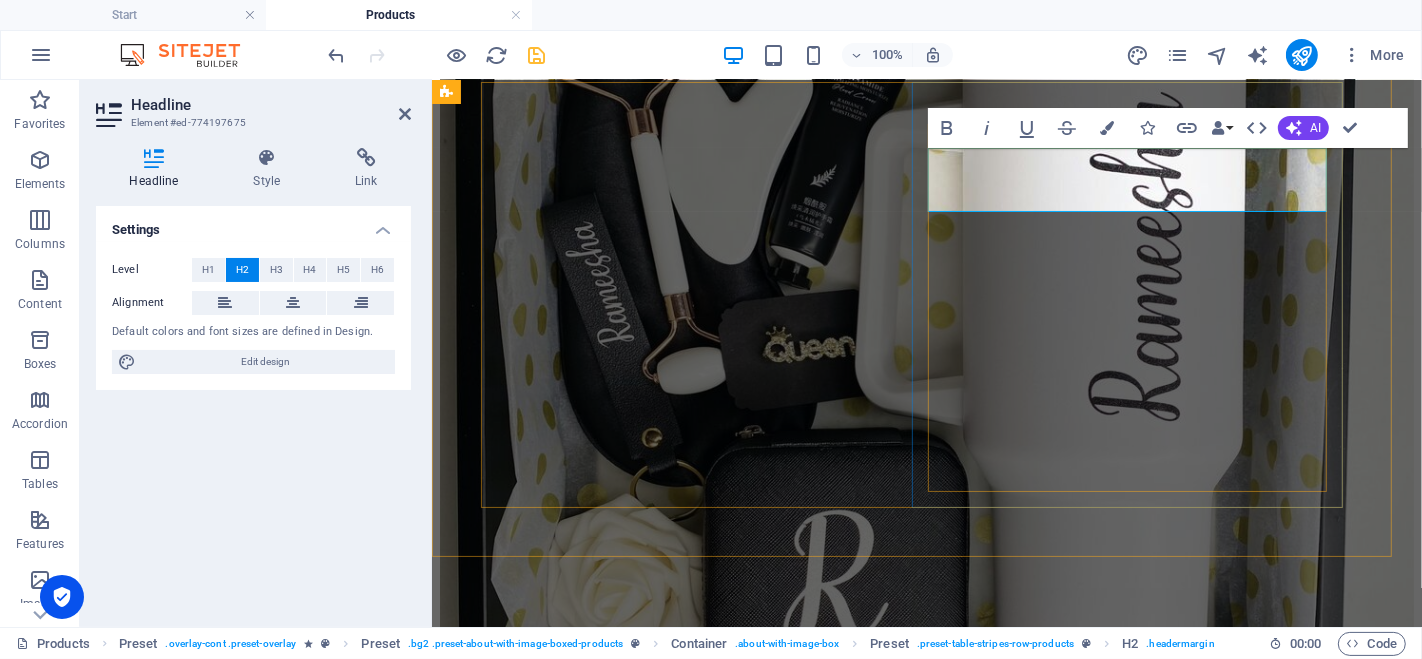 type 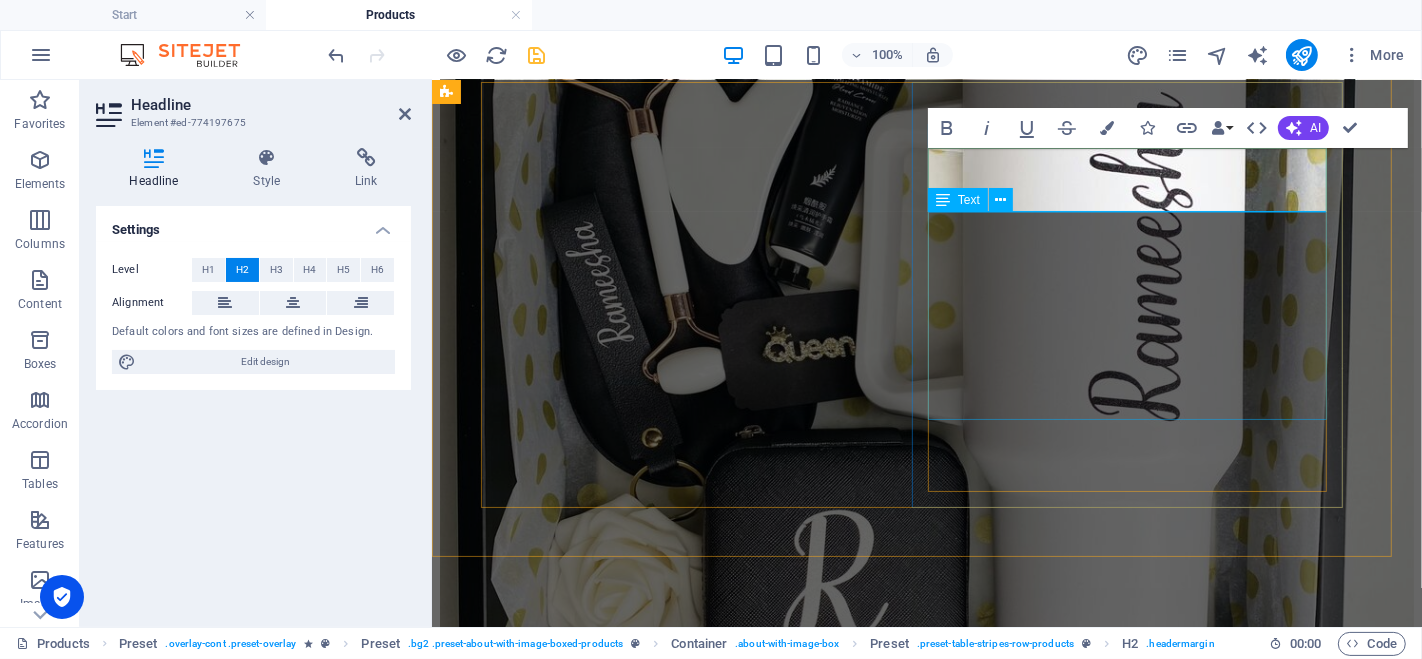 click on "Weight:  – Ingredients : *no gluten Lorem ipsum dolor sit amet, consetetur sadipscing elitr, sed diam nonumy eirmod tempor invidunt ut labore et dolore magna aliquyam erat, sed diam voluptua. Nutrition facts(100g): 217,3 kcal / 910,0 kJ condensing: 6,0 g carbs: 37,0 g sugar: 1,0 g salt: 1,0 g" at bounding box center [926, 6063] 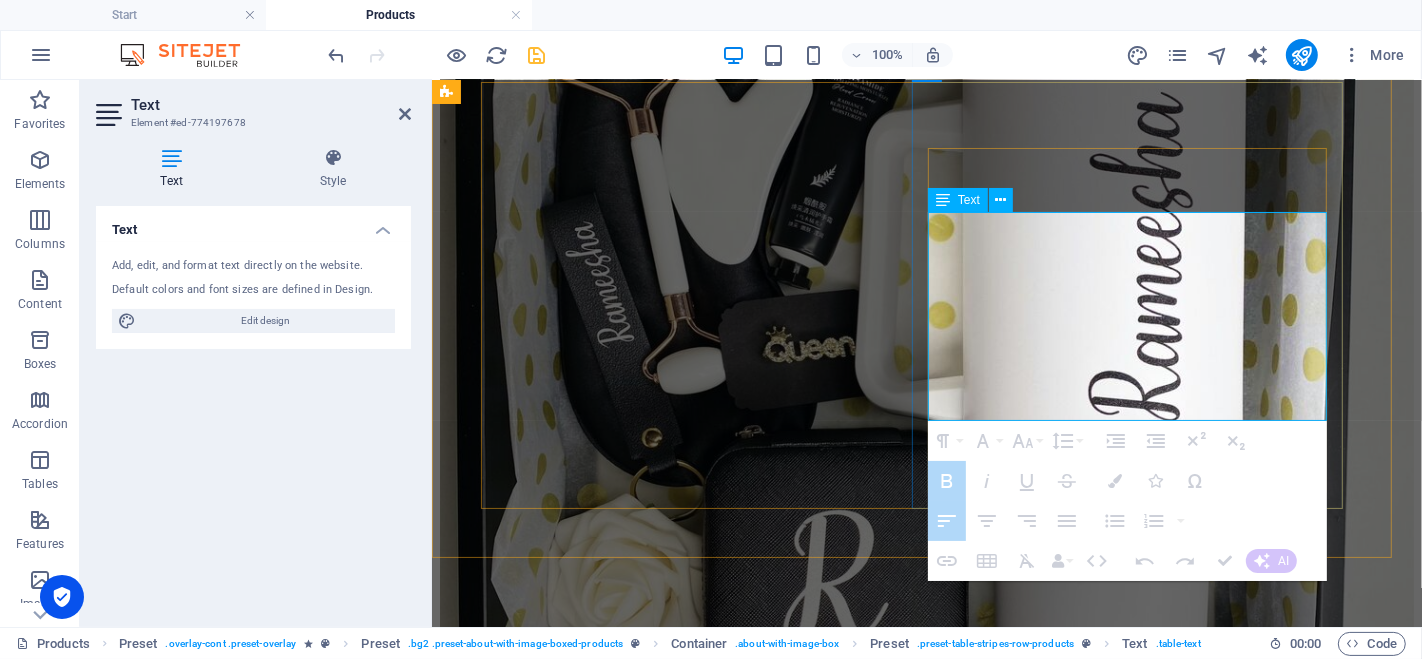 drag, startPoint x: 1117, startPoint y: 395, endPoint x: 937, endPoint y: 229, distance: 244.85915 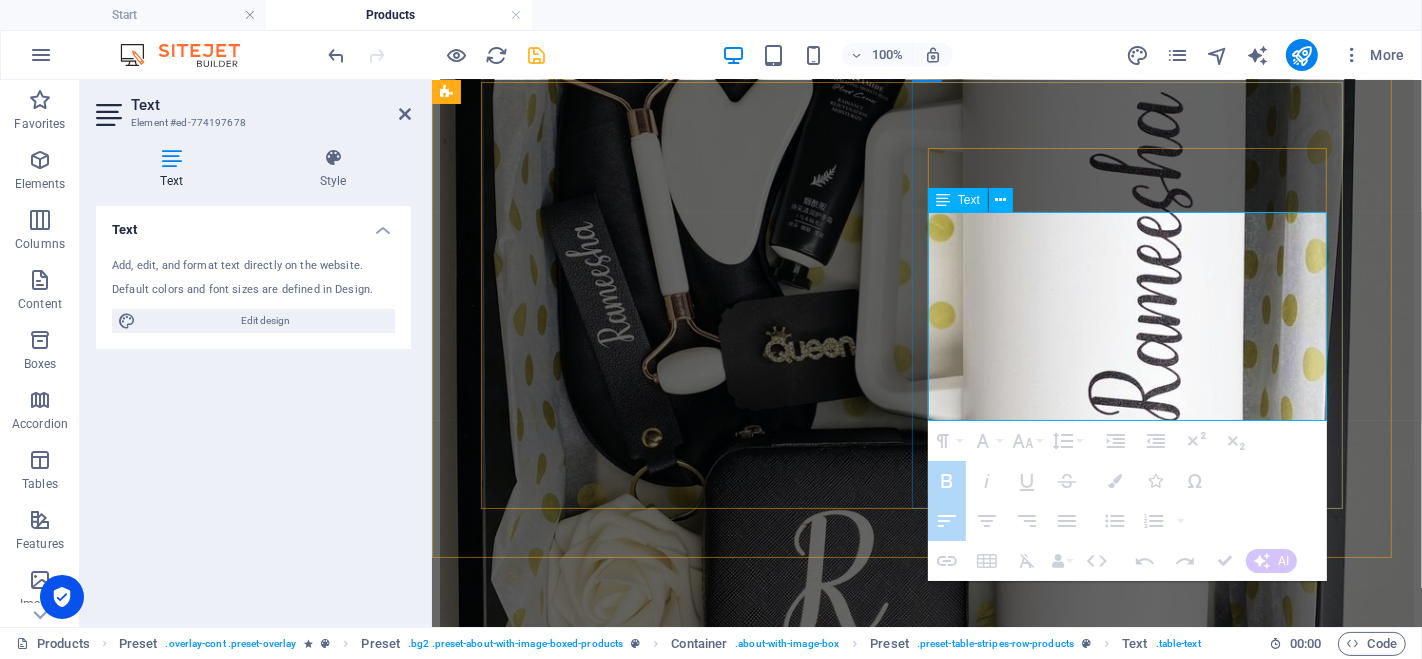 drag, startPoint x: 935, startPoint y: 229, endPoint x: 1013, endPoint y: 383, distance: 172.62677 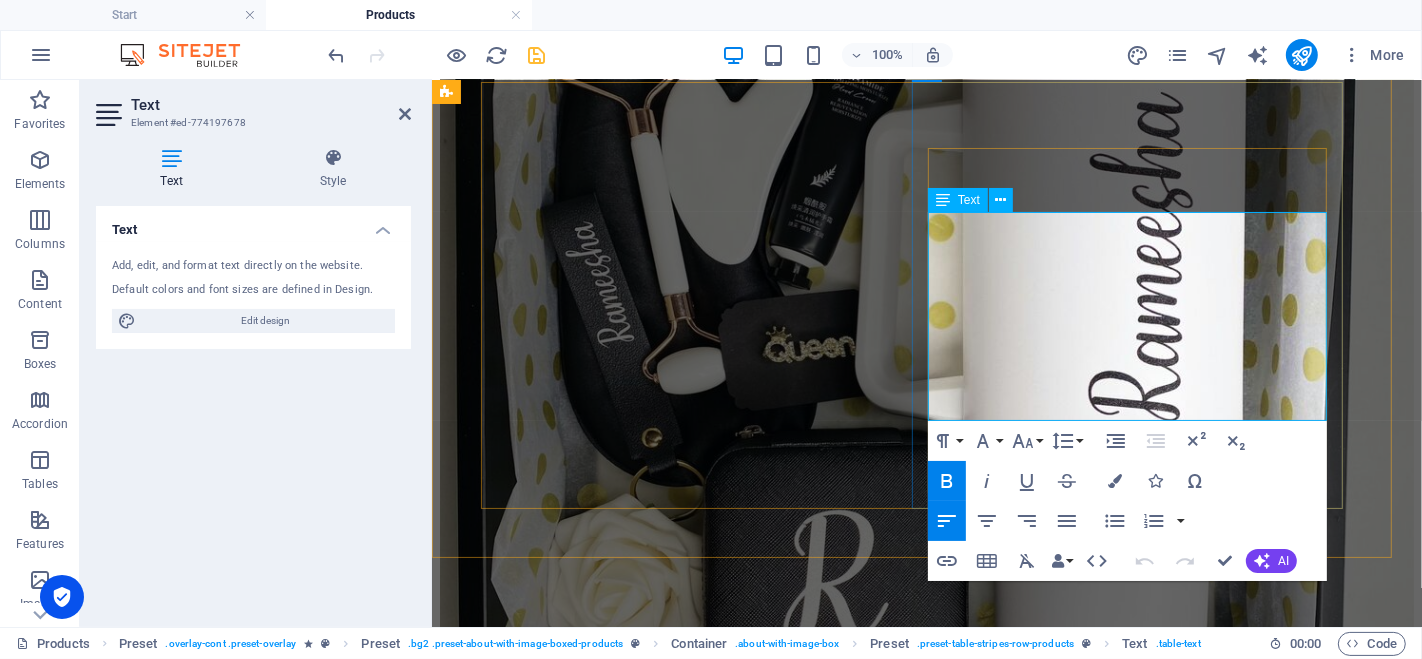 drag, startPoint x: 1005, startPoint y: 398, endPoint x: 932, endPoint y: 230, distance: 183.17477 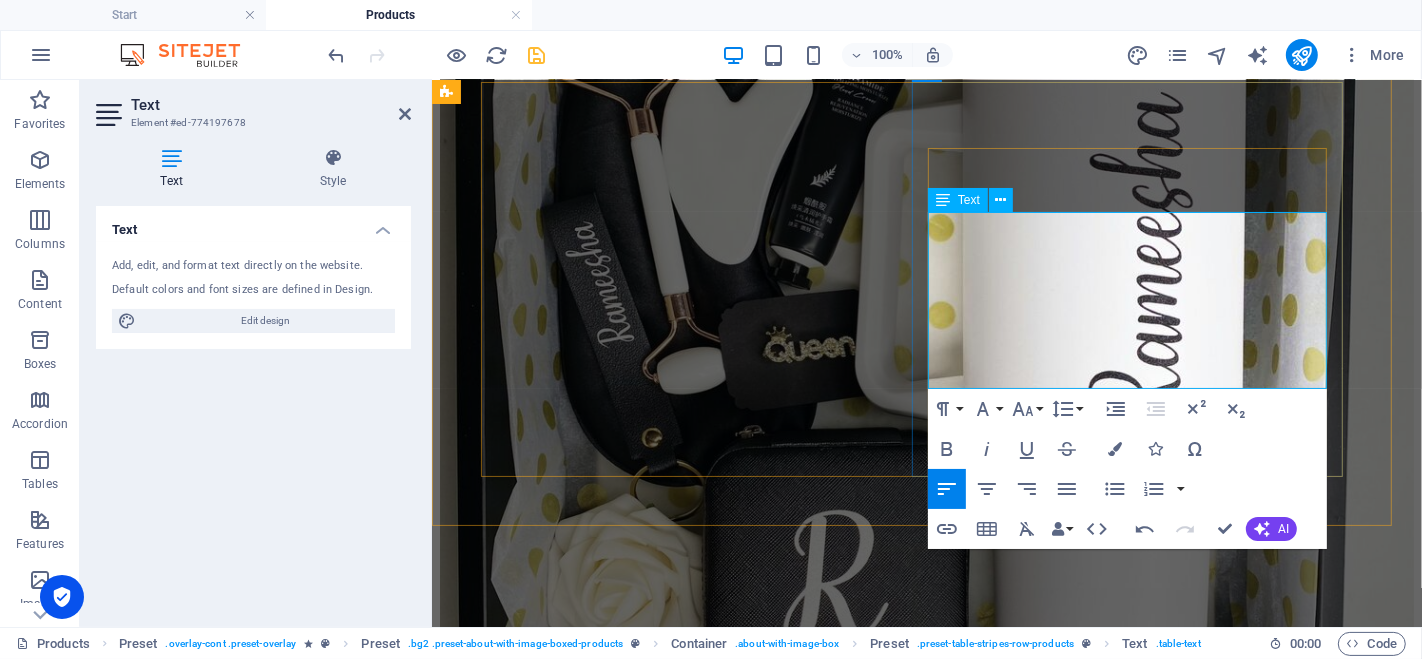 drag, startPoint x: 1187, startPoint y: 265, endPoint x: 1302, endPoint y: 381, distance: 163.3432 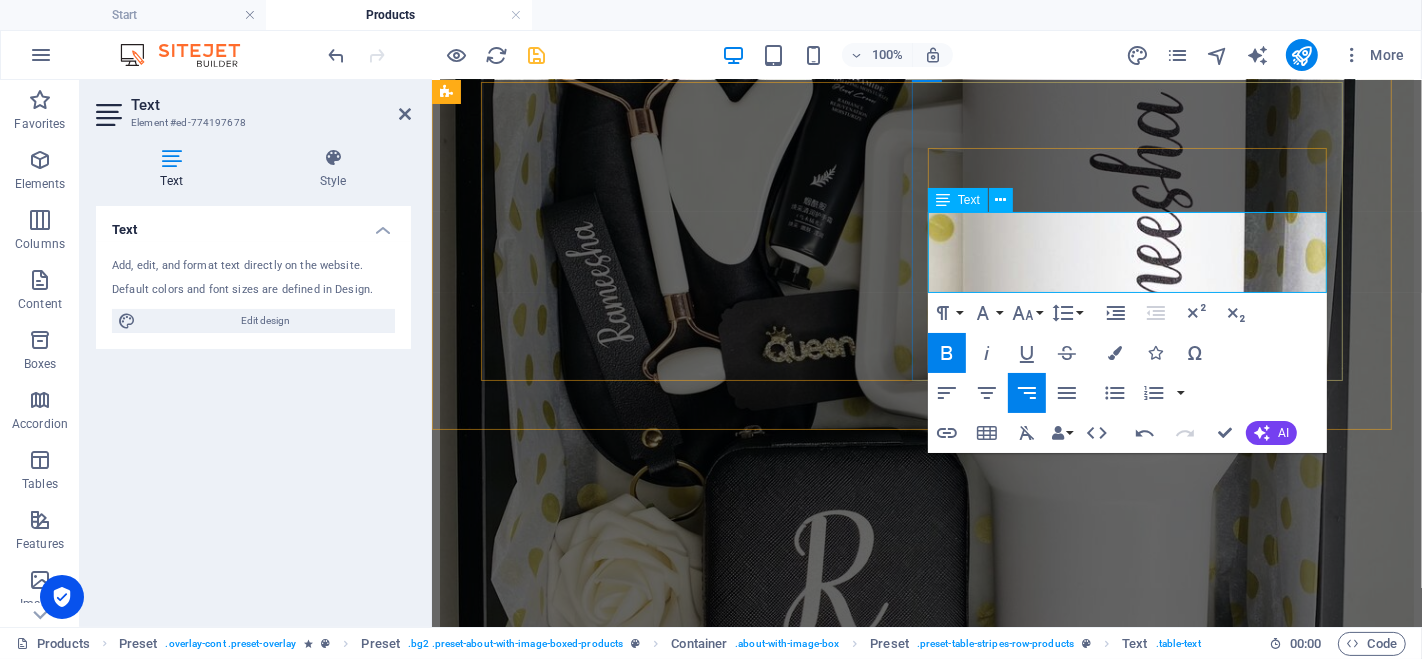 click at bounding box center (708, 6023) 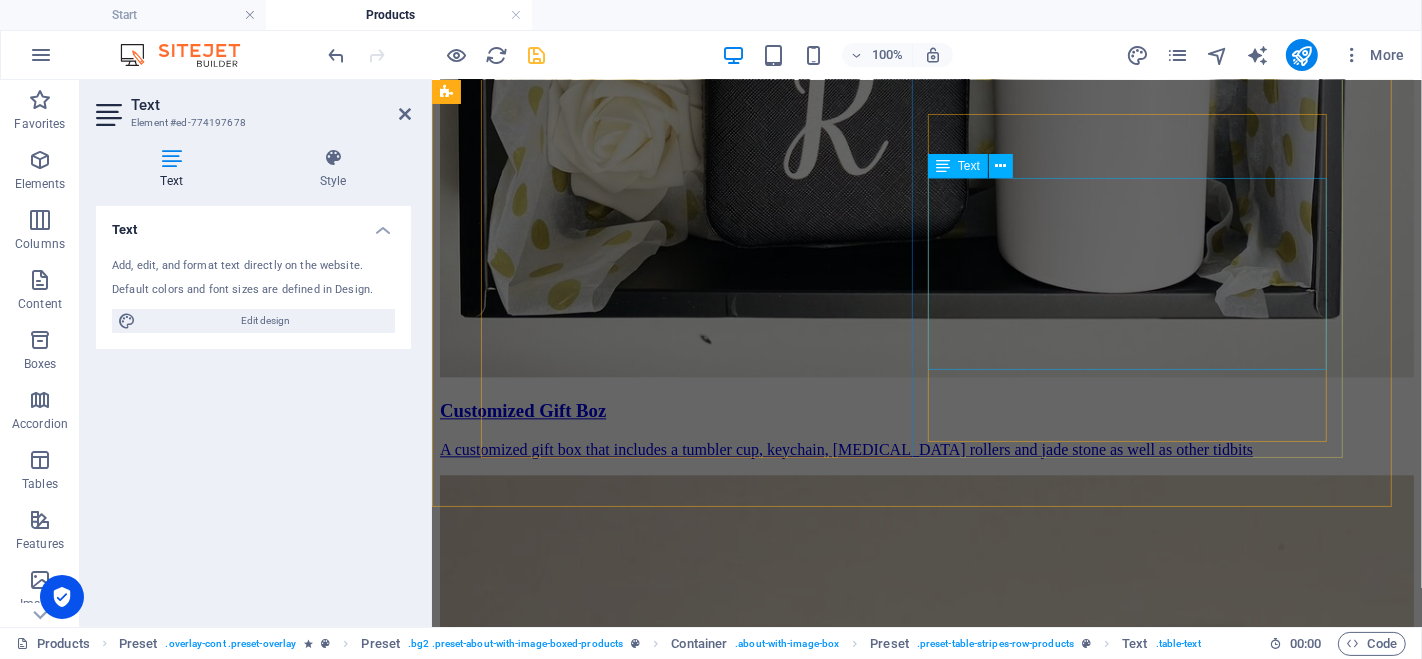 scroll, scrollTop: 3877, scrollLeft: 0, axis: vertical 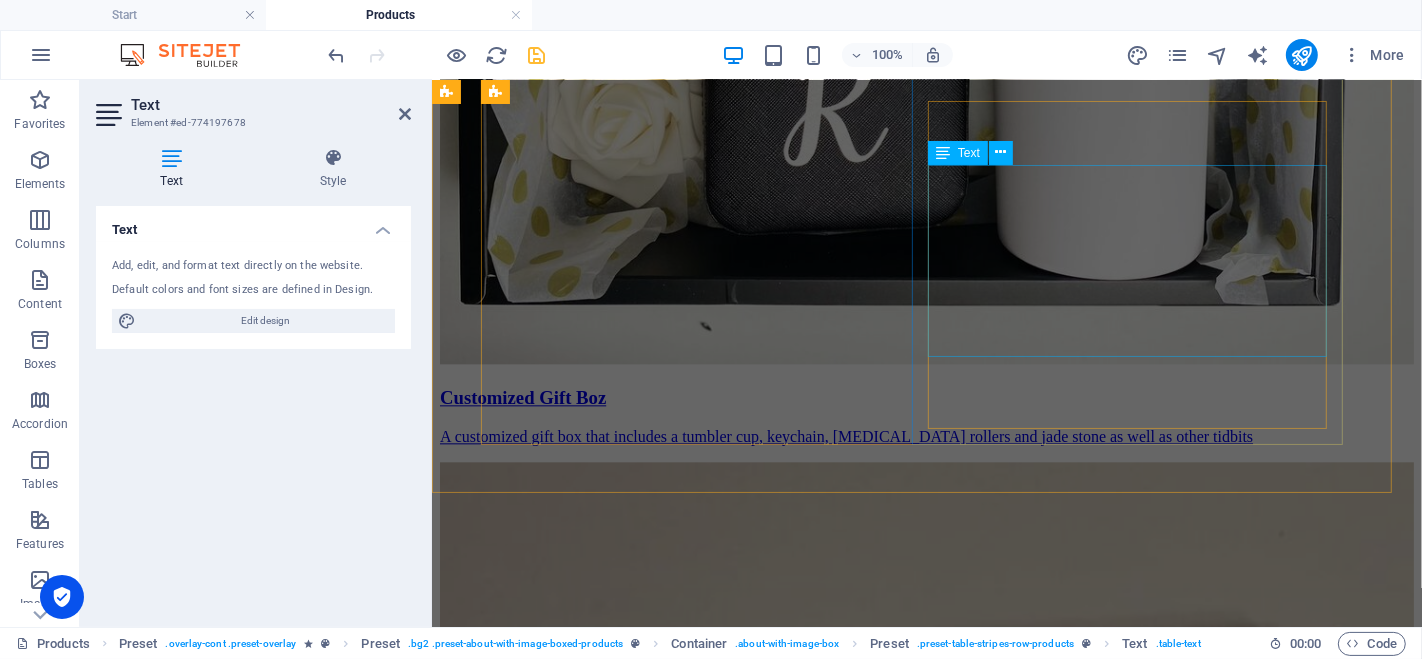 click on "Weight:  20g Ingredients : Lorem ipsum dolor sit amet, consetetur sadipscing elitr, sed diam nonumy eirmod tempor invidunt ut labore et dolore magna aliquyam erat, sed diam voluptua. Nutrition facts(100g): 150,3 kcal / 910,0 kJ condensing: 6,0 g carbs: 37,0 g sugar: 1,0 g salt: 1,0 g" at bounding box center (926, 6198) 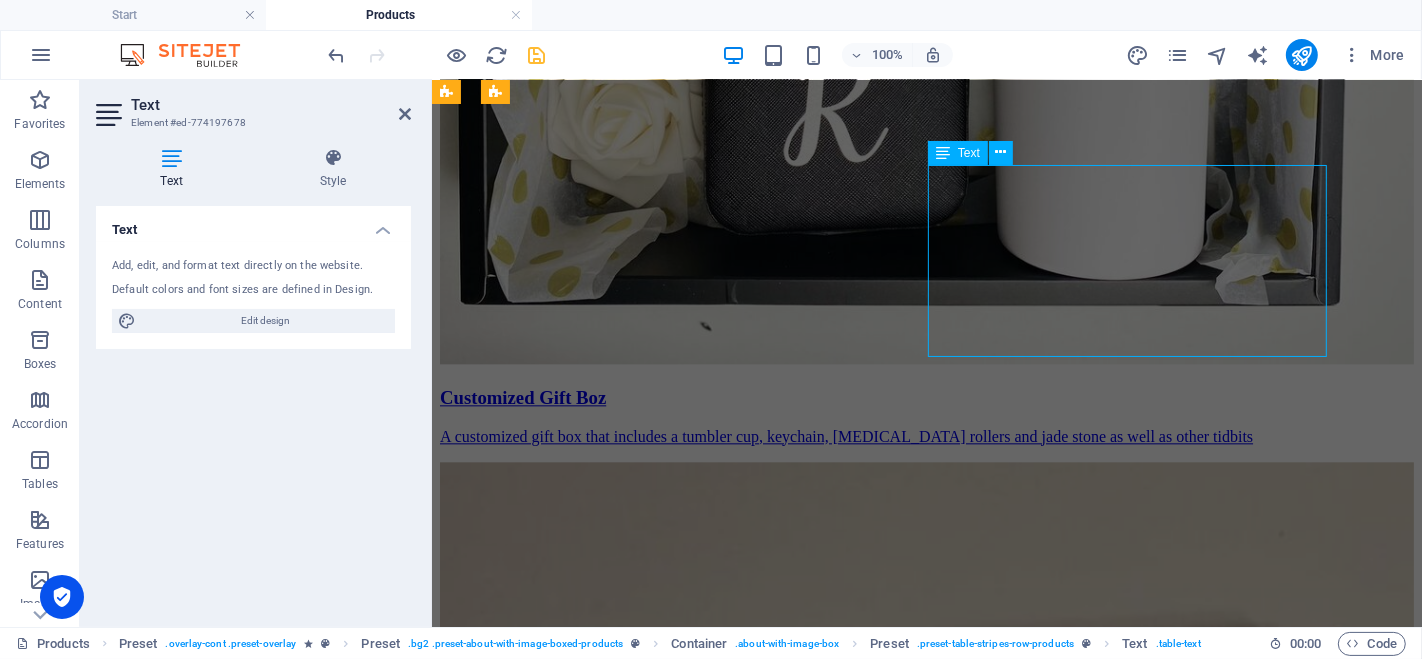 click on "Weight:  20g Ingredients : Lorem ipsum dolor sit amet, consetetur sadipscing elitr, sed diam nonumy eirmod tempor invidunt ut labore et dolore magna aliquyam erat, sed diam voluptua. Nutrition facts(100g): 150,3 kcal / 910,0 kJ condensing: 6,0 g carbs: 37,0 g sugar: 1,0 g salt: 1,0 g" at bounding box center [926, 6198] 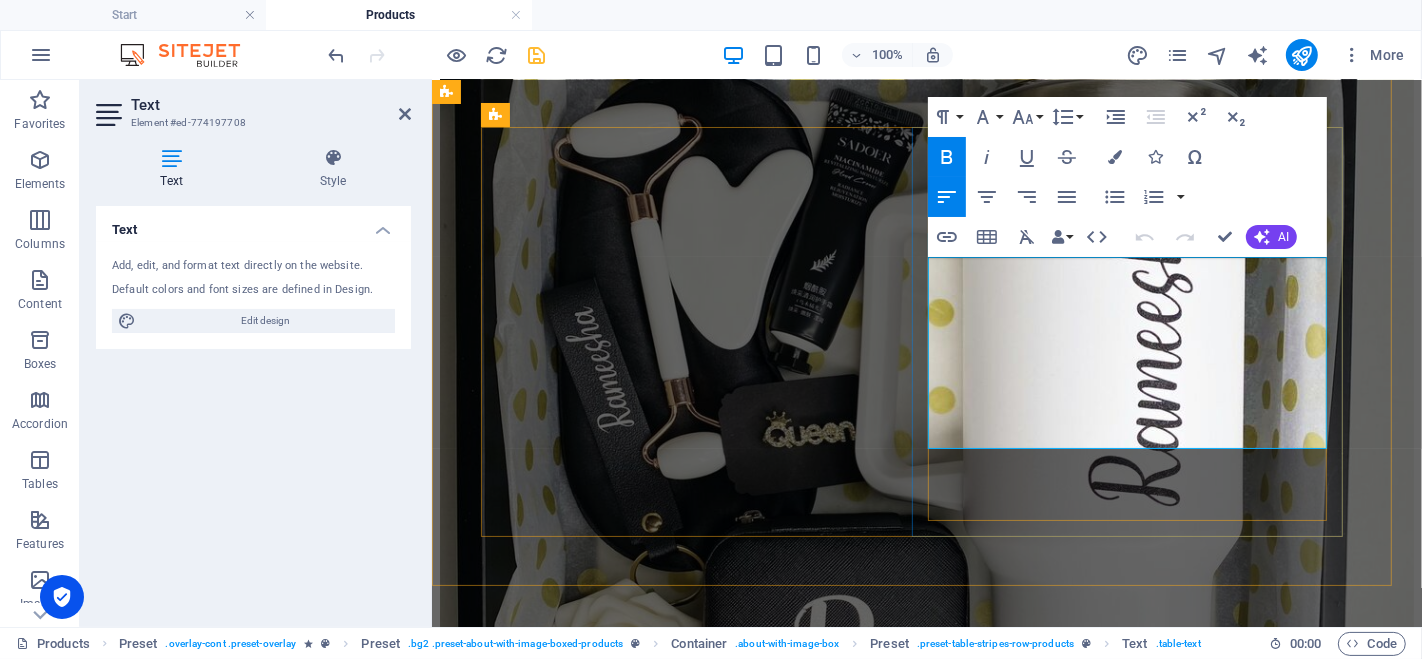 scroll, scrollTop: 3785, scrollLeft: 0, axis: vertical 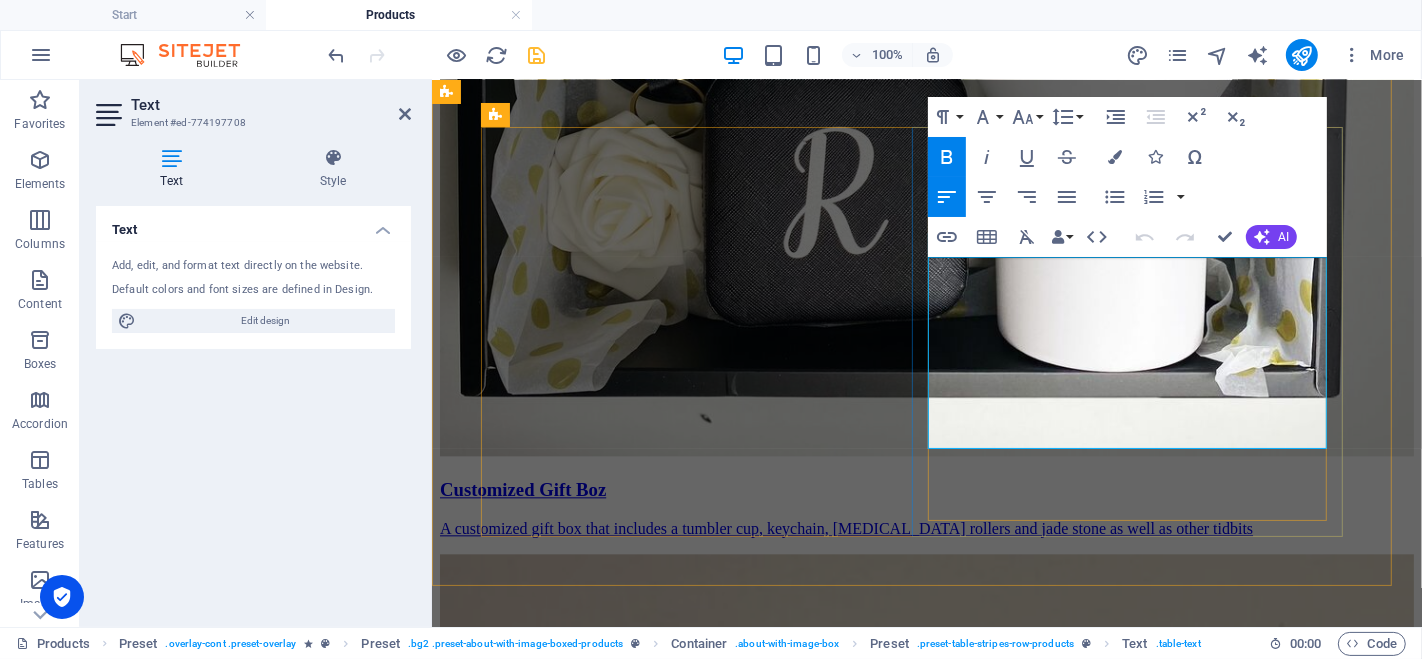 click on "Ingredients : Lorem ipsum dolor sit amet, consetetur sadipscing elitr, sed diam nonumy eirmod tempor invidunt ut labore et dolore magna aliquyam erat, sed diam voluptua." at bounding box center (708, 6300) 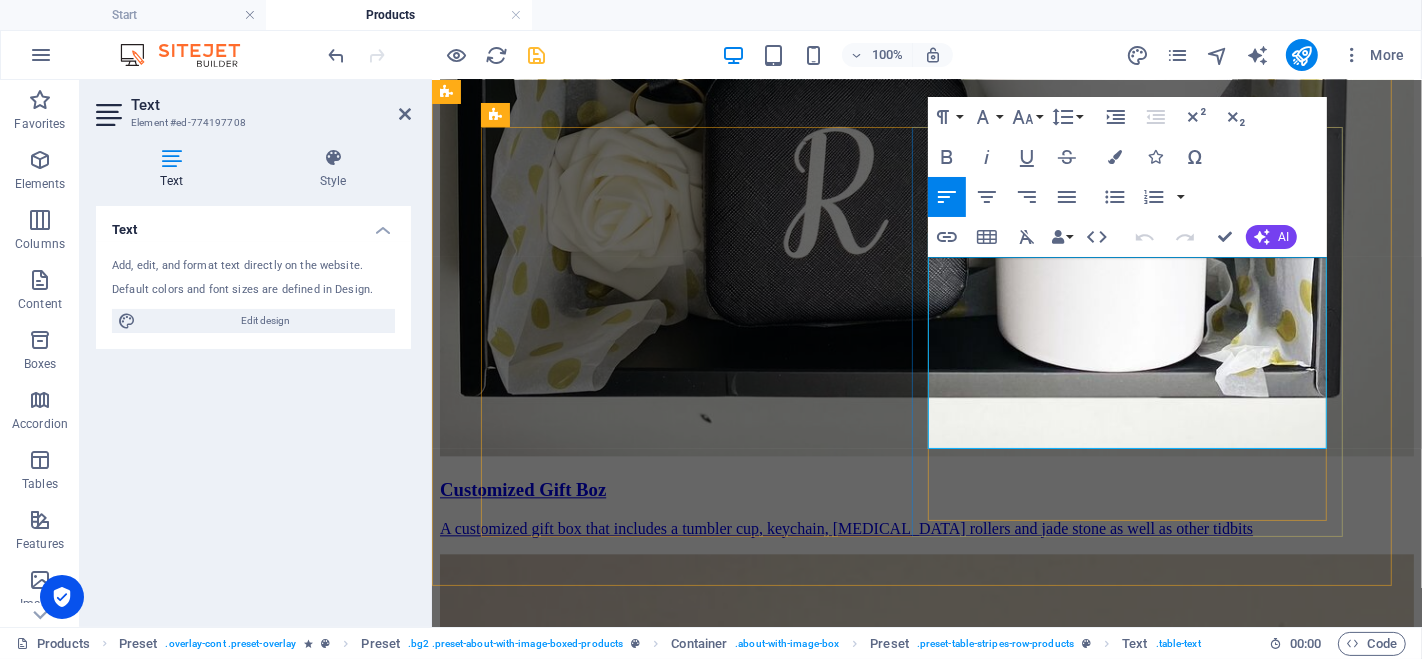 click on "Ingredients : Lorem ipsum dolor sit amet, consetetur sadipscing elitr, sed diam nonumy eirmod tempor invidunt ut labore et dolore magna aliquyam erat, sed diam voluptua." at bounding box center (708, 6300) 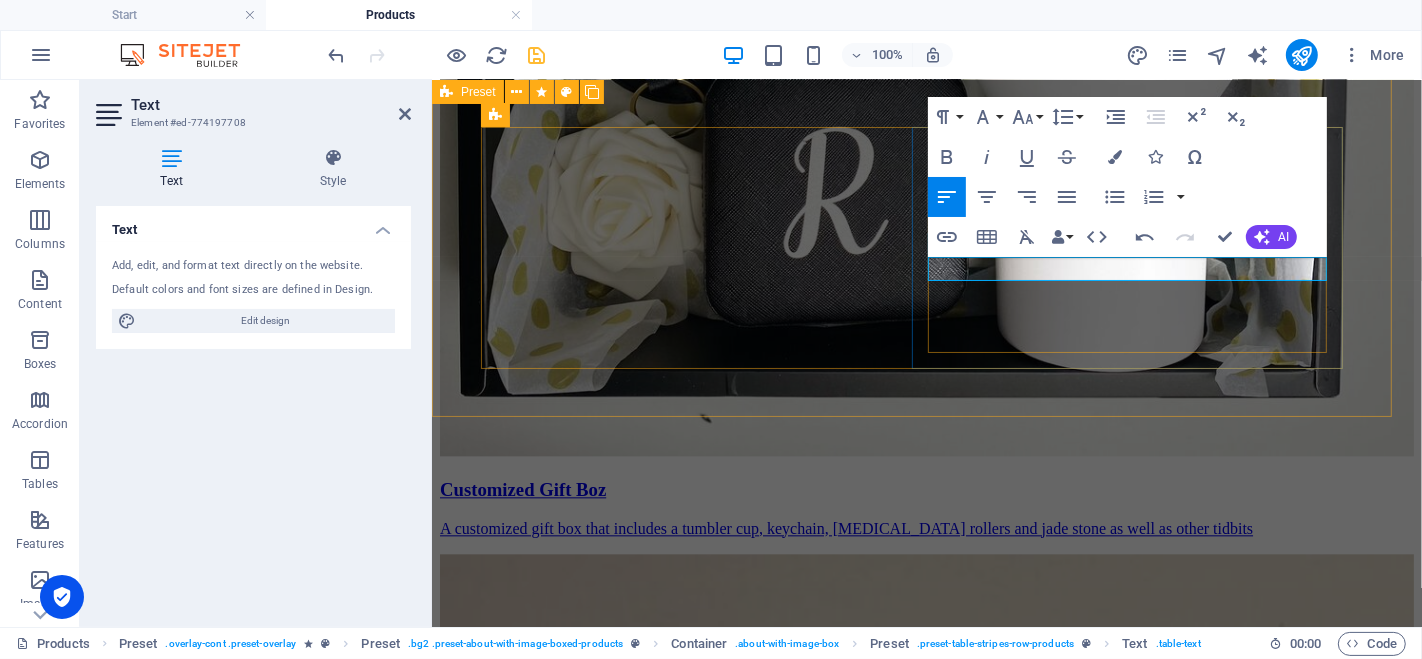 type 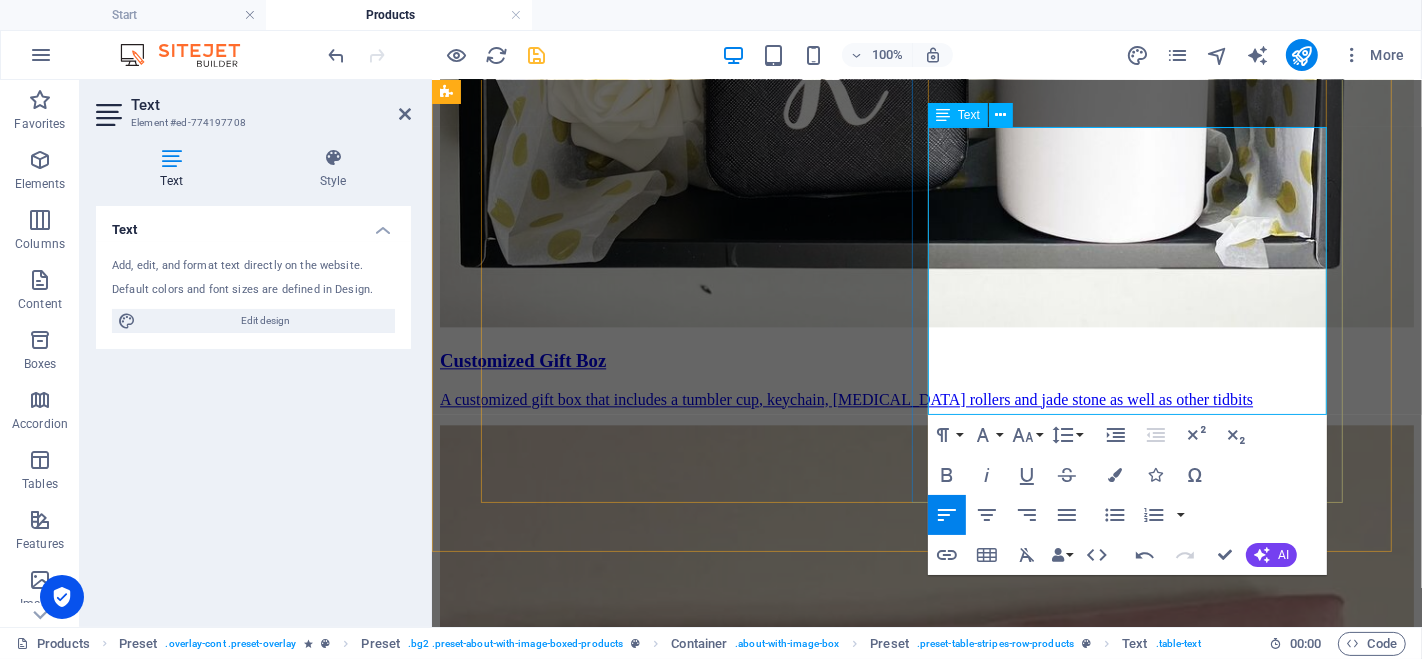 scroll, scrollTop: 3925, scrollLeft: 0, axis: vertical 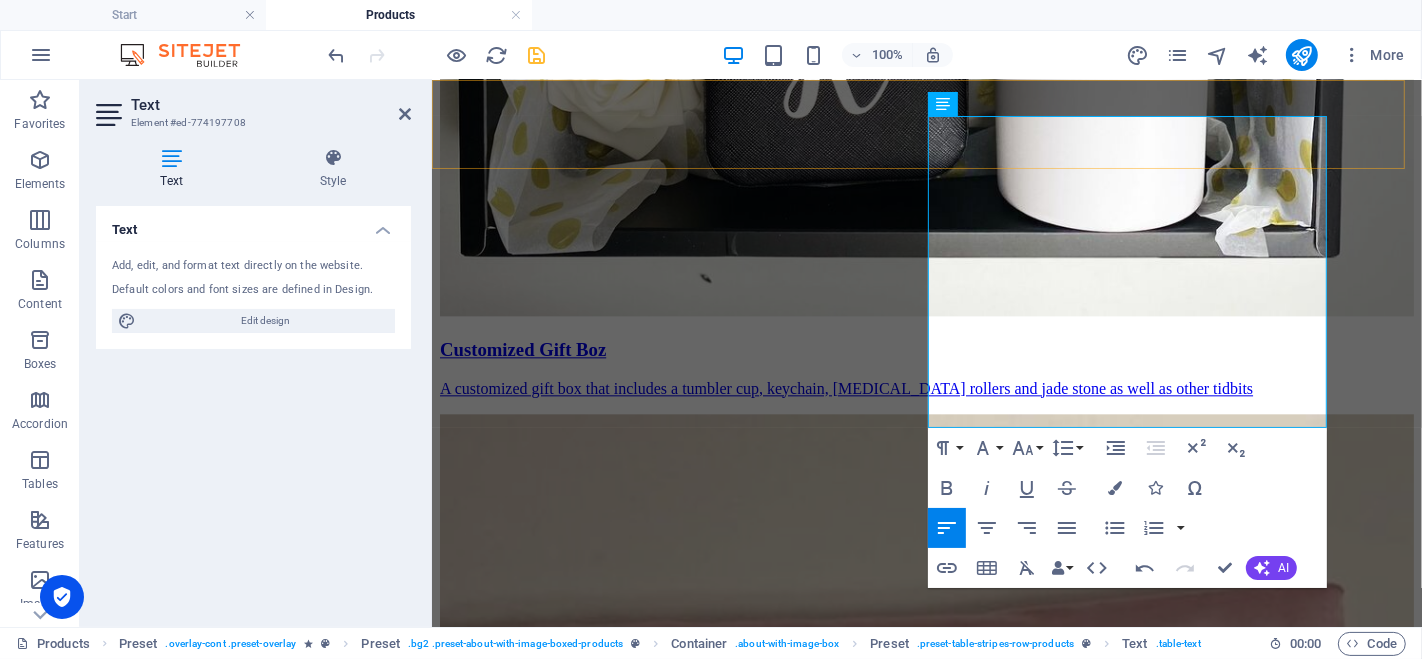 click at bounding box center (926, 4438) 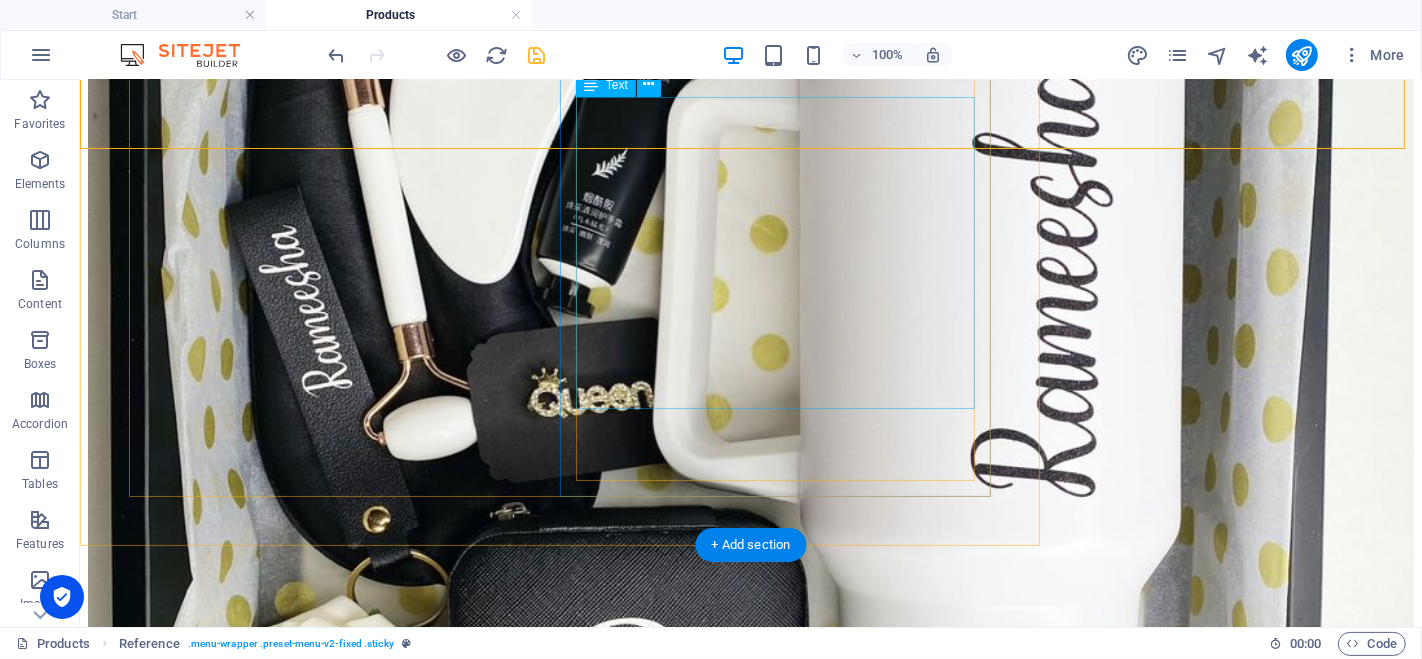 scroll, scrollTop: 3965, scrollLeft: 0, axis: vertical 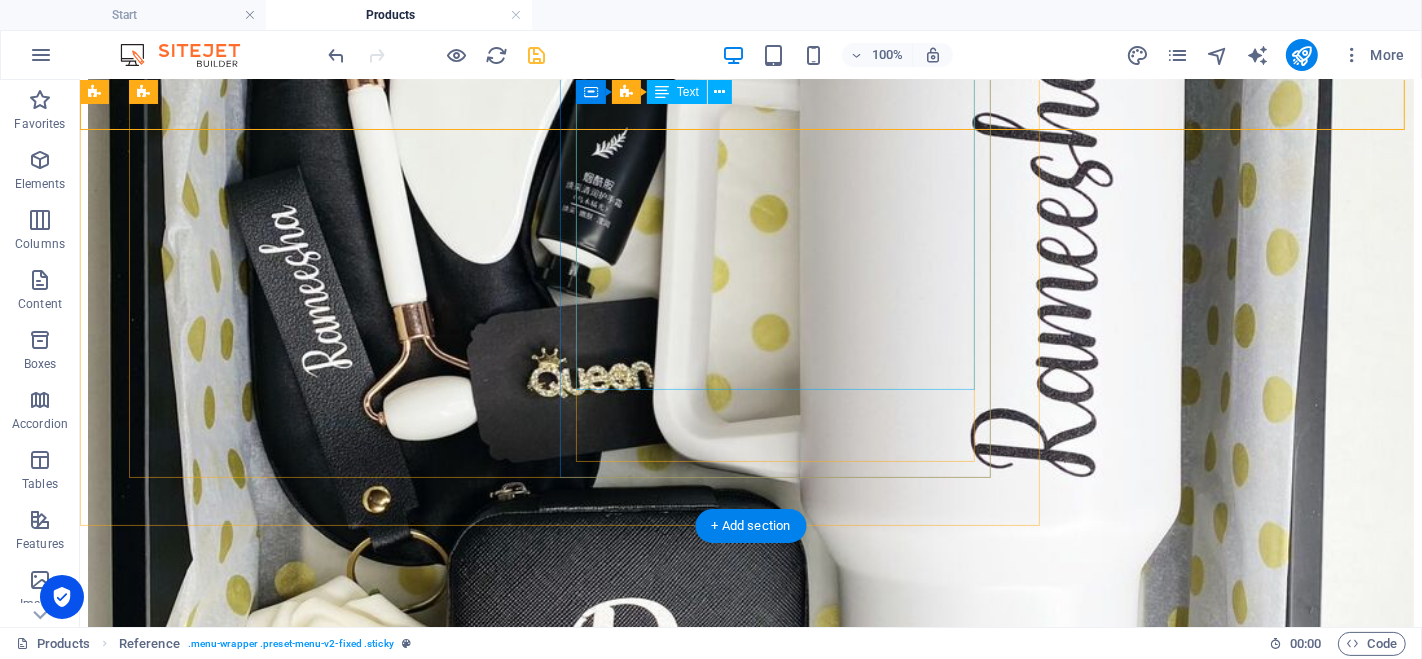 click on "A gift set which contains" at bounding box center (750, 8291) 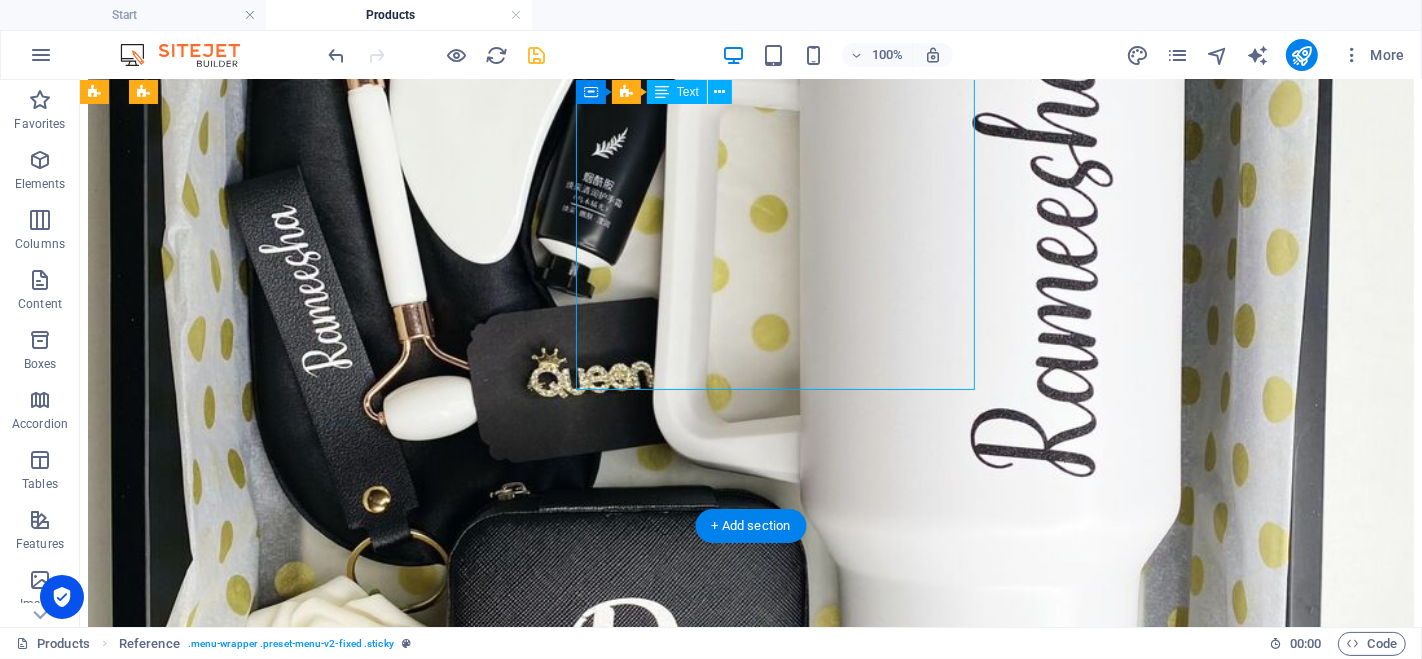 click on "A gift set which contains" at bounding box center (750, 8291) 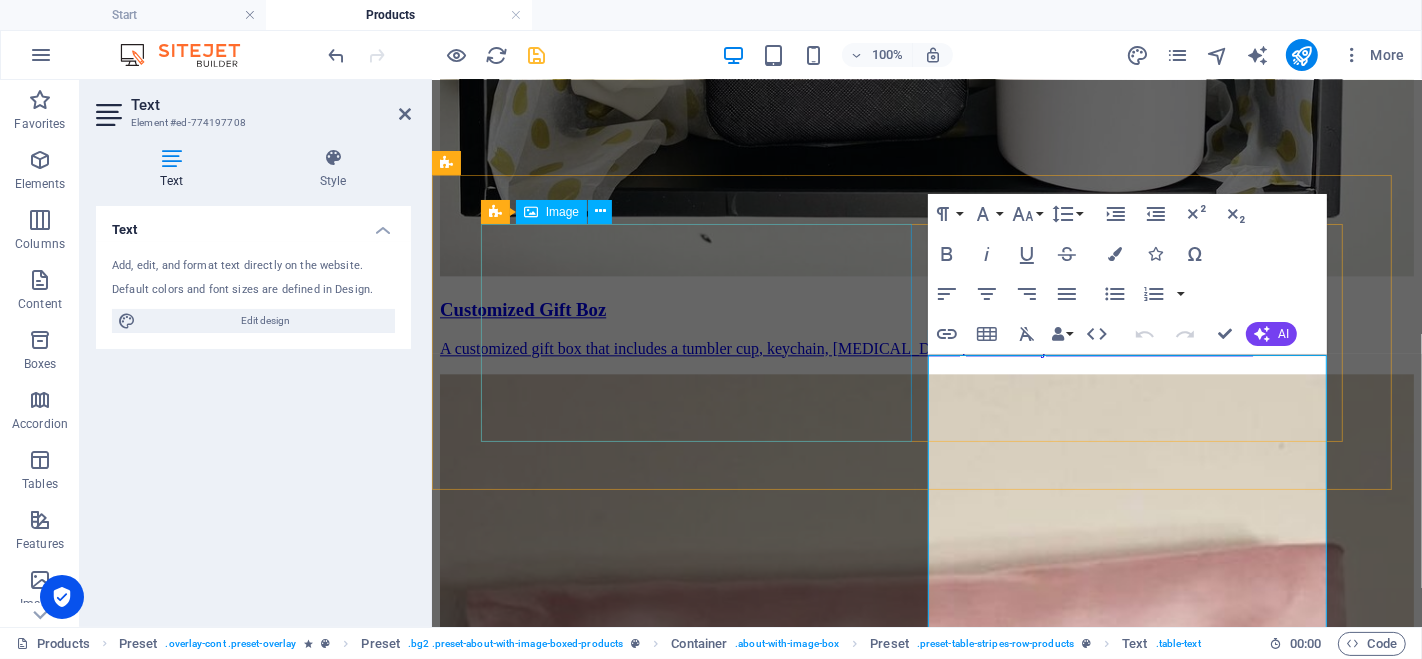 scroll, scrollTop: 3688, scrollLeft: 0, axis: vertical 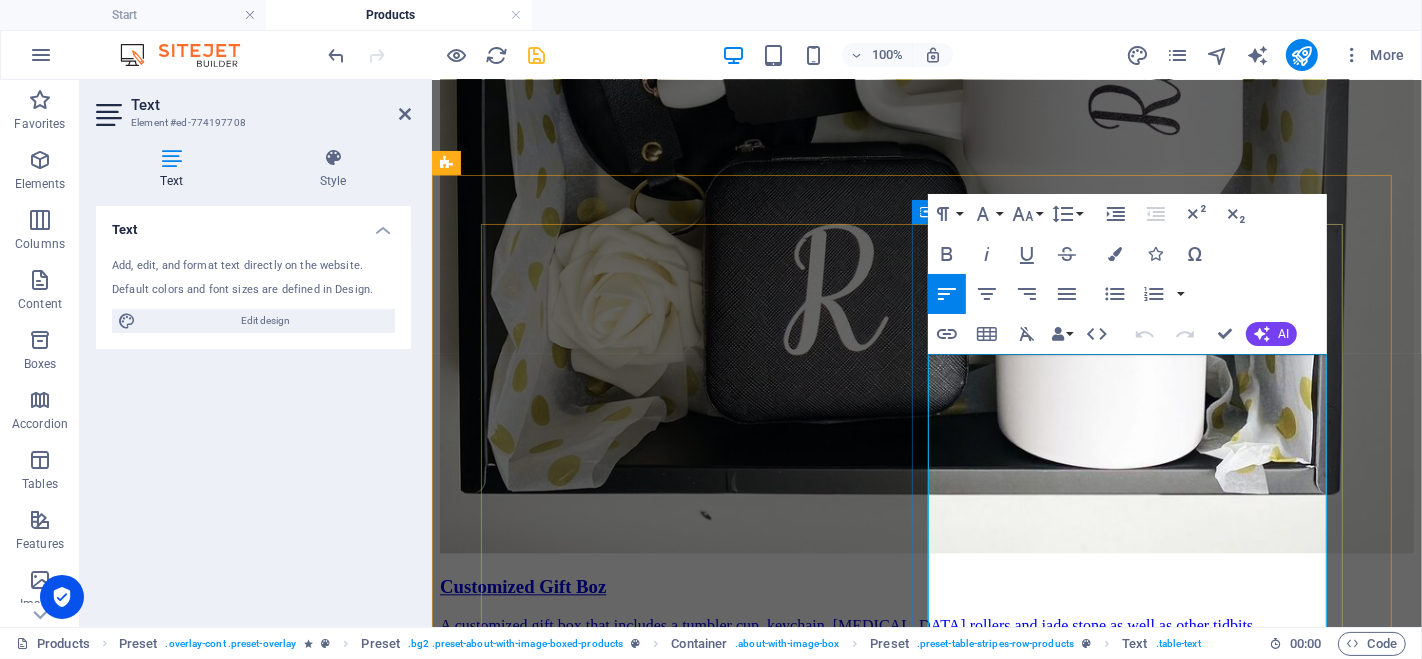 click at bounding box center (926, 6451) 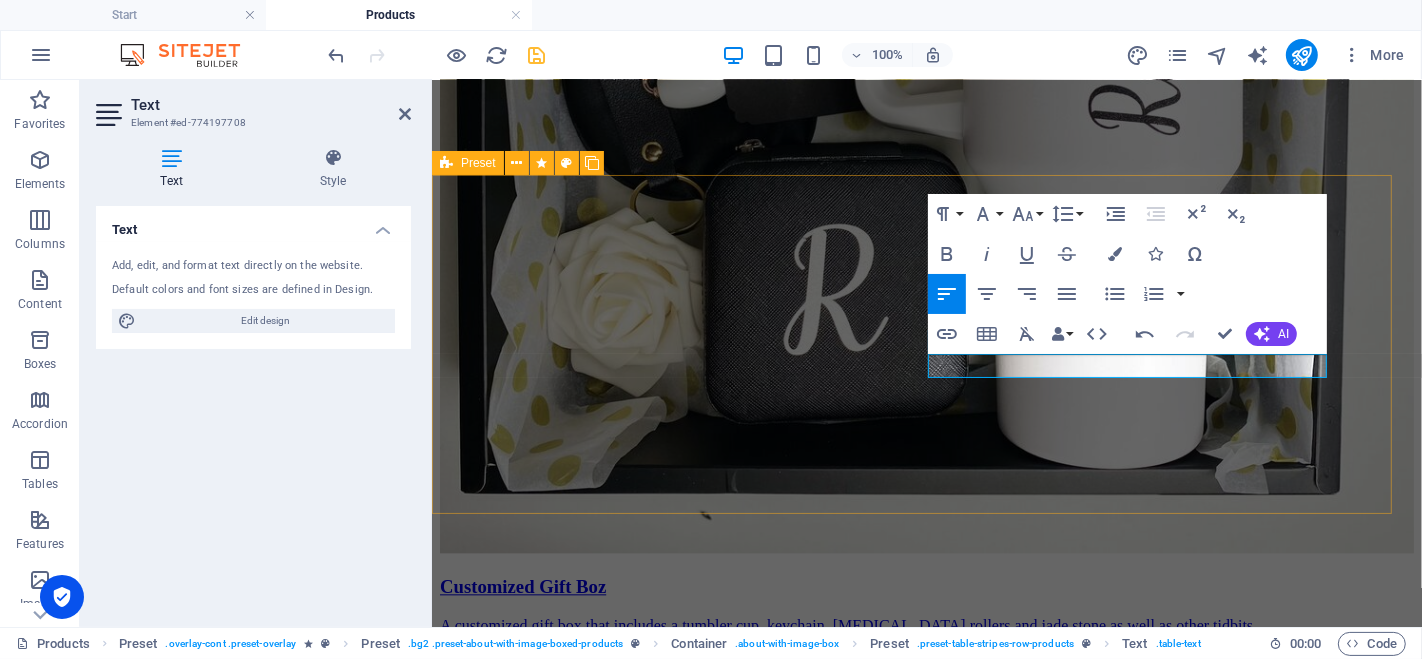 click on "Dark Rolls - Facts A gift set which contains Order here" at bounding box center [926, 6093] 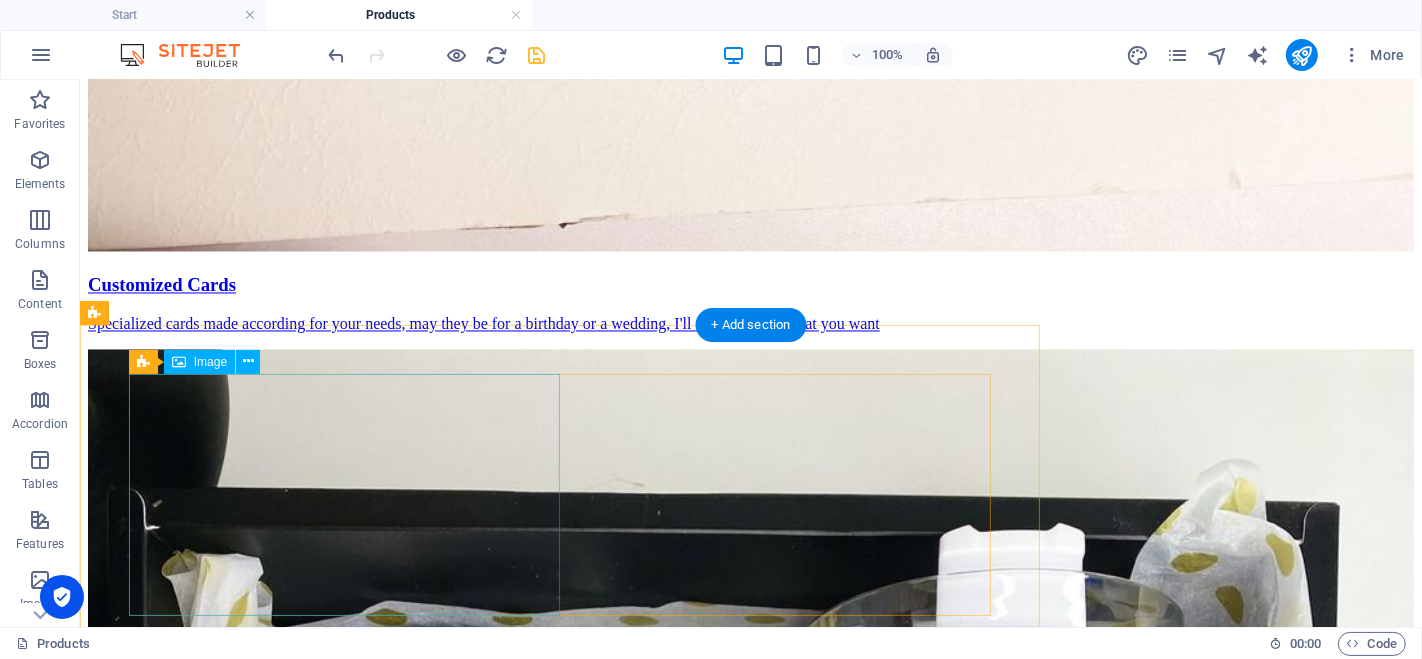 scroll, scrollTop: 3900, scrollLeft: 0, axis: vertical 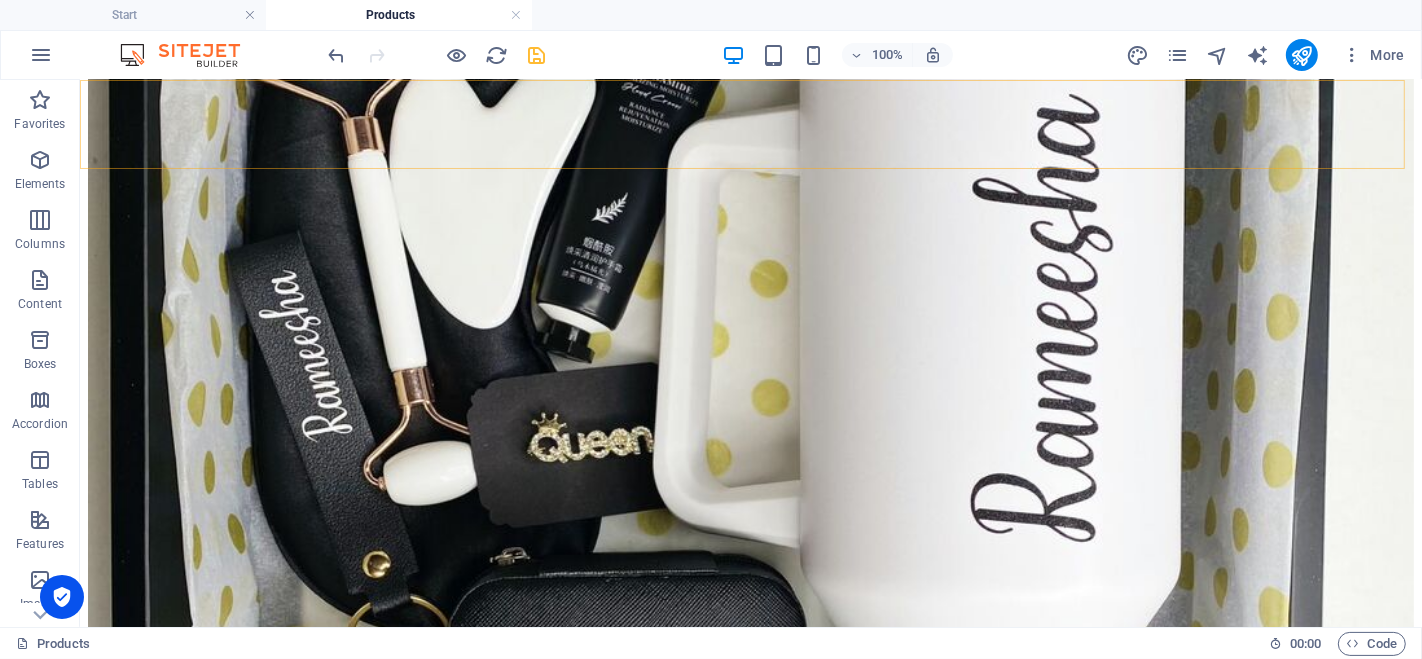 click on "Start About us Products Making Our Stores Order Contact" at bounding box center (750, 6062) 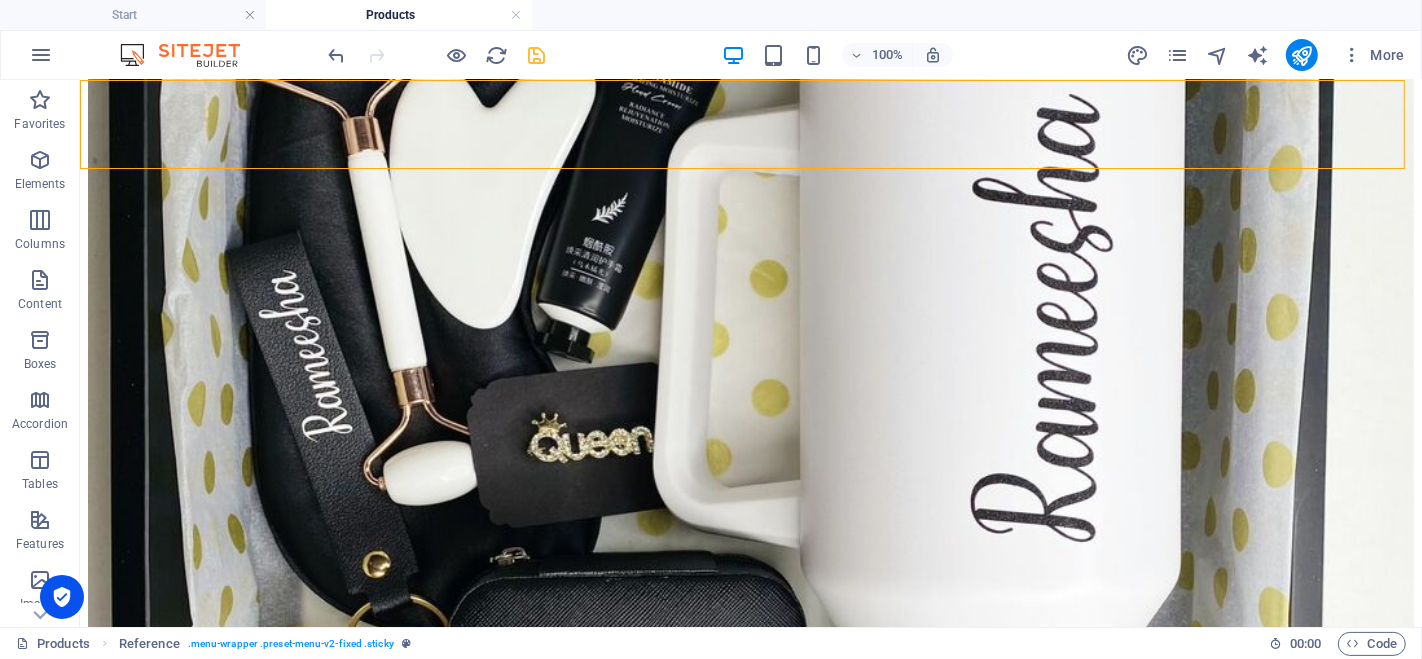 click on "Start About us Products Making Our Stores Order Contact" at bounding box center [750, 6062] 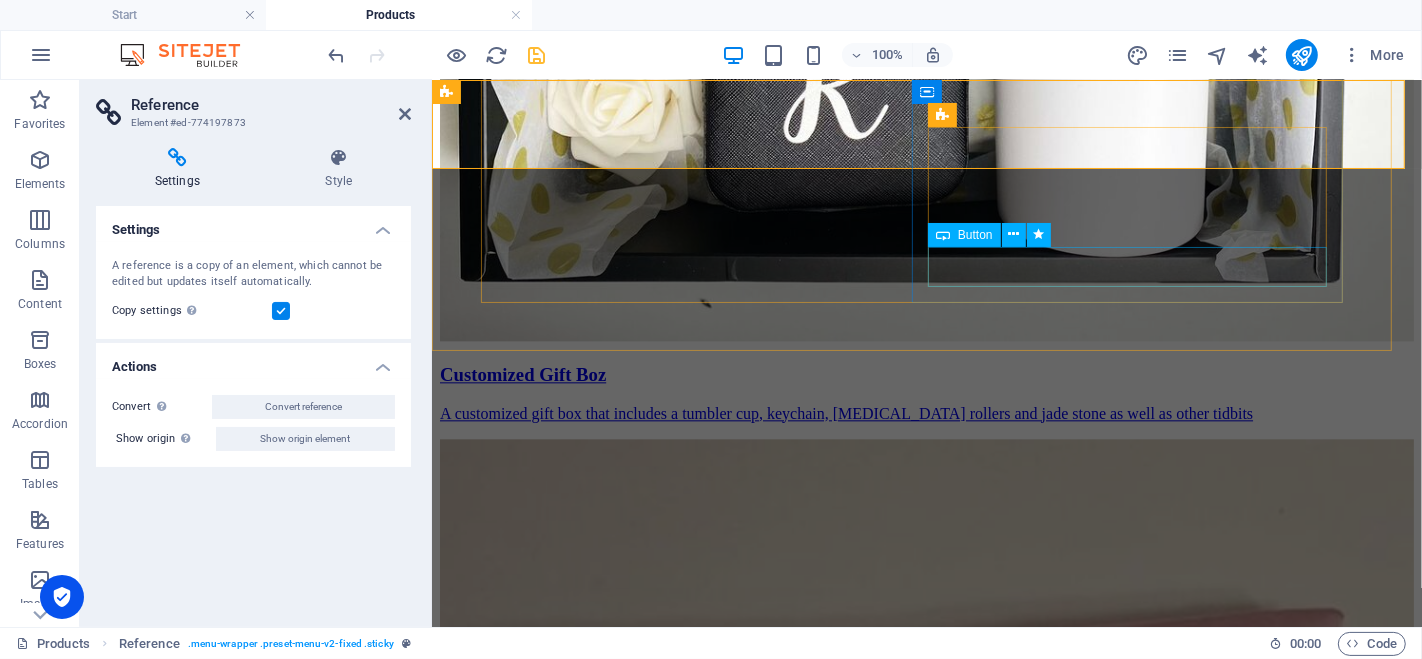 scroll, scrollTop: 3723, scrollLeft: 0, axis: vertical 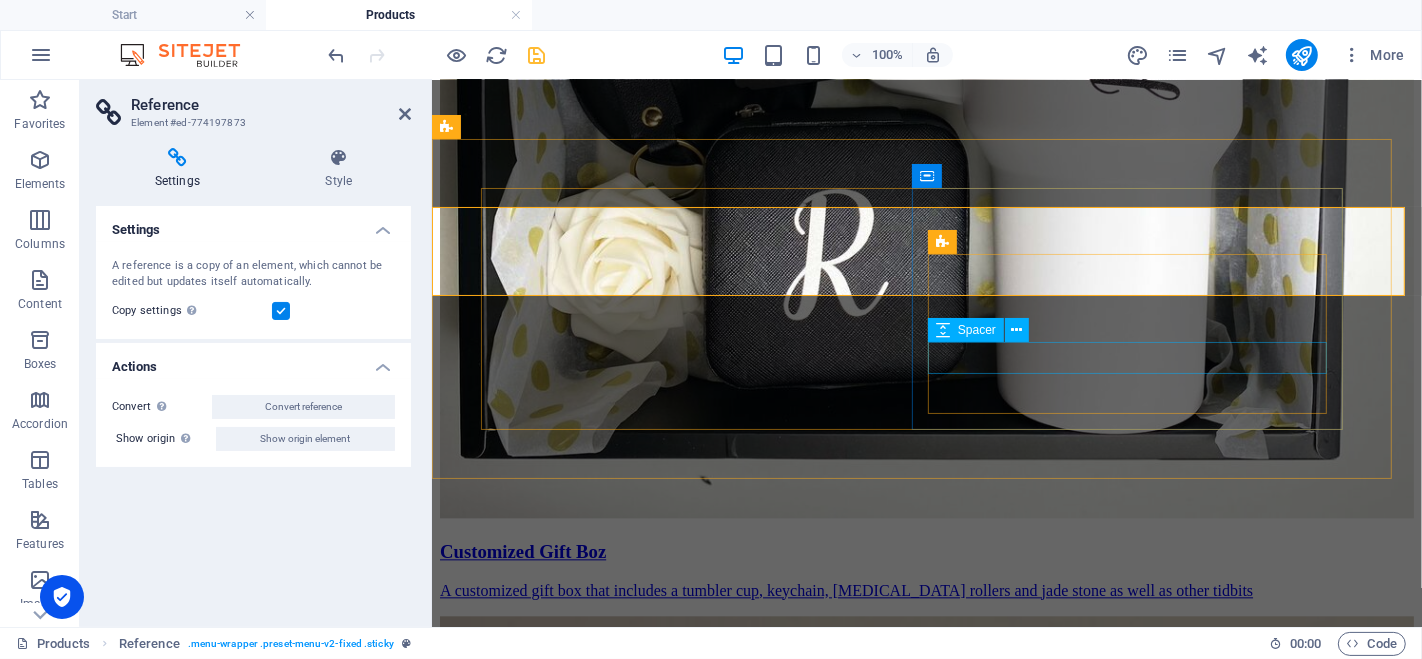 click at bounding box center [926, 6321] 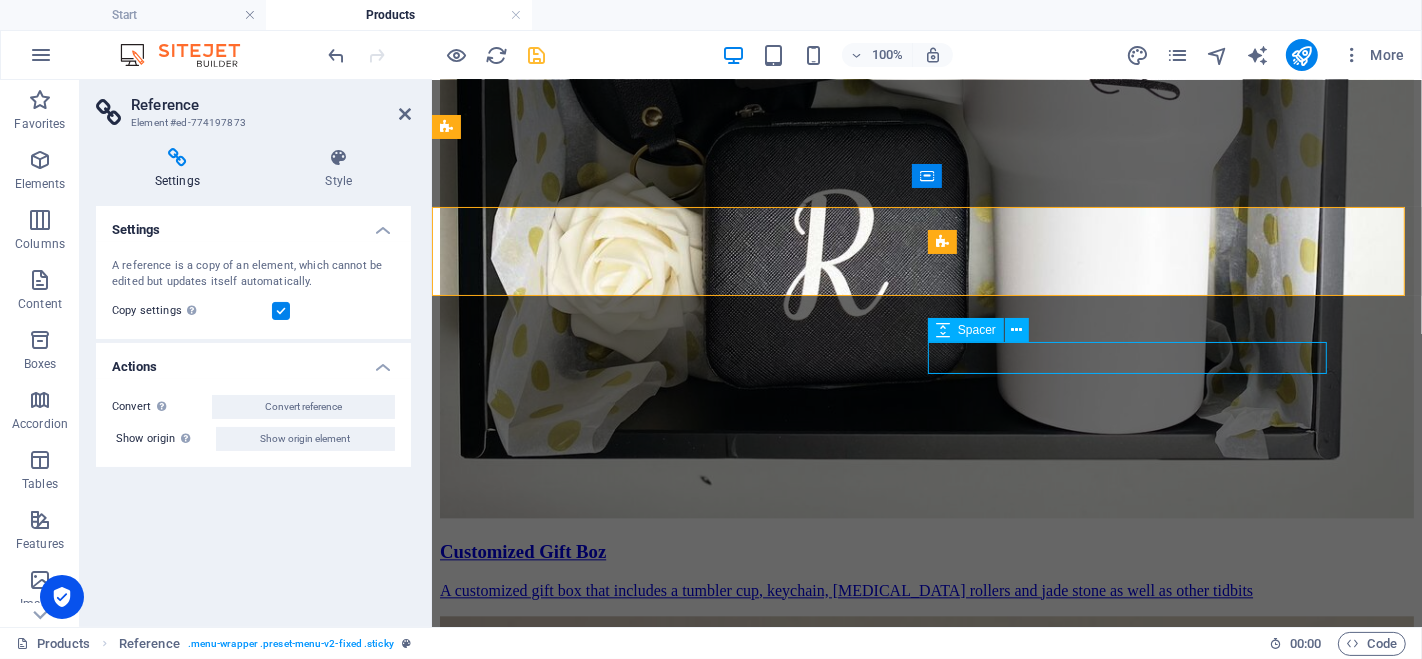 click at bounding box center [926, 6321] 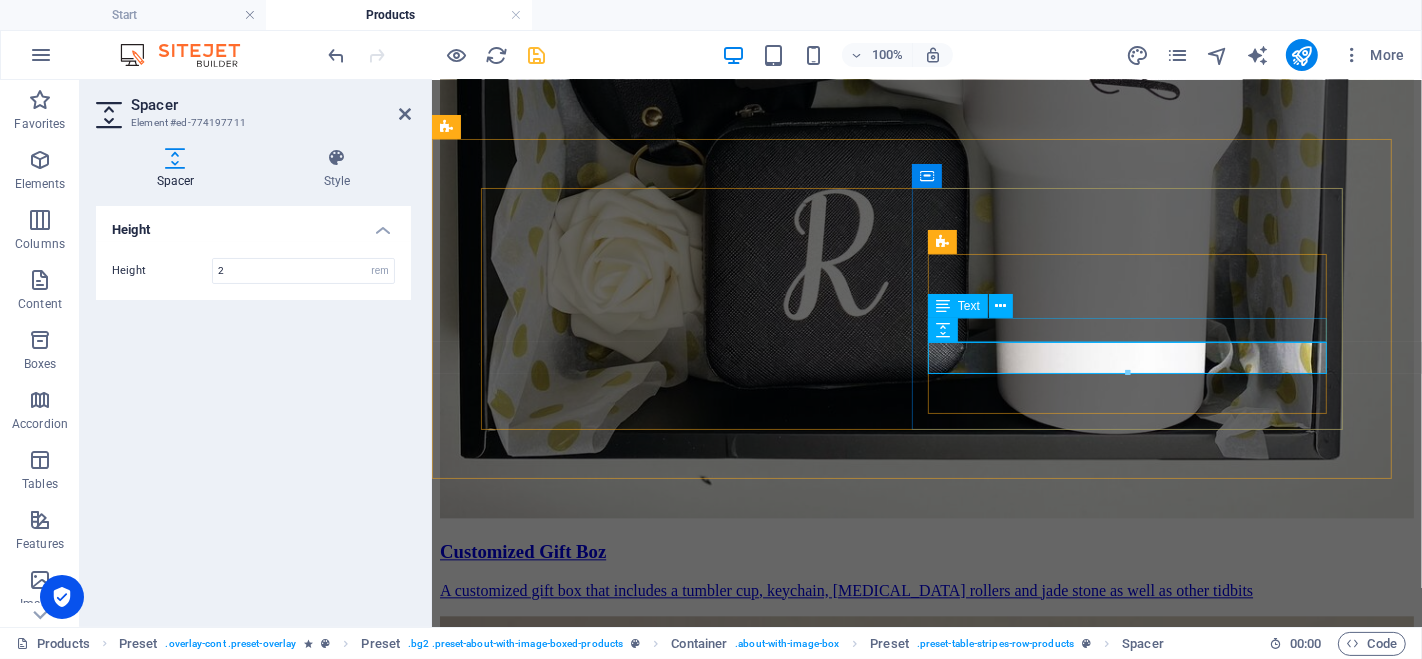 click on "A gift set which contains" at bounding box center [926, 6280] 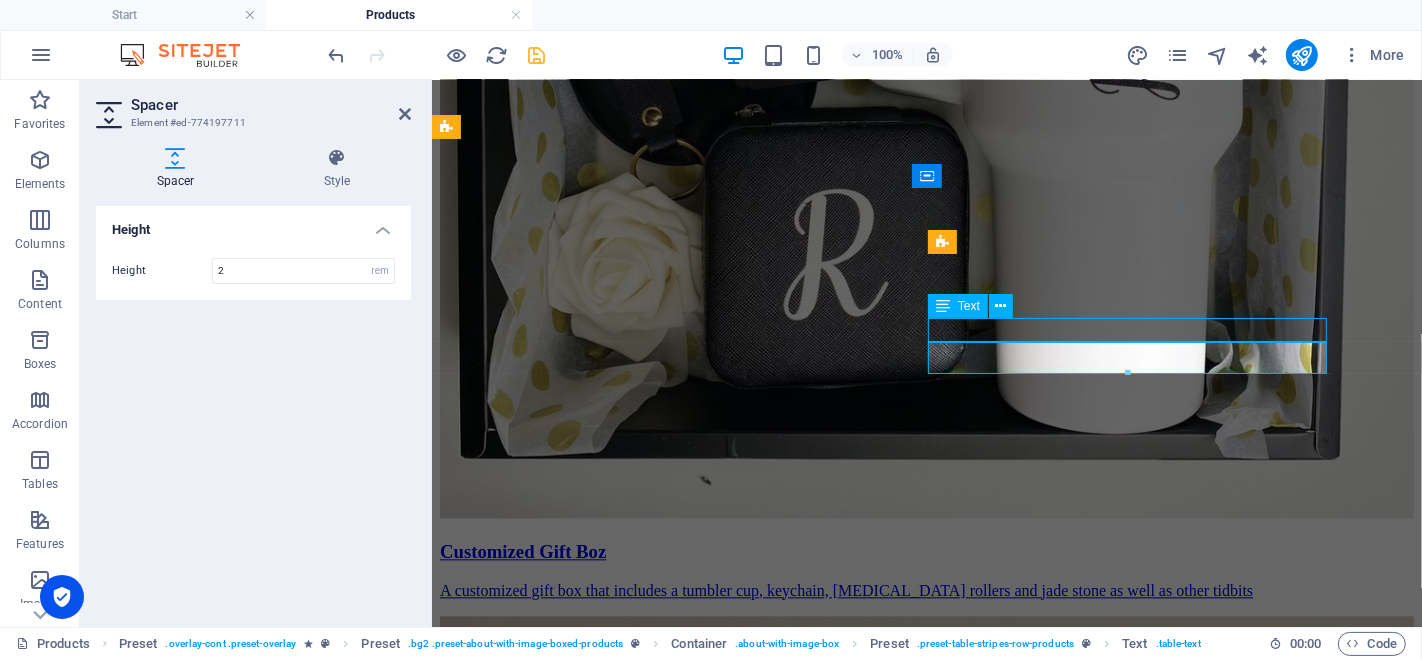 click on "A gift set which contains" at bounding box center (926, 6280) 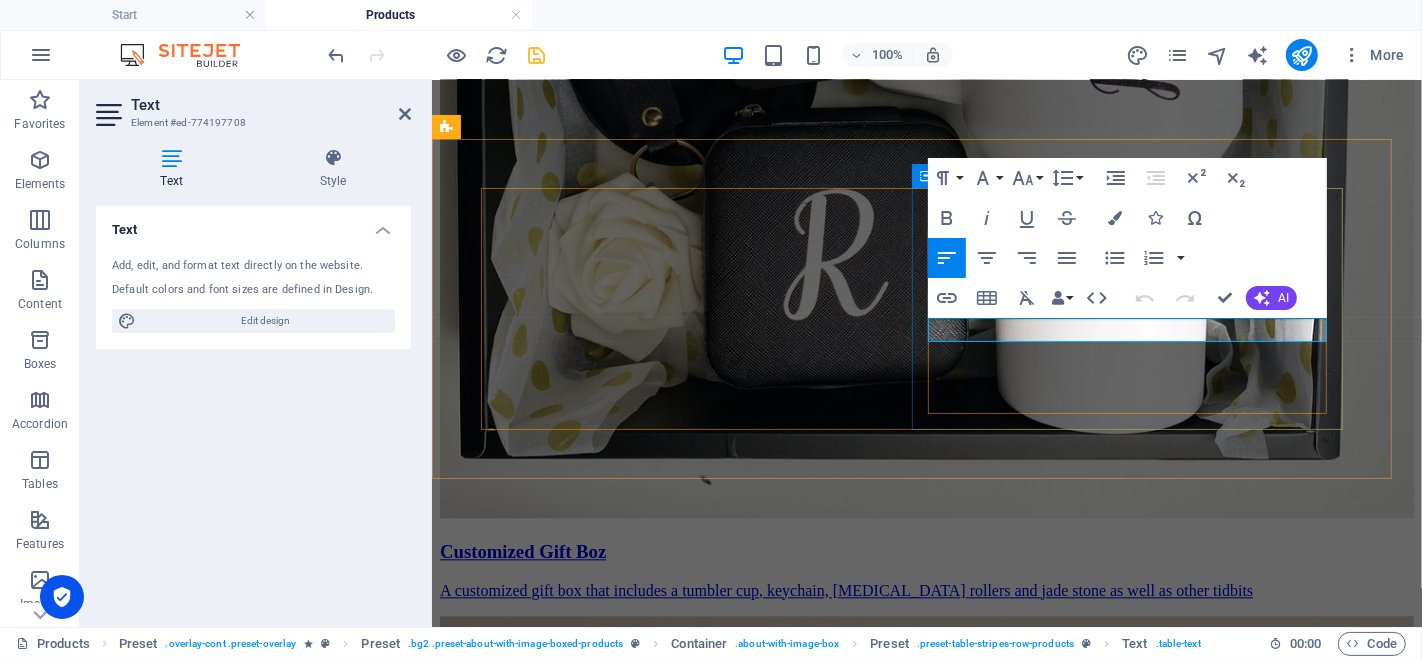 click on "A gift set which contains" at bounding box center [926, 6280] 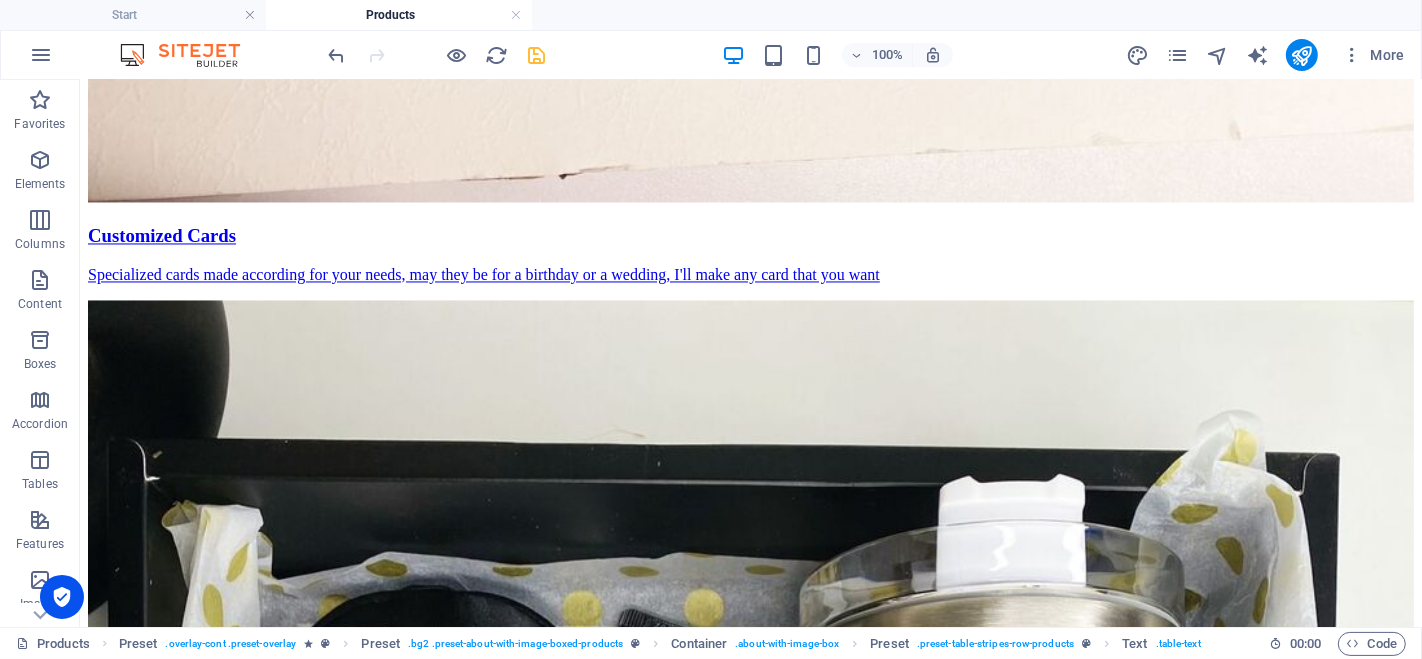 scroll, scrollTop: 3217, scrollLeft: 0, axis: vertical 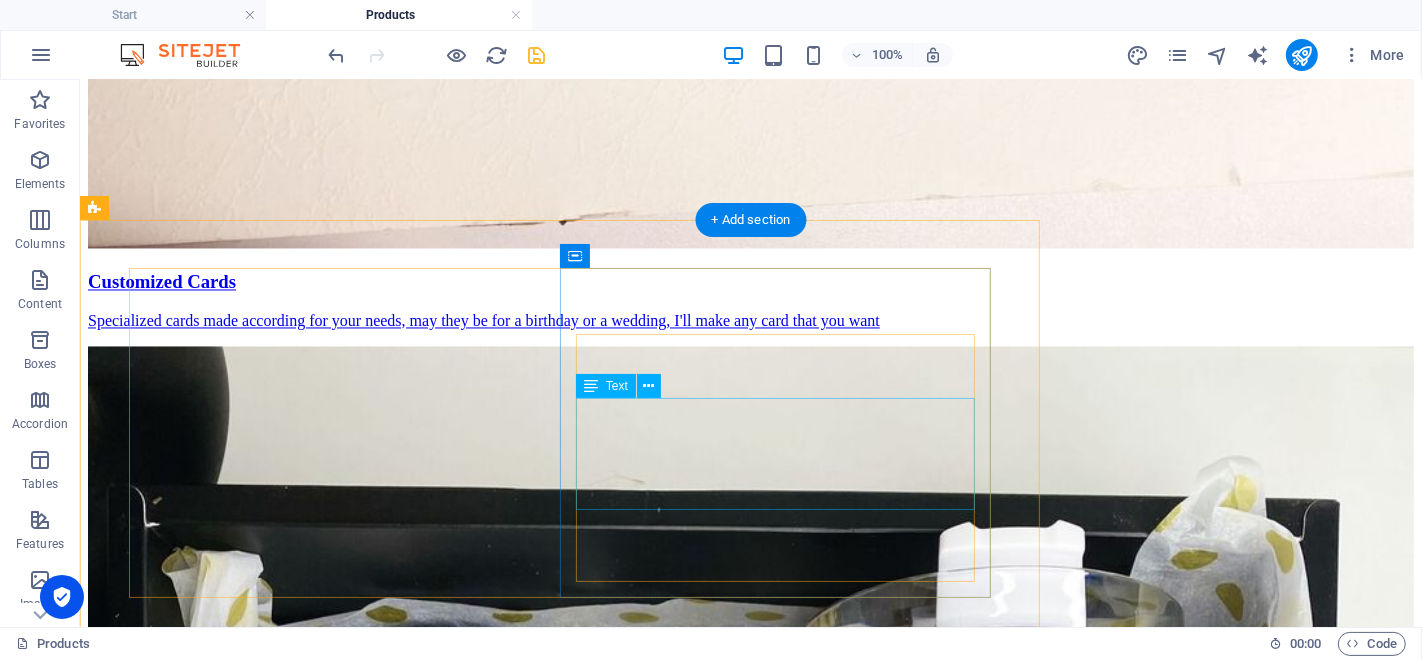 click on "These special chibi stickers are made just for you to ensure your satisfaction" at bounding box center (750, 8102) 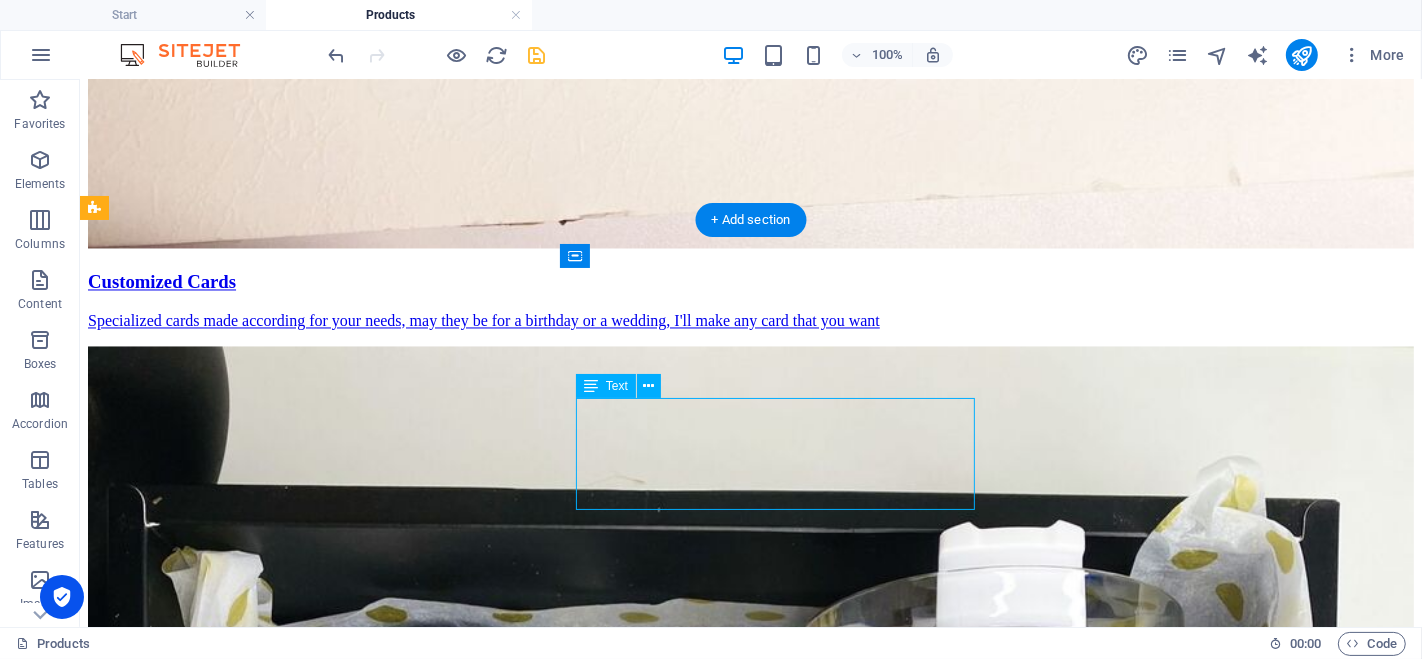 click on "These special chibi stickers are made just for you to ensure your satisfaction" at bounding box center (750, 8102) 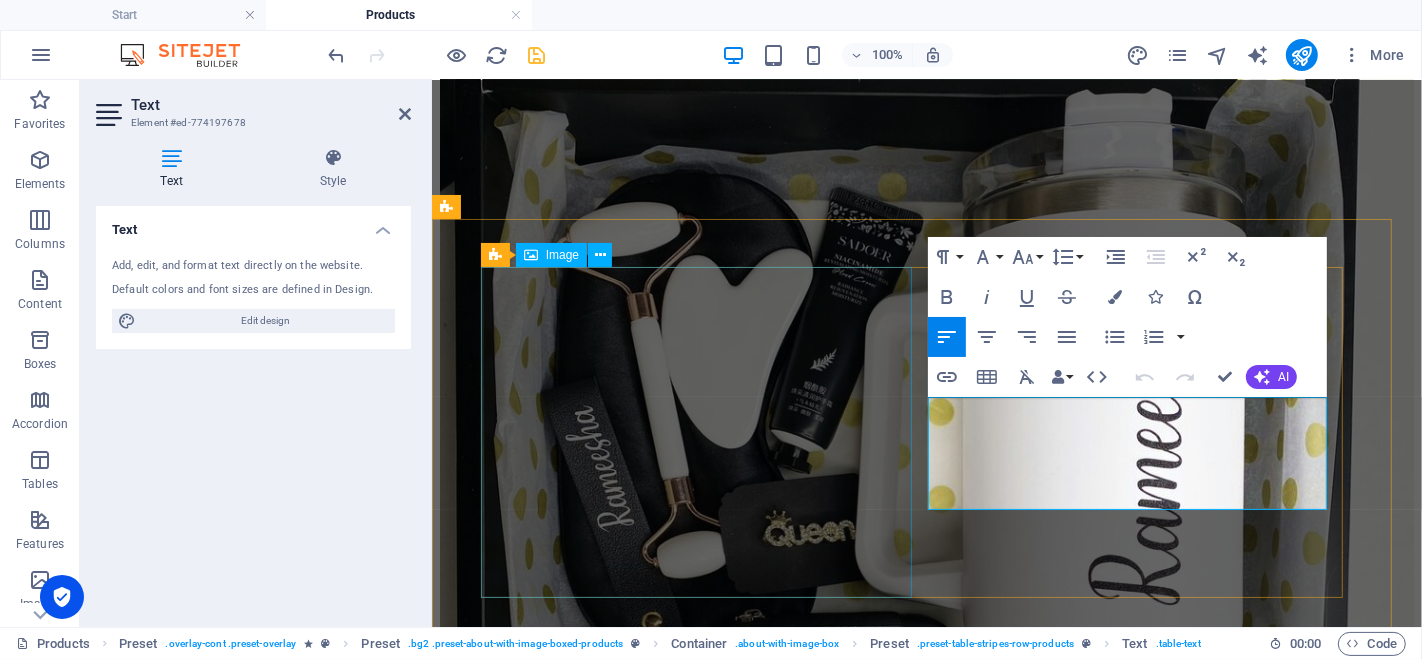 drag, startPoint x: 1031, startPoint y: 486, endPoint x: 895, endPoint y: 444, distance: 142.33763 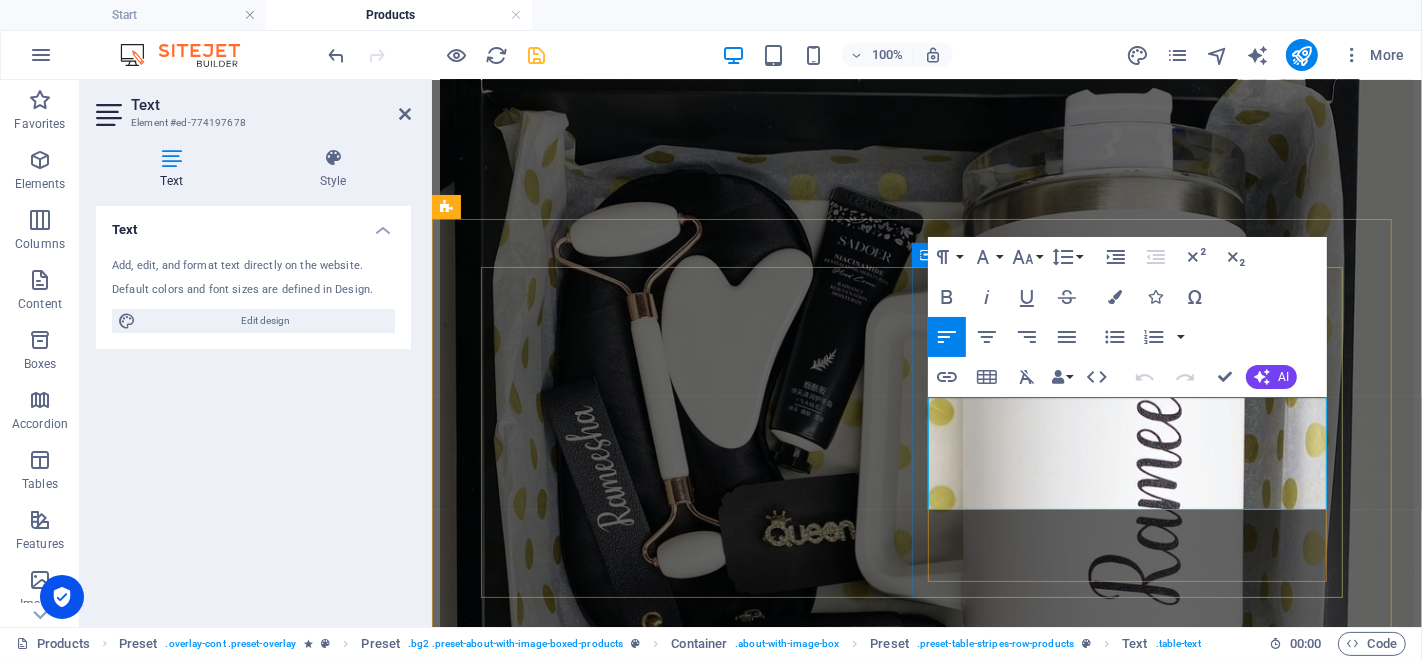 click on "These special chibi stickers are made just for you to ensure your satisfaction" at bounding box center (708, 6208) 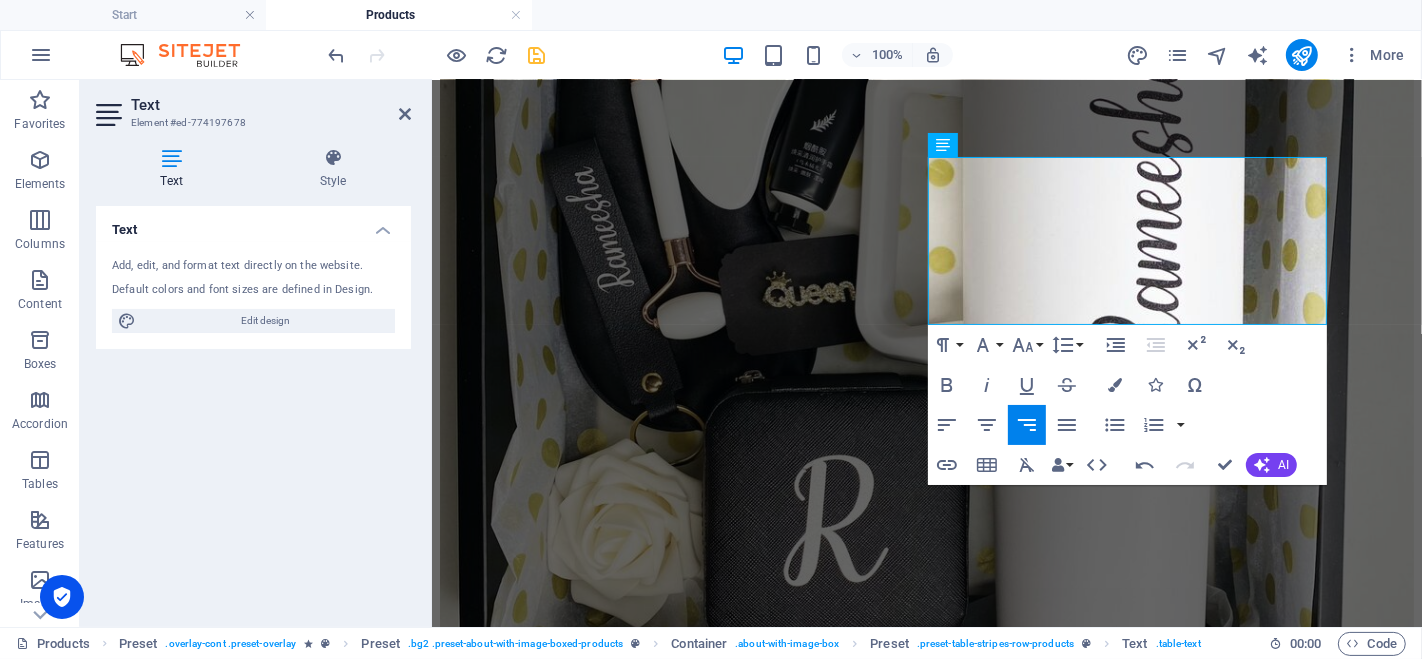 scroll, scrollTop: 3454, scrollLeft: 0, axis: vertical 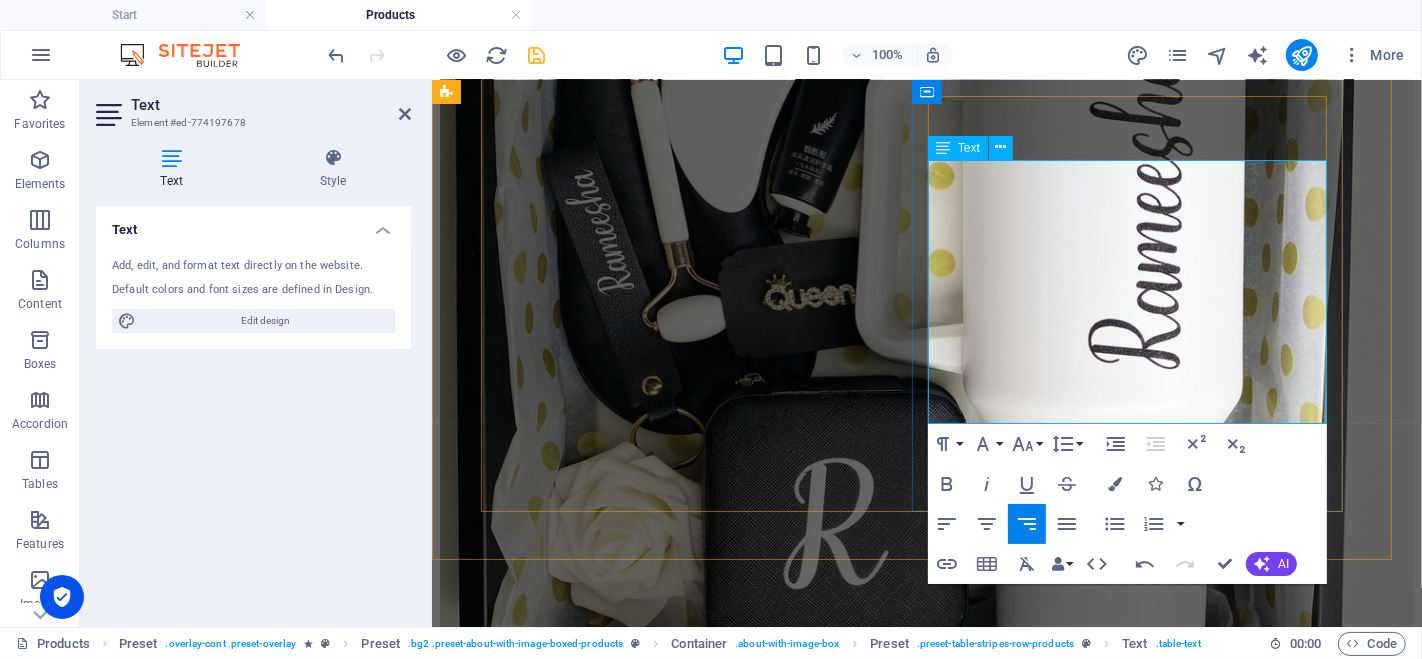 click on "These special chibi stickers are made just for you to ensure your satisfaction" at bounding box center [926, 6064] 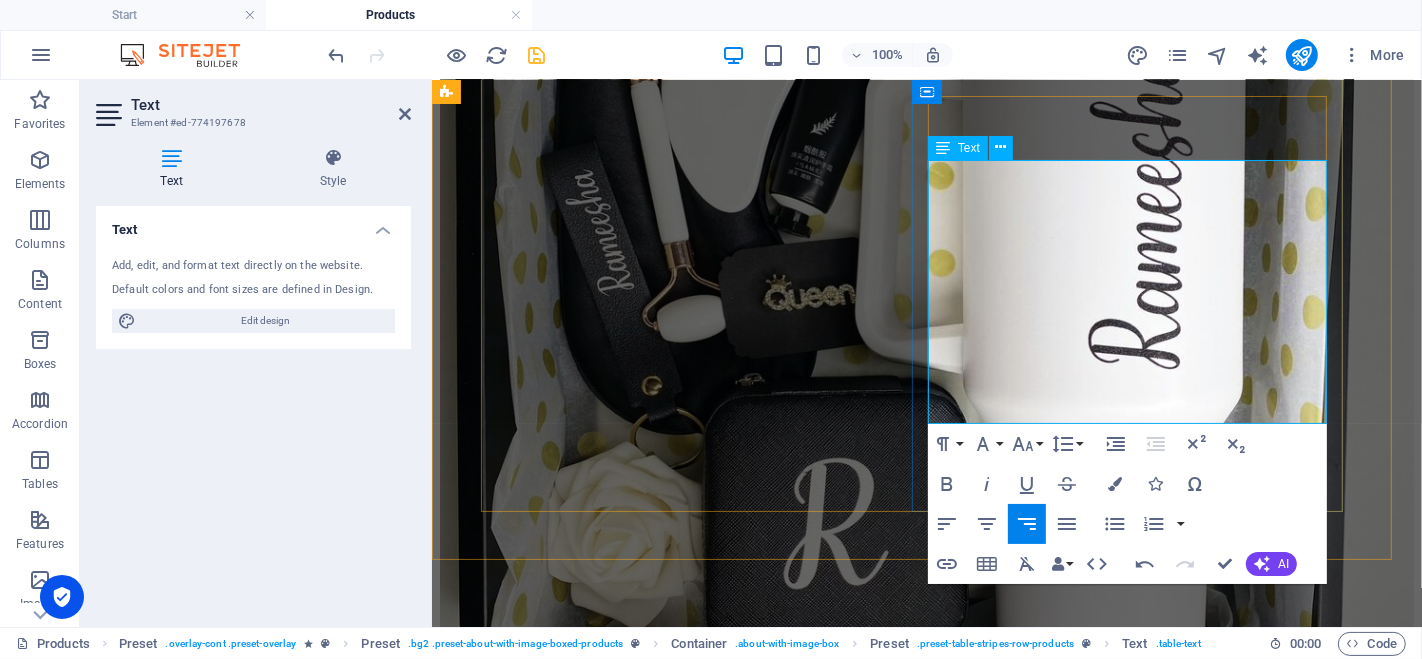 drag, startPoint x: 944, startPoint y: 174, endPoint x: 1277, endPoint y: 239, distance: 339.28455 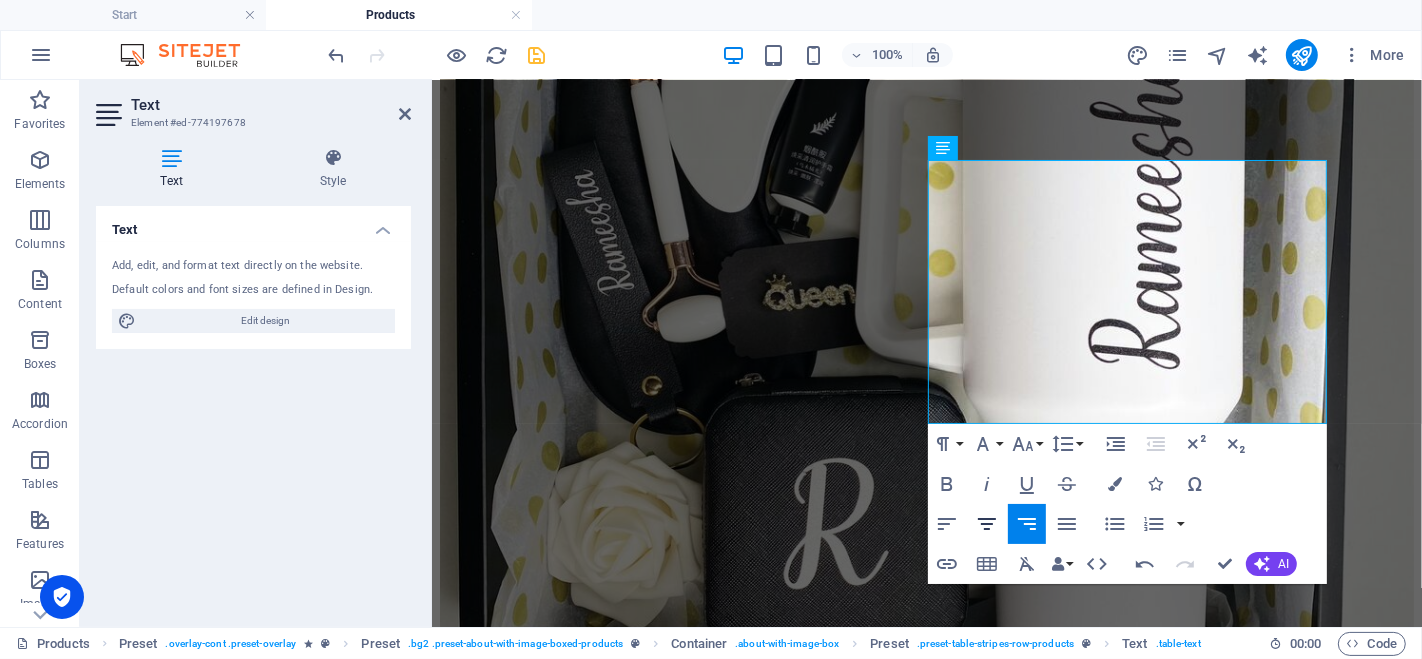 click 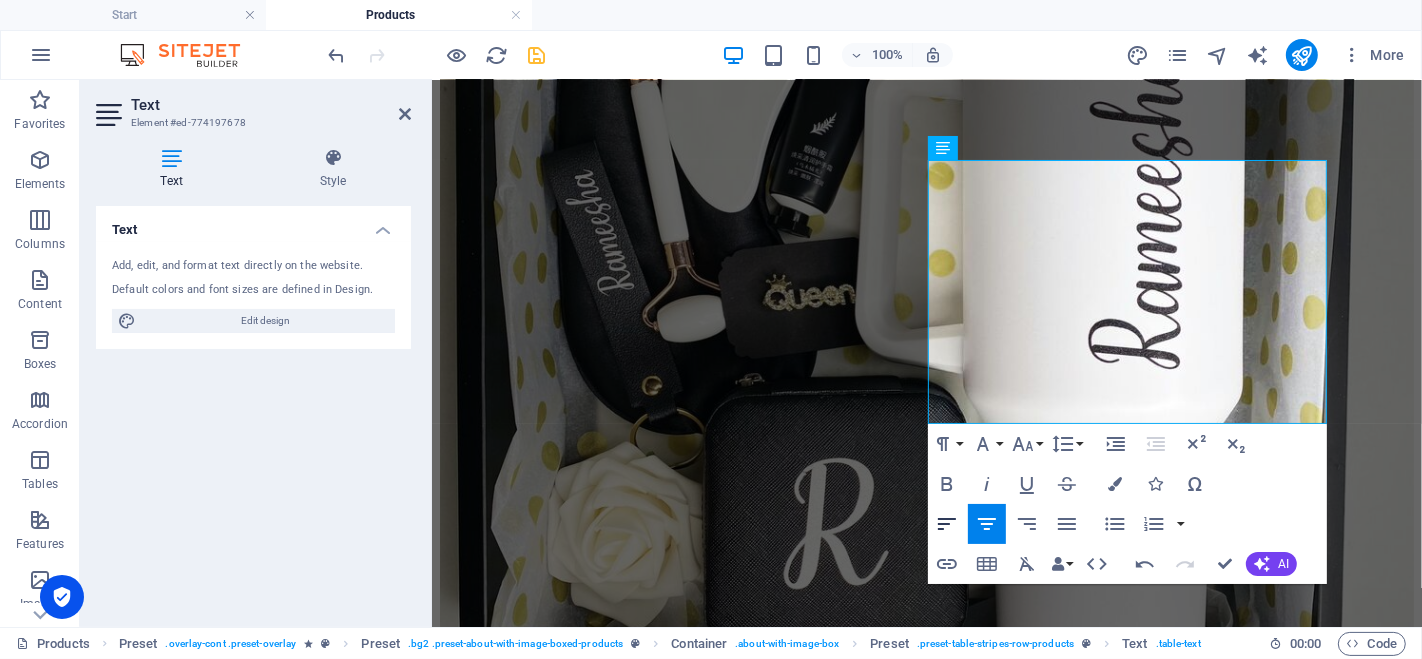 click 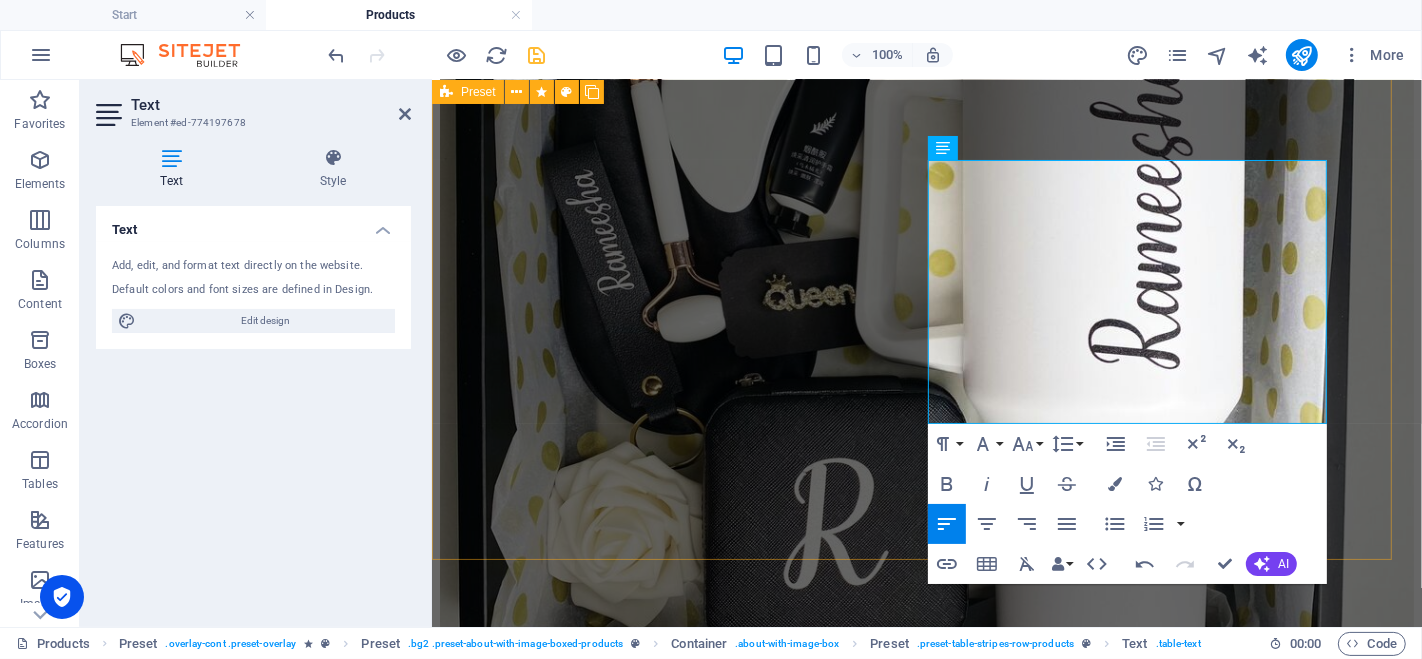 click on "Specialized Stickers These special chibi stickers are made just for you to ensure your satisfaction Order here" at bounding box center (926, 5833) 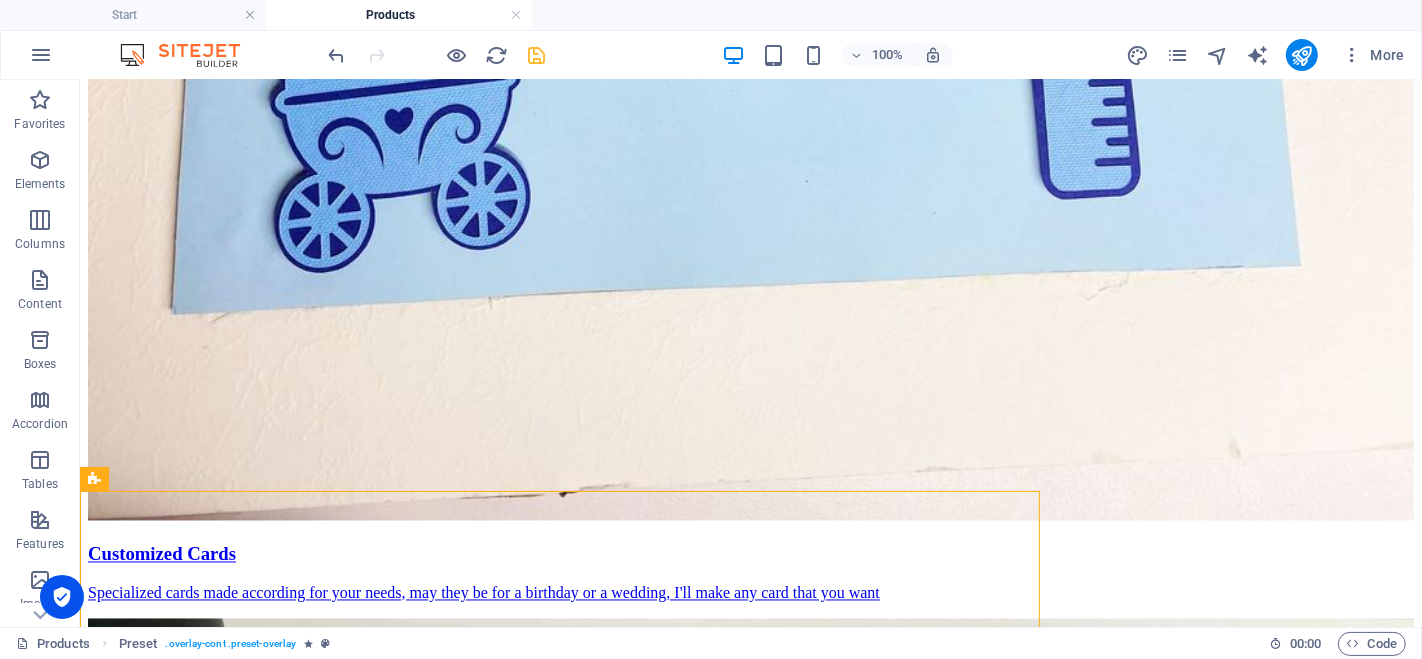 scroll, scrollTop: 2908, scrollLeft: 0, axis: vertical 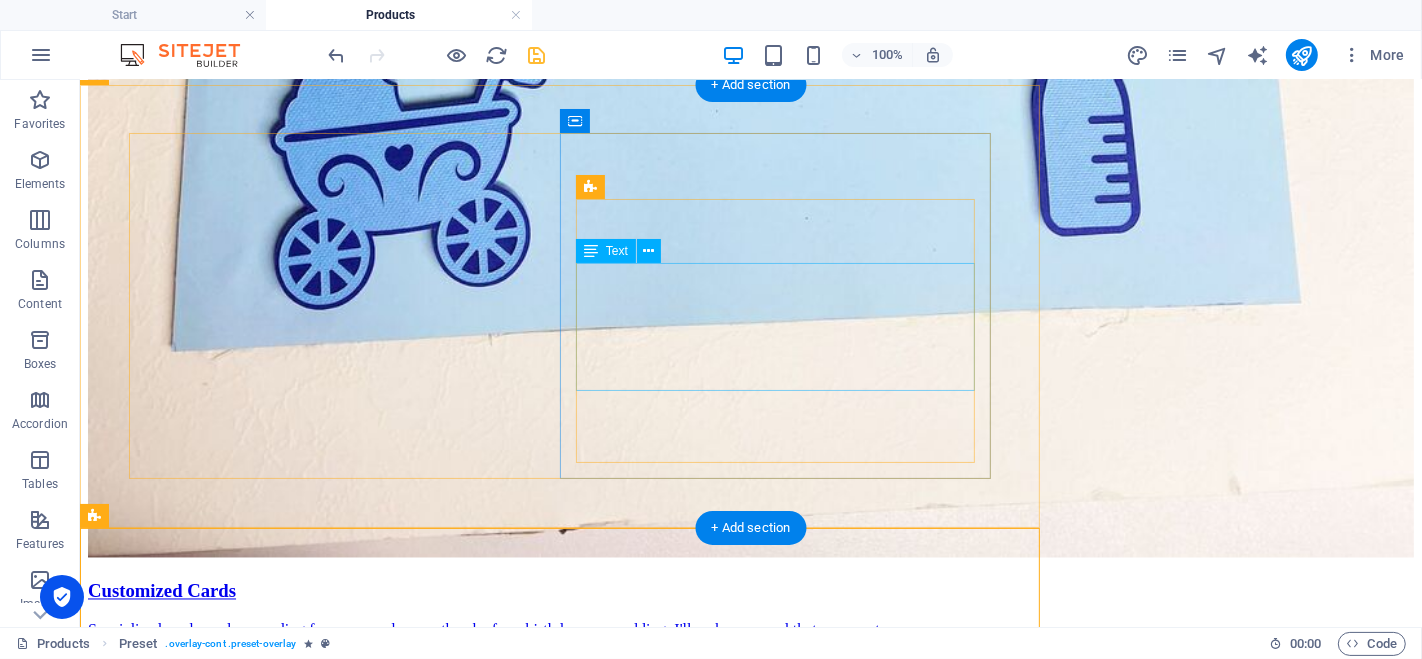 click on "A gift bag made for you to give gifts in after completing [DEMOGRAPHIC_DATA] and Umrah or other religious ceremonies" at bounding box center [750, 7655] 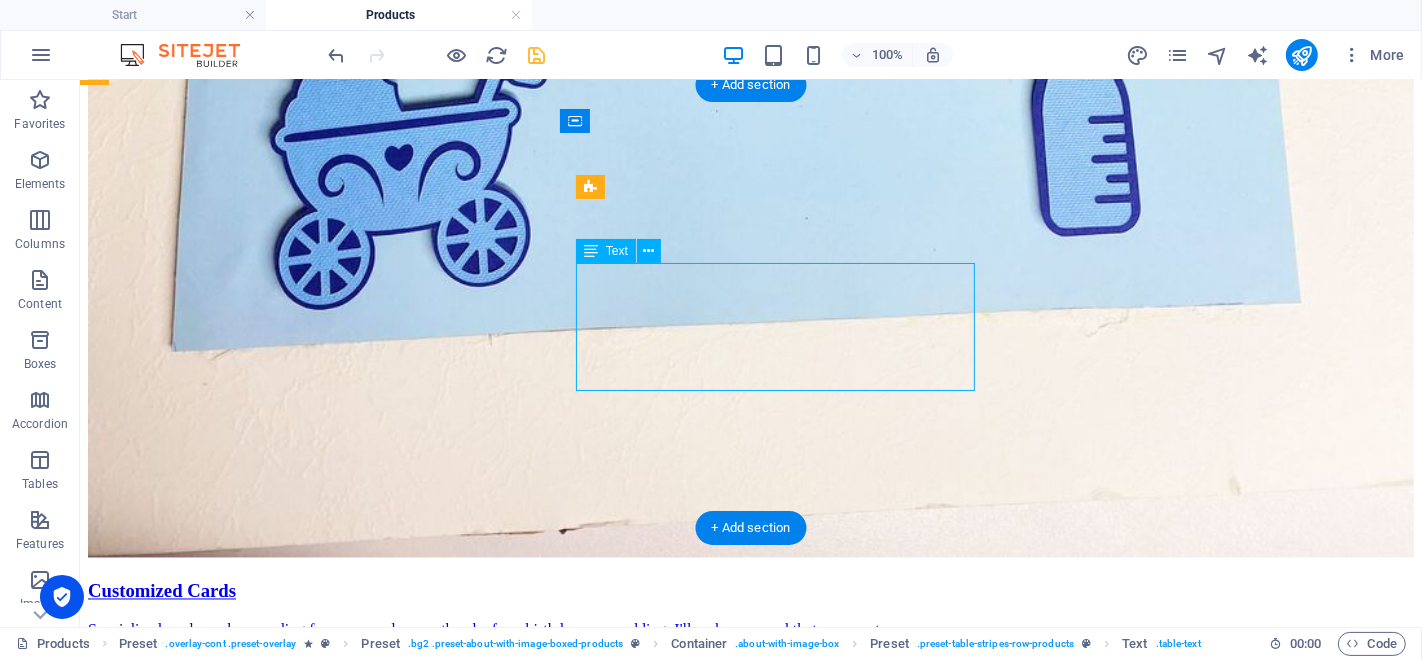 click on "A gift bag made for you to give gifts in after completing [DEMOGRAPHIC_DATA] and Umrah or other religious ceremonies" at bounding box center (750, 7655) 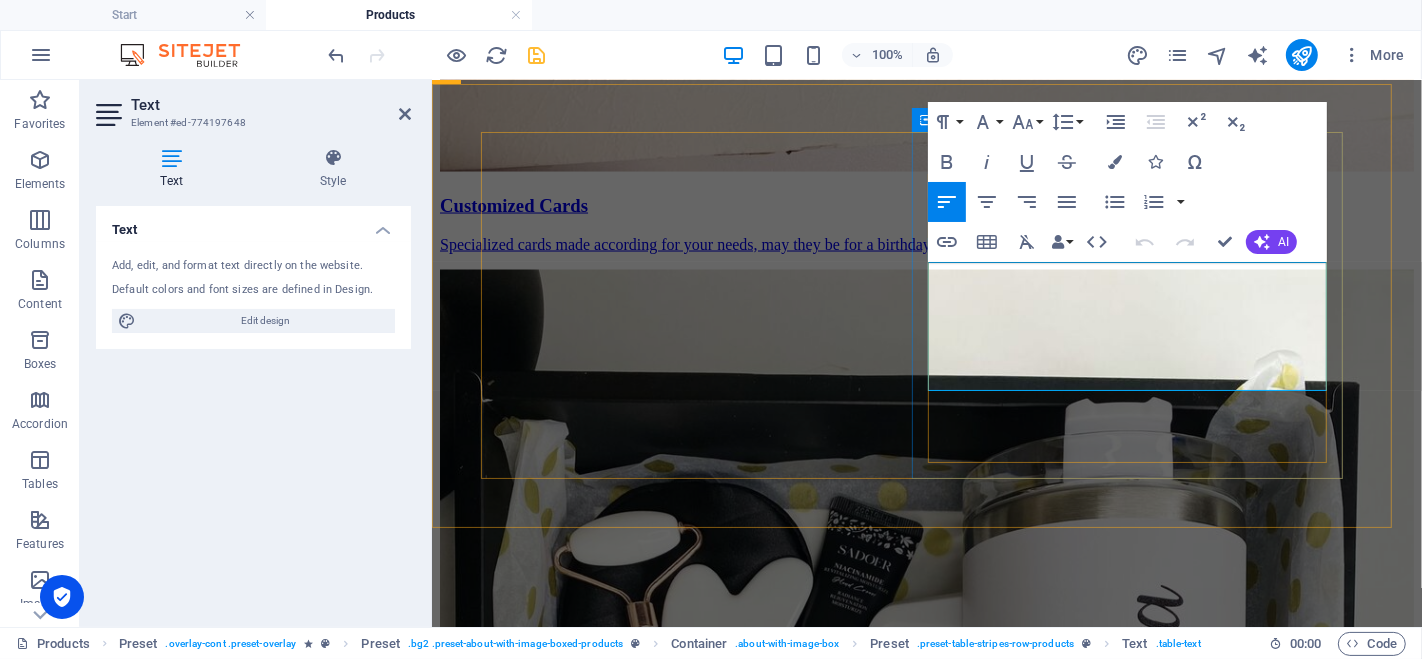 click at bounding box center [708, 5868] 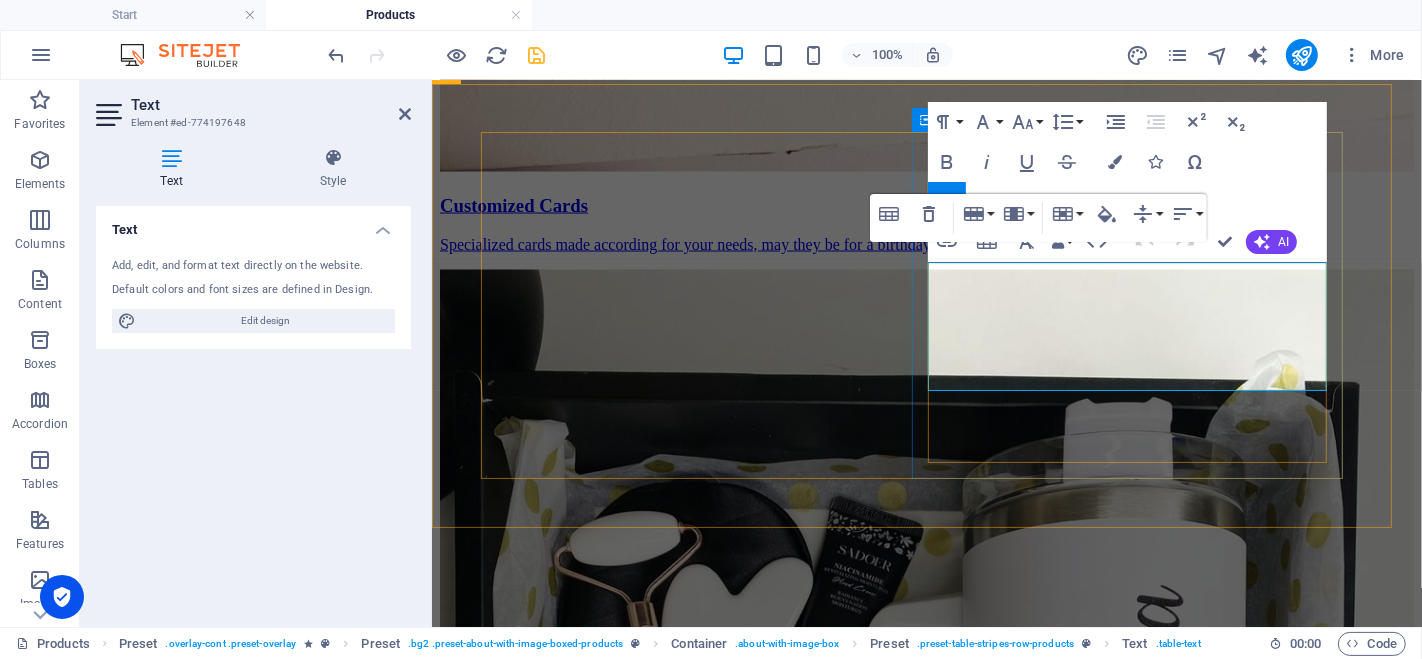 click on "A gift bag made for you to give gifts in after completing [DEMOGRAPHIC_DATA] and Umrah or other religious ceremonies" at bounding box center [708, 5901] 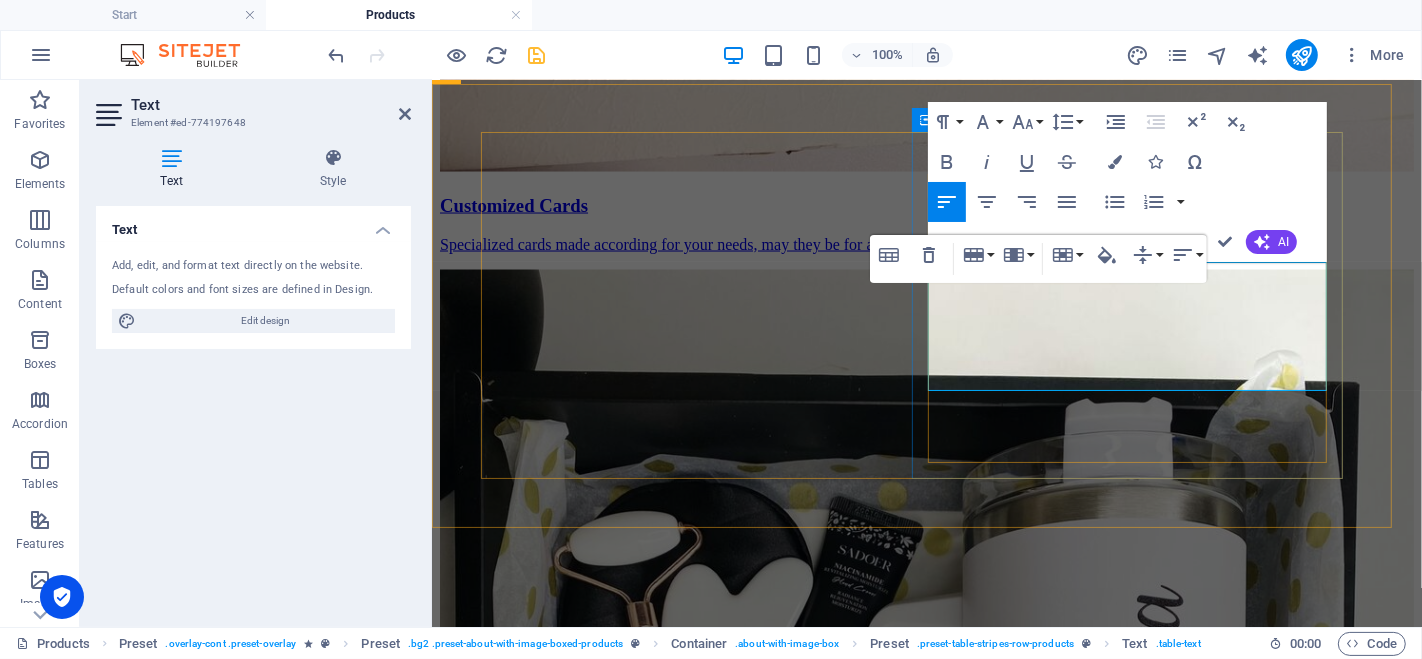 click on "A gift bag made for you to give gifts in after completing [DEMOGRAPHIC_DATA] and Umrah or other religious ceremonies" at bounding box center (708, 5901) 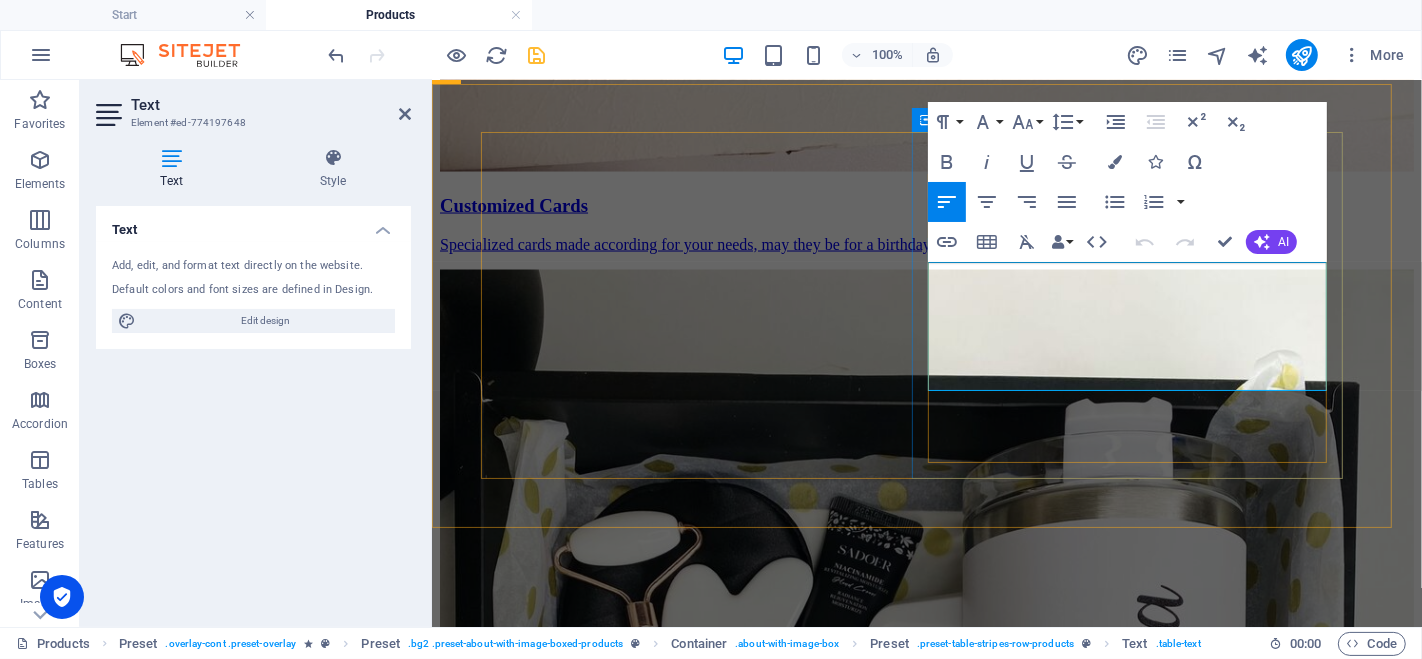 click on "A gift bag made for you to give gifts in after completing [DEMOGRAPHIC_DATA] and Umrah or other religious ceremonies" at bounding box center (708, 5901) 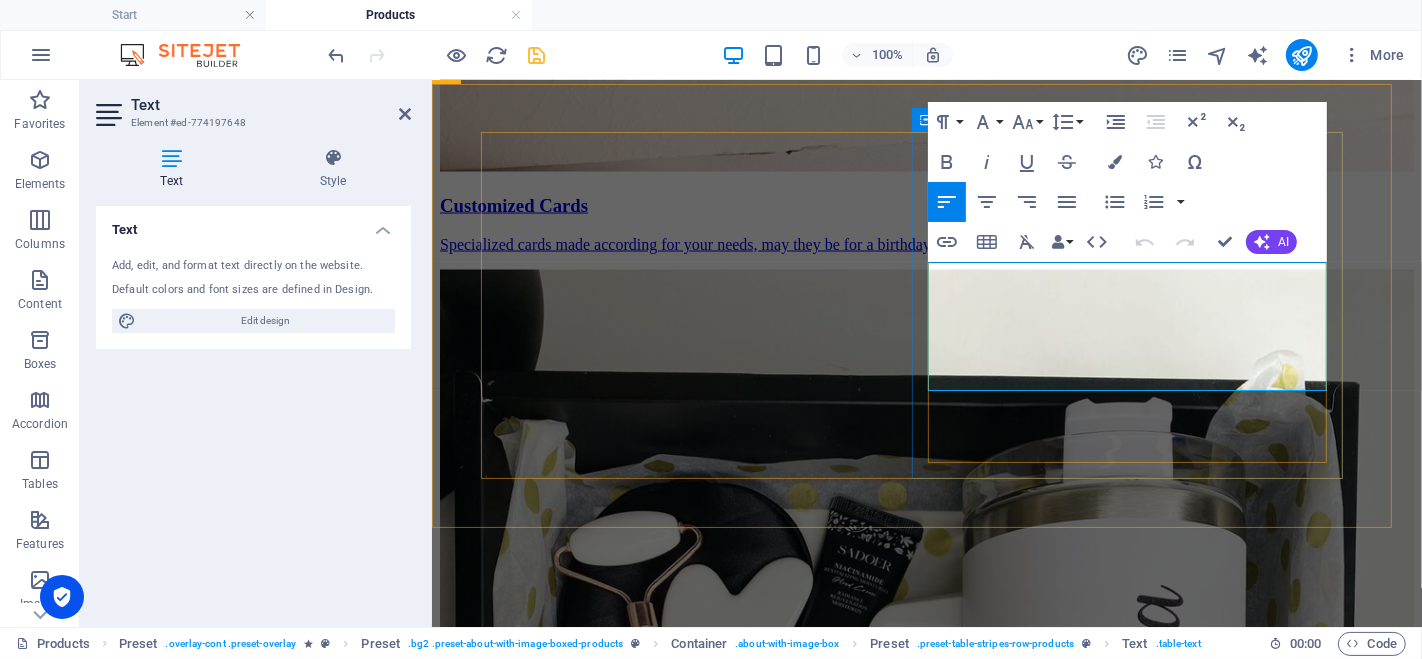 type 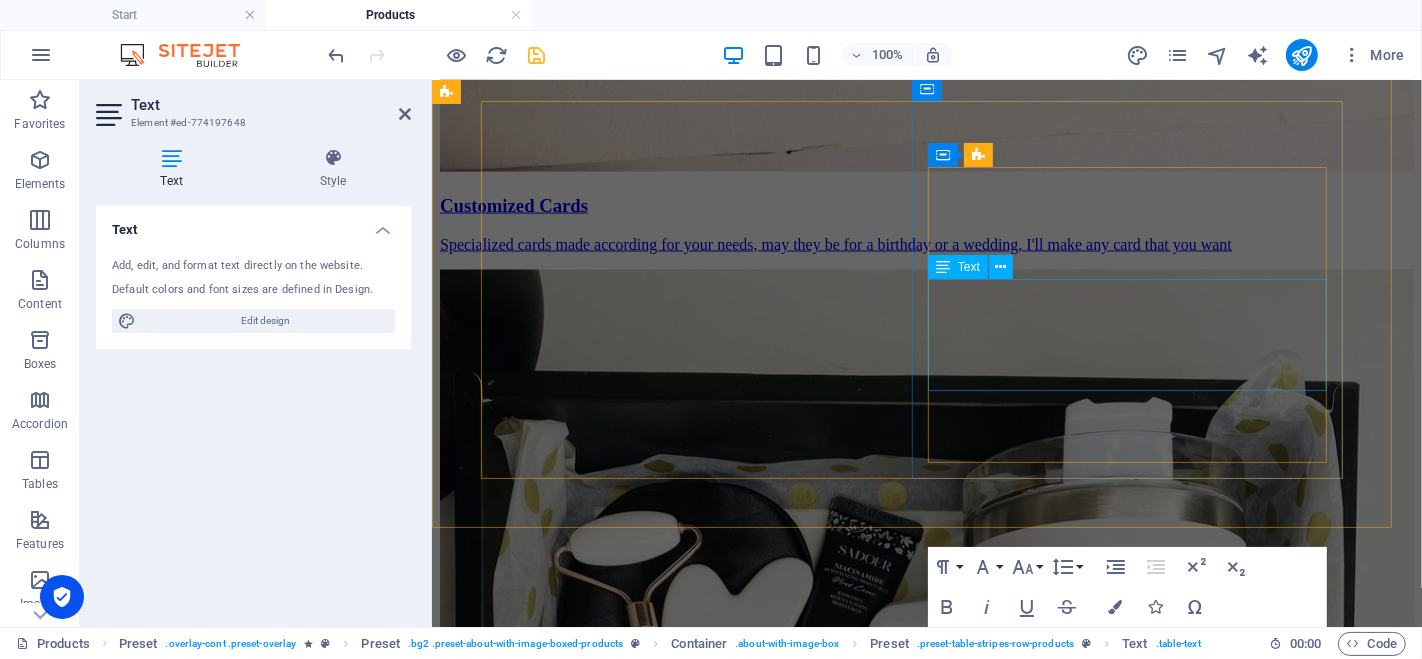 scroll, scrollTop: 2441, scrollLeft: 0, axis: vertical 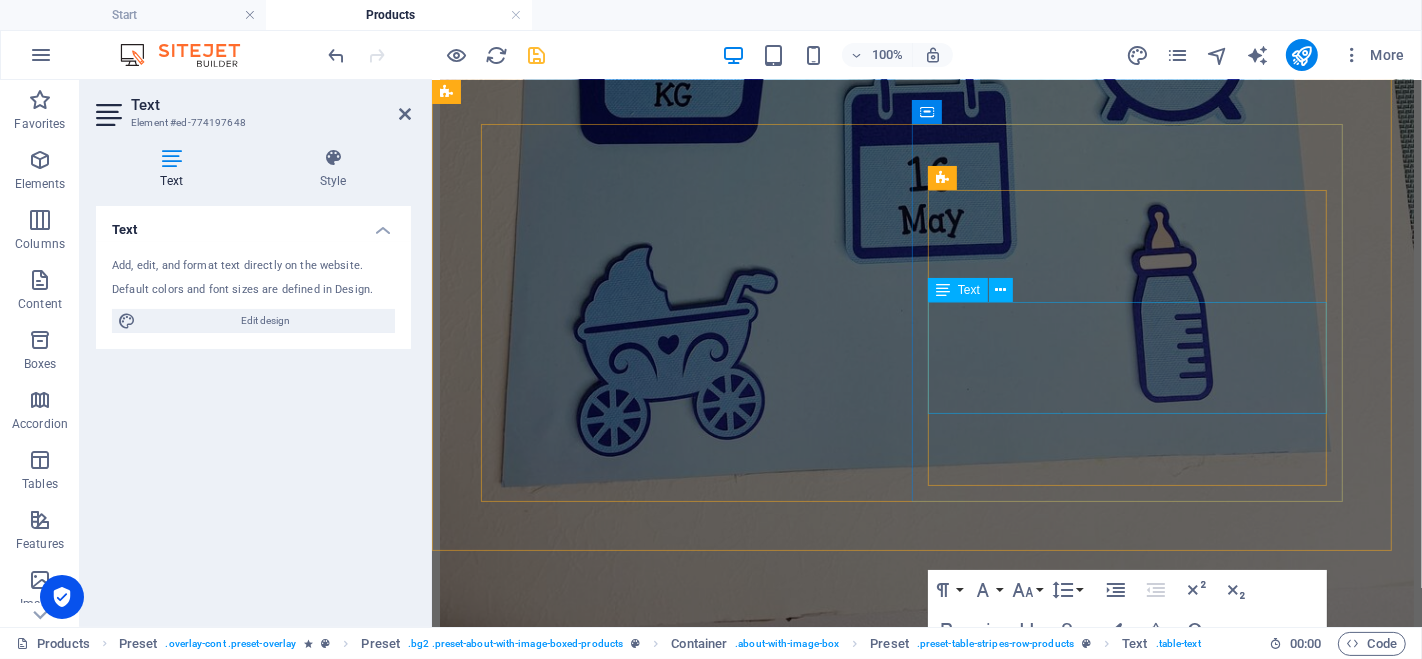 click on "A customized chopping board which is designed according to what you need" at bounding box center [926, 5682] 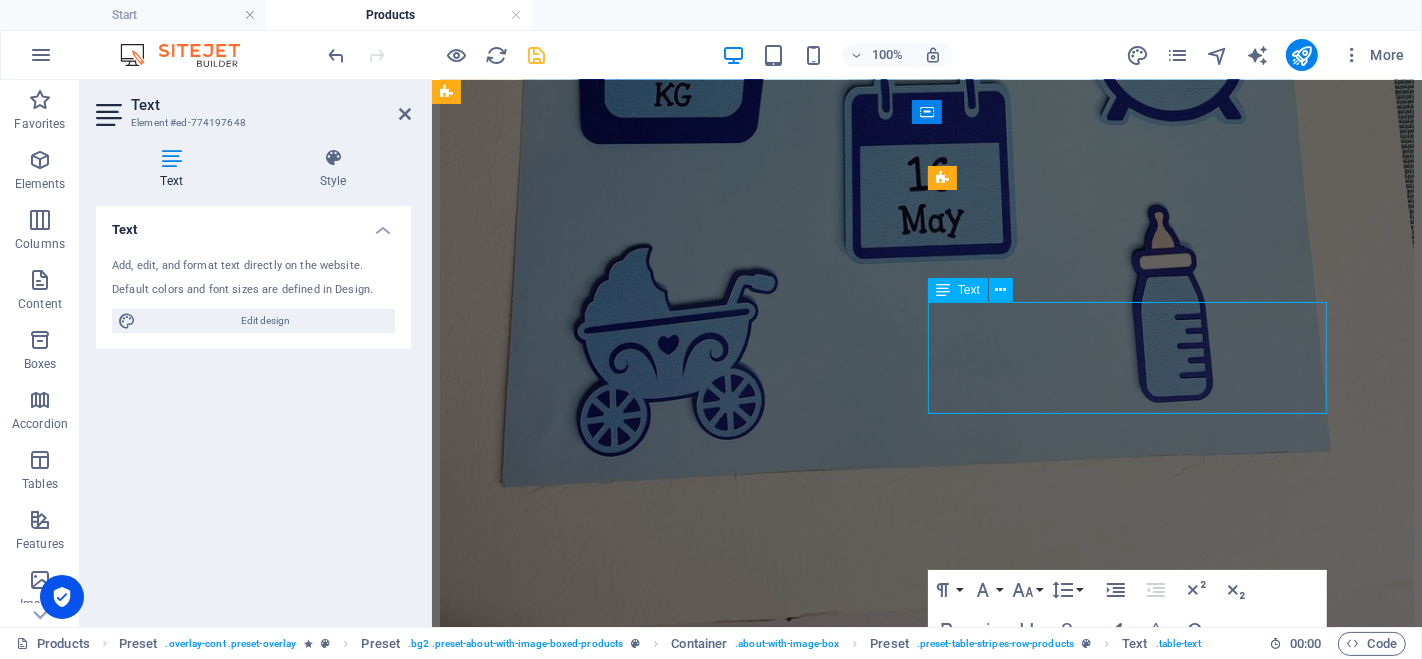 click on "Products Keychain A pendant which can be used as a decoration for a keychain to make your keychains more you Chopping Board A customized chopping board which you can use as a decoration piece or used as a regular chopping board Kitch Cloths Customized kitchen cloths to make your kitchen feel more homely and represent your ideas Customized Cards Specialized cards made according for your needs, may they be for a birthday or a wedding, I'll make any card that you want Customized Gift Boz A customized gift box that includes a tumbler cup, keychain, [MEDICAL_DATA] rollers and jade stone as well as other tidbits  Customized Pouch Customized pouch according to what you prefer Stationary Set A lovely stationary set for you or your loved ones No clue atp hmmmmm Chibi Sticker A chibi sticker which is made just for you and made to be exactly what you would like HMMMMMM Among us Contents? idk hmmmmmm uhhhhhhhhh nice nice very nice Order here     Customized Chopping Board Order here     Start About us Products Making Order" at bounding box center (926, 4705) 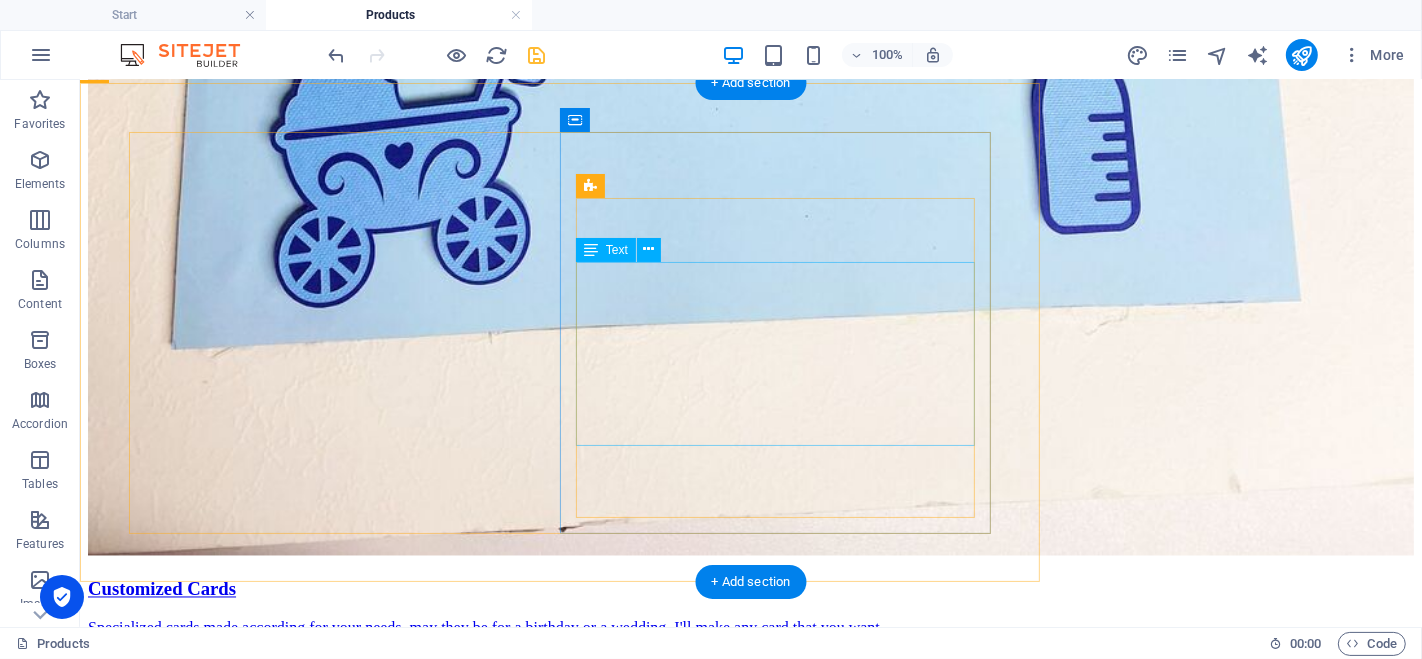 click on "A gift bag made for you to give gifts in after completing [DEMOGRAPHIC_DATA] and Umrah or other religious ceremonies" at bounding box center (750, 7705) 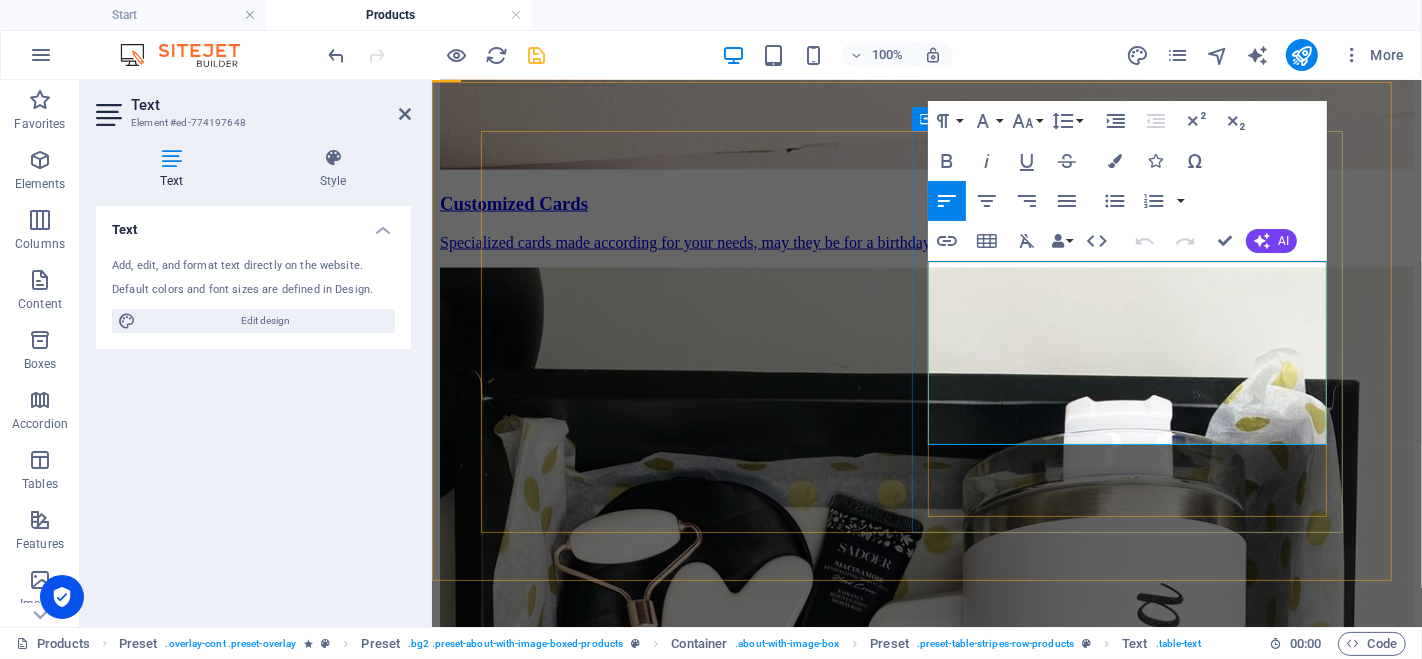 click on "A gift bag made for you to give gifts in after completing [DEMOGRAPHIC_DATA] and Umrah or other religious ceremonies" at bounding box center [926, 5938] 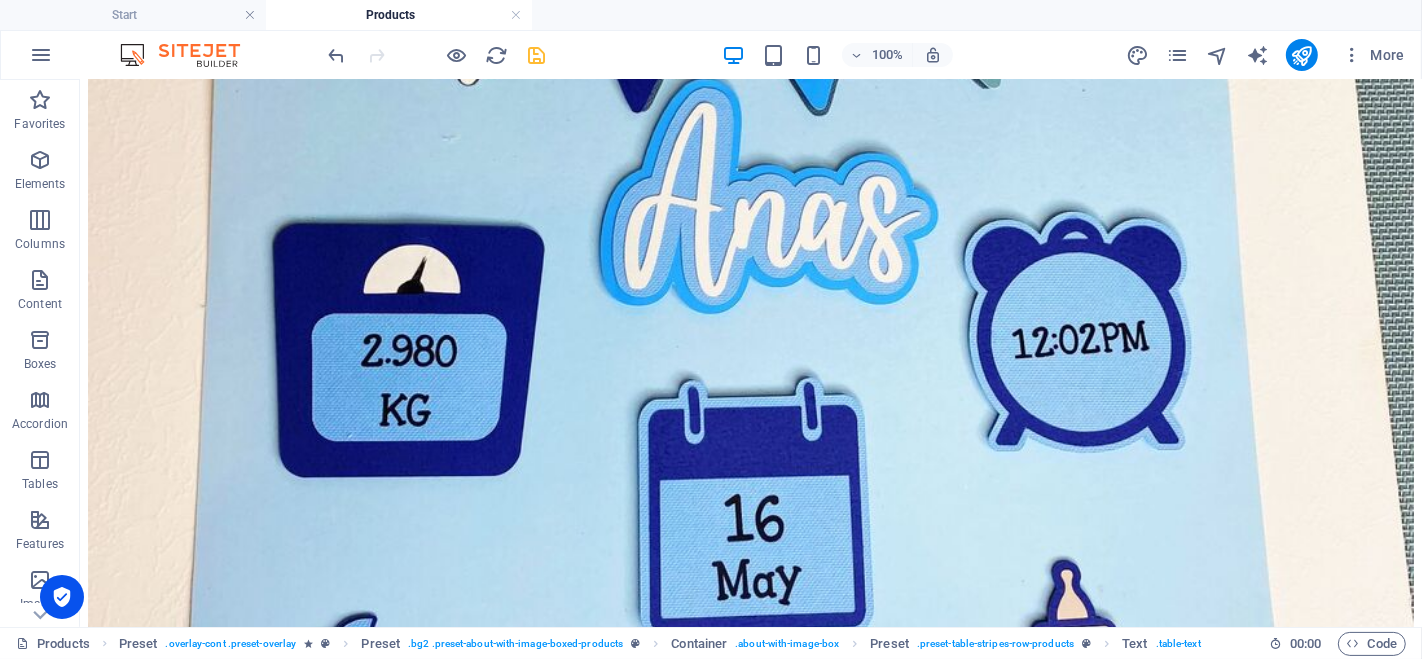 scroll, scrollTop: 2295, scrollLeft: 0, axis: vertical 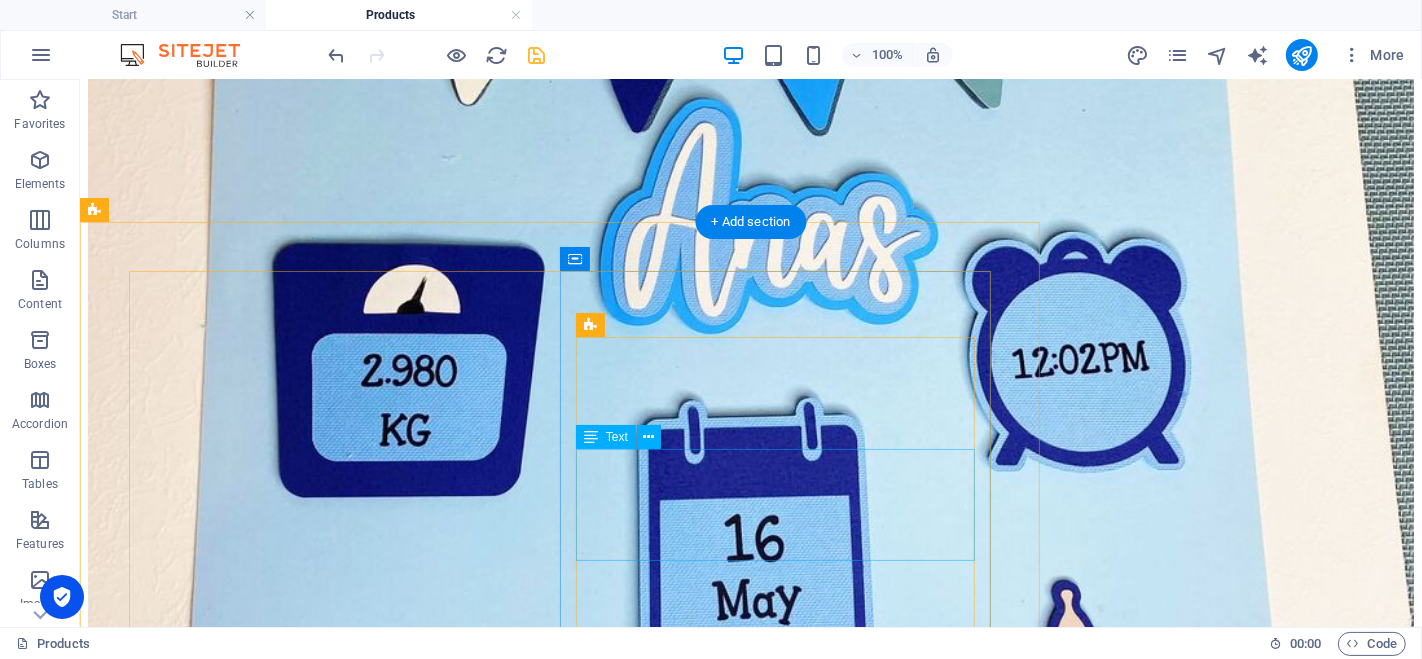 click on "A customized chopping board which is designed according to what you need" at bounding box center (750, 7498) 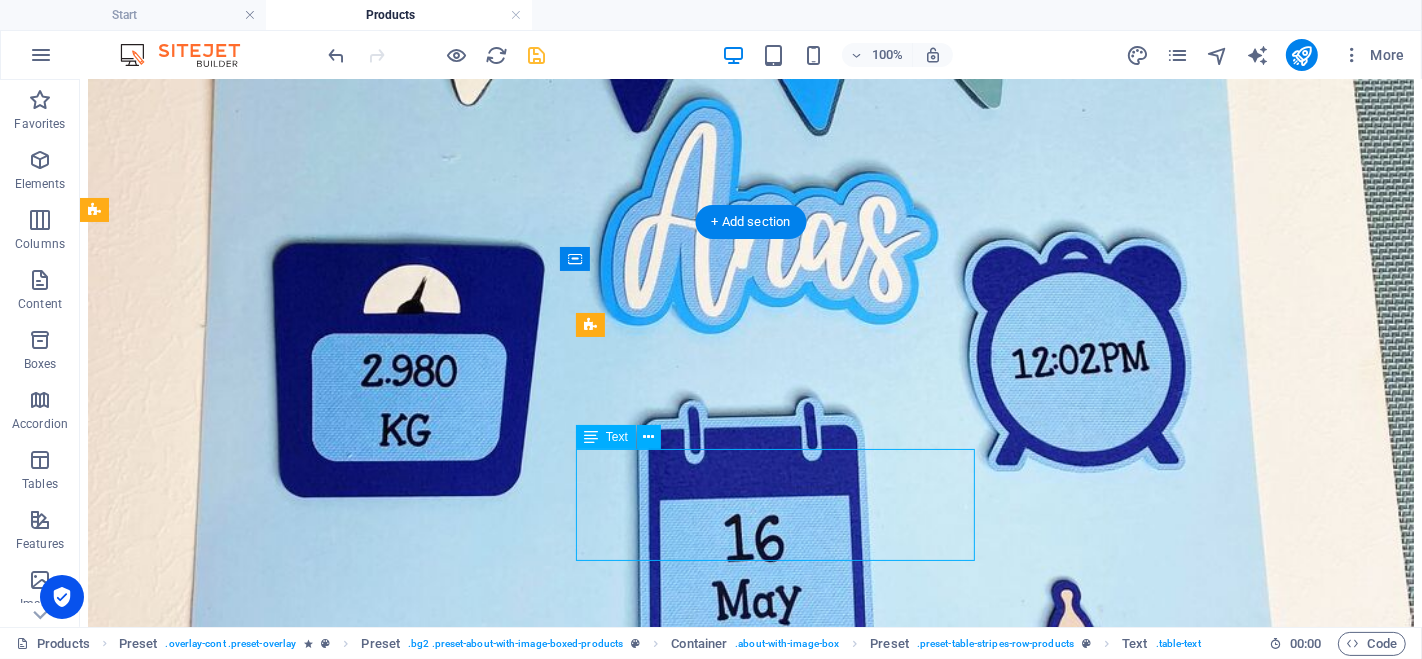 click on "A customized chopping board which is designed according to what you need" at bounding box center (750, 7498) 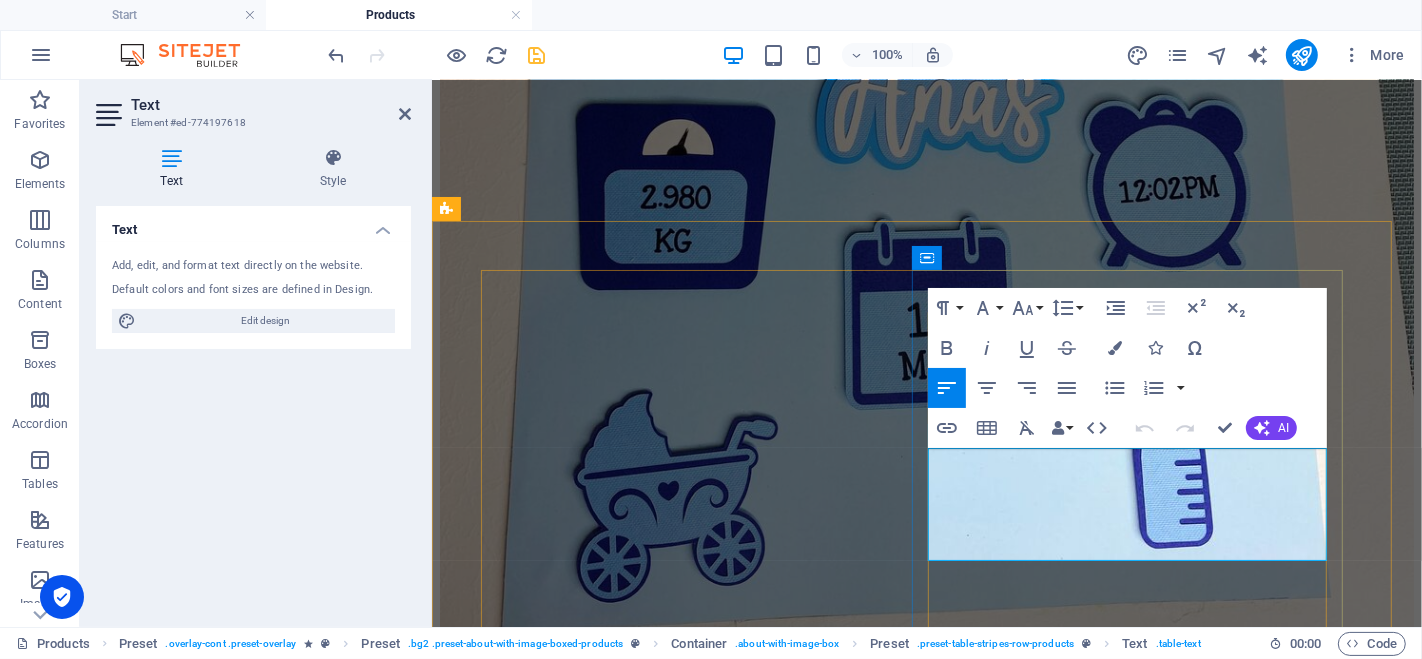 click on "A customized chopping board which is designed according to what you need" at bounding box center [729, 5842] 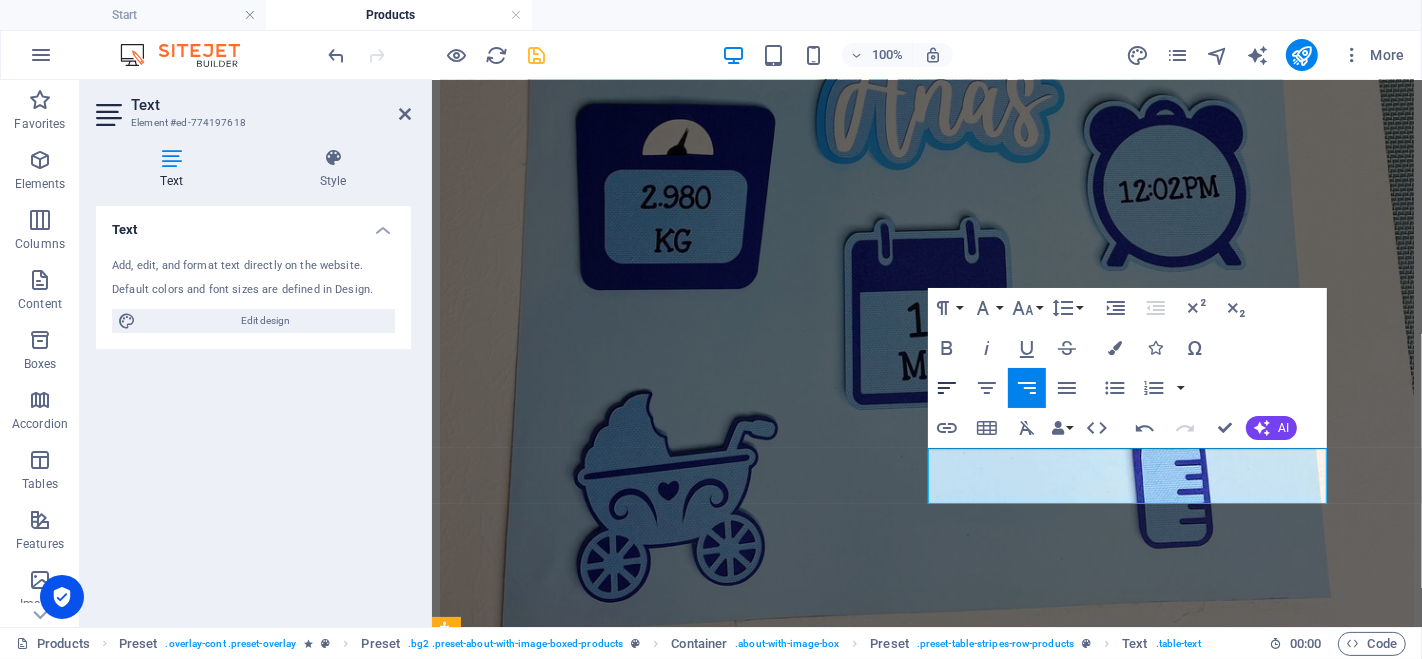 click 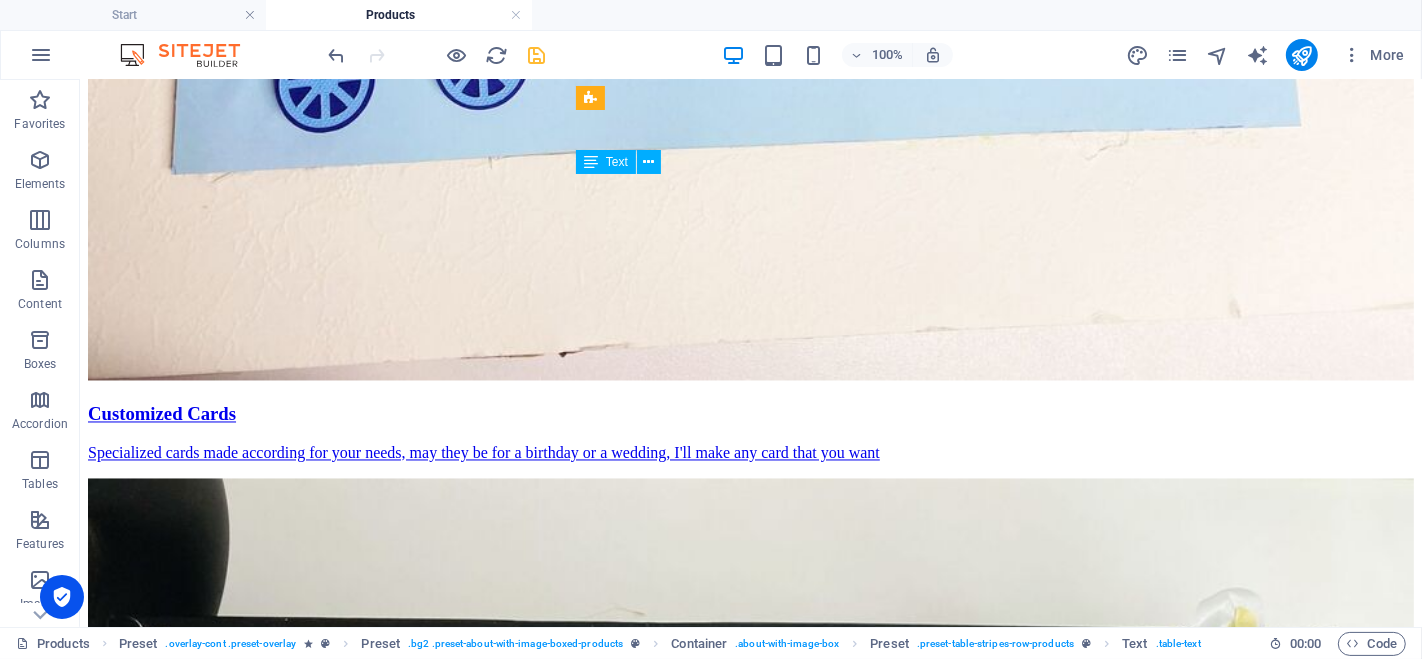 scroll, scrollTop: 3086, scrollLeft: 0, axis: vertical 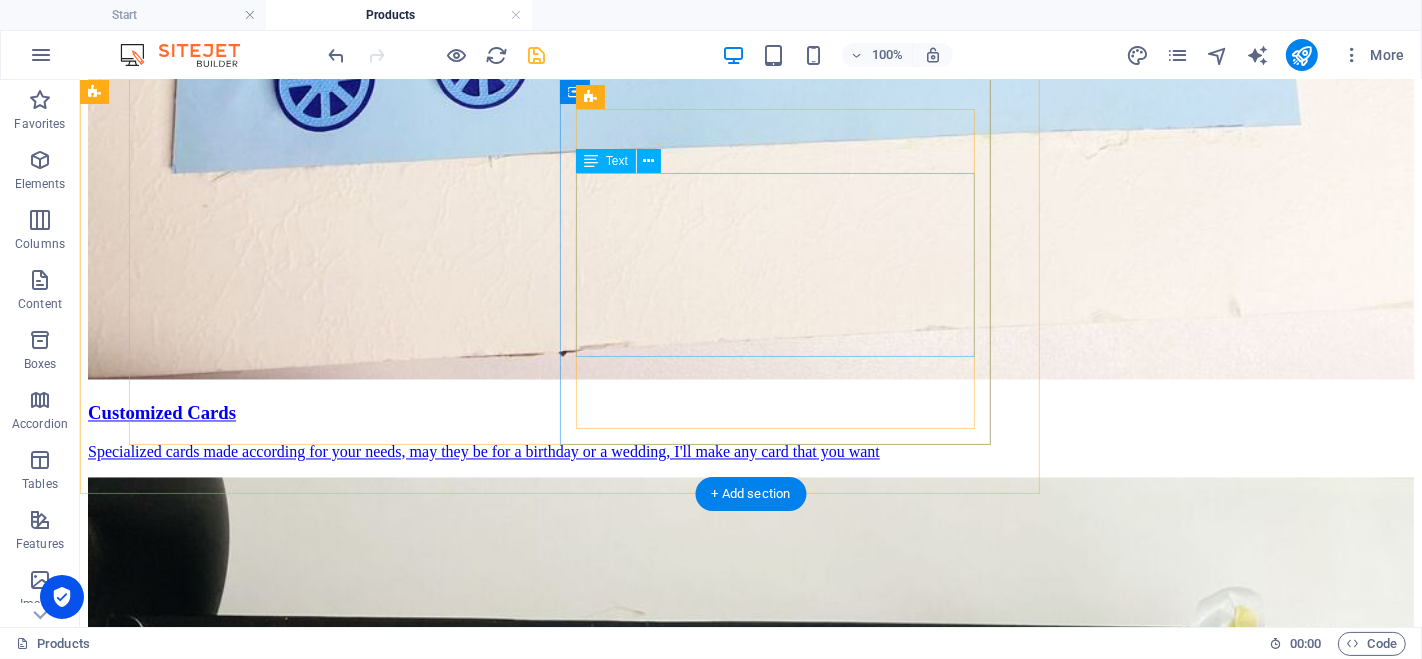 click on "A gift bag made for you to give gifts in after completing [DEMOGRAPHIC_DATA] and Umrah or other religious ceremonies" at bounding box center (750, 7829) 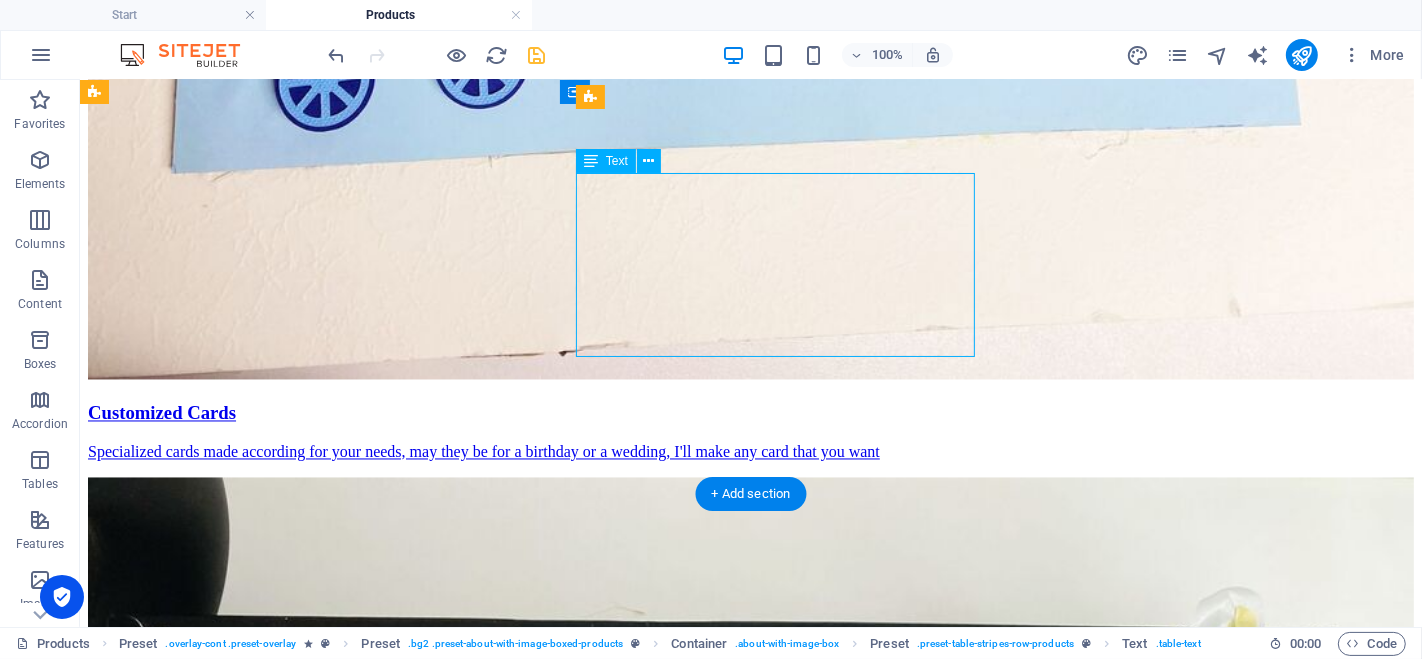 click on "A gift bag made for you to give gifts in after completing [DEMOGRAPHIC_DATA] and Umrah or other religious ceremonies" at bounding box center [750, 7829] 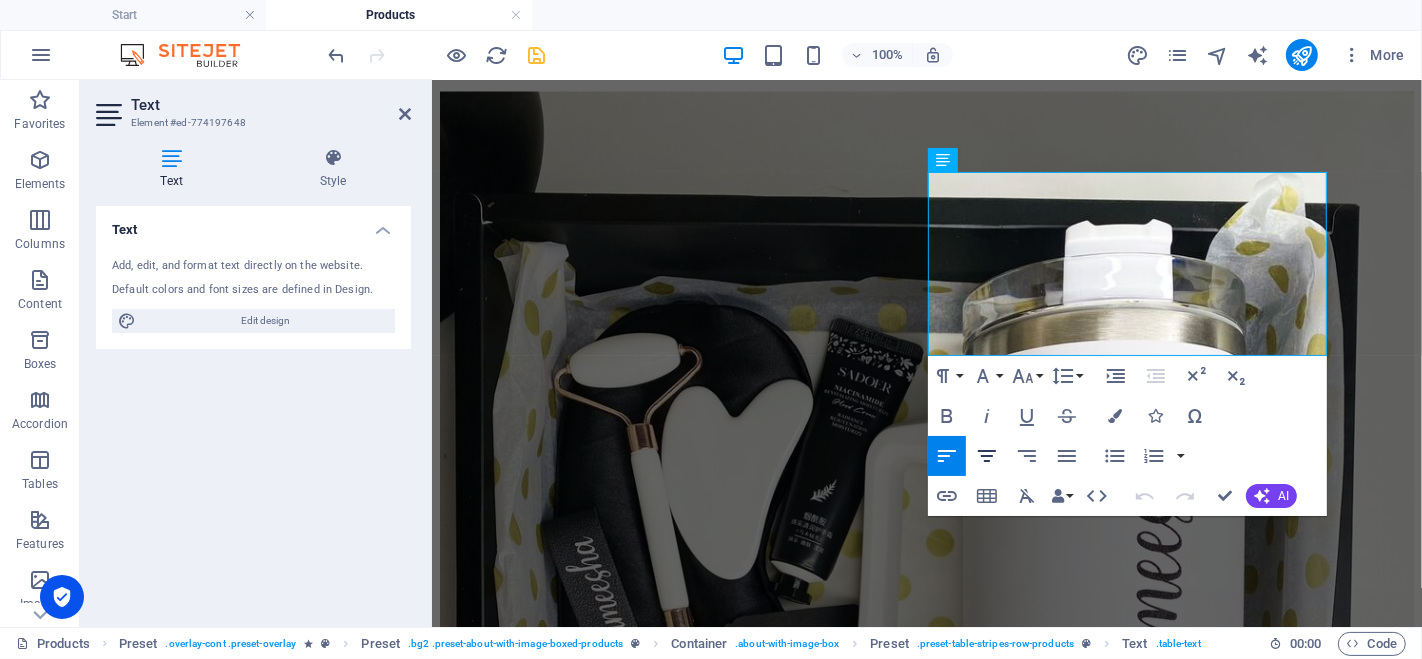 click 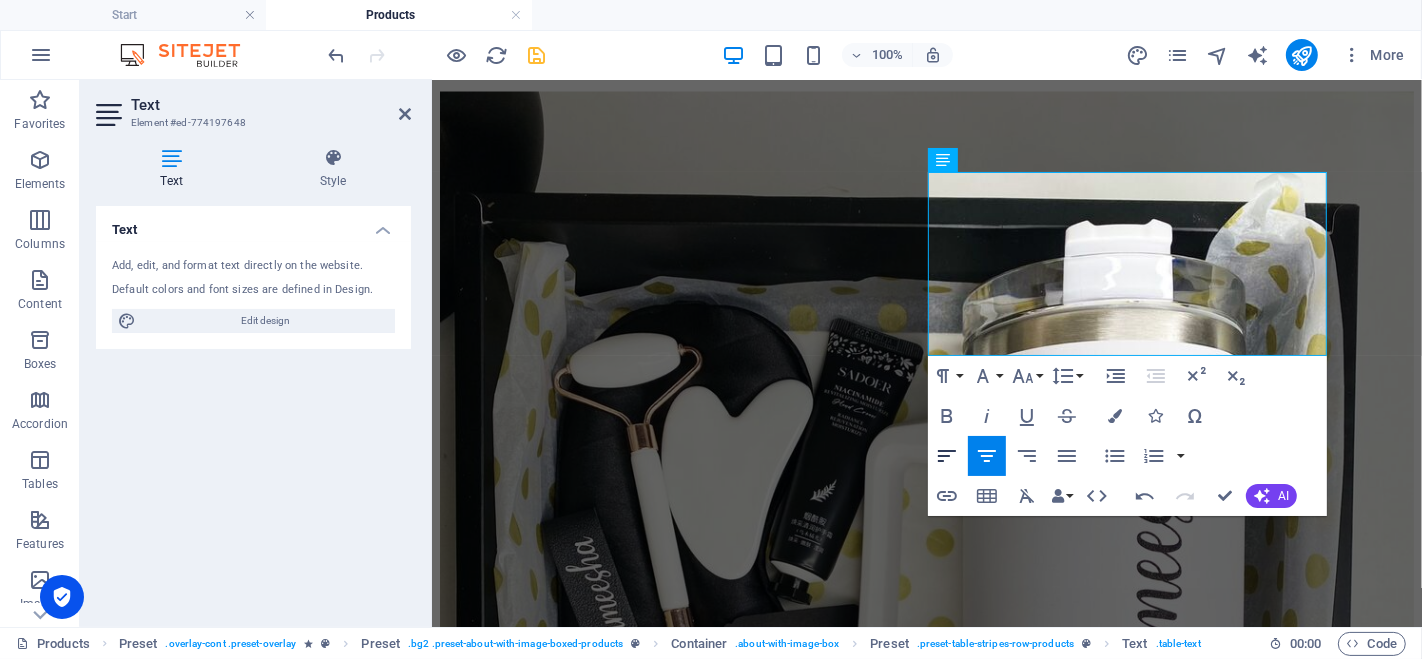 click 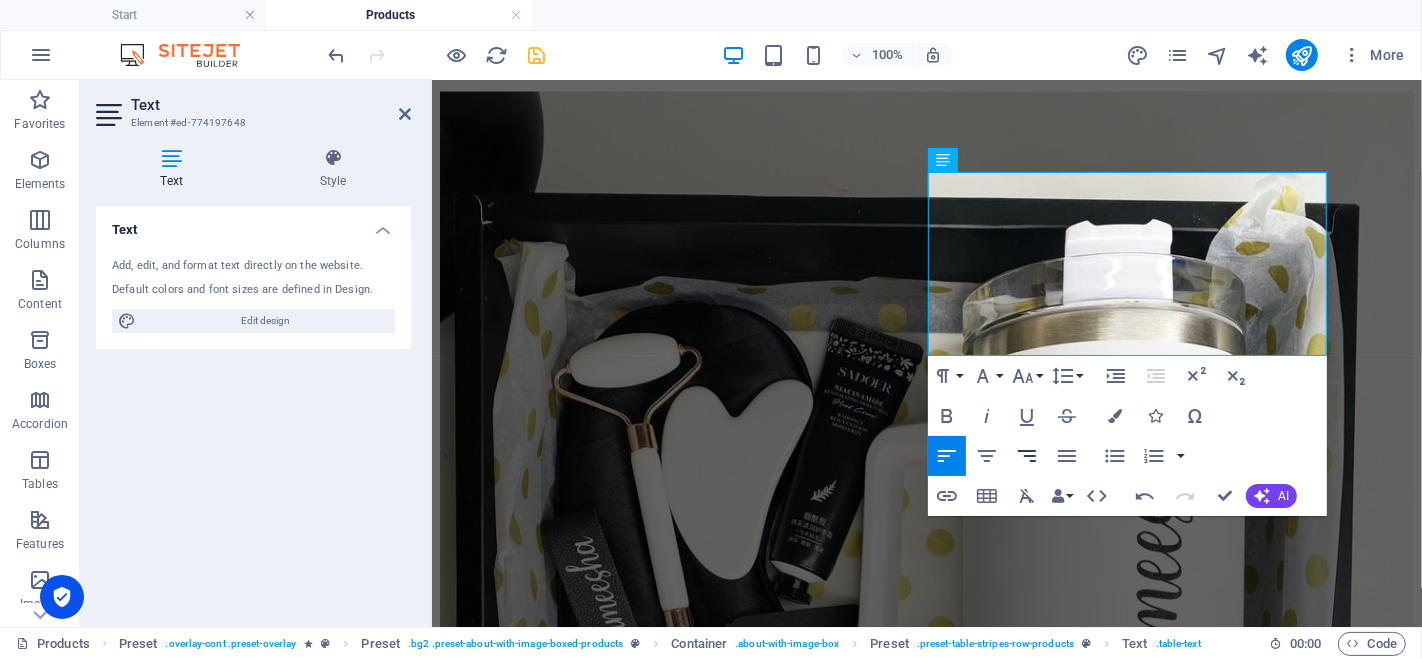drag, startPoint x: 1037, startPoint y: 450, endPoint x: 1025, endPoint y: 410, distance: 41.761227 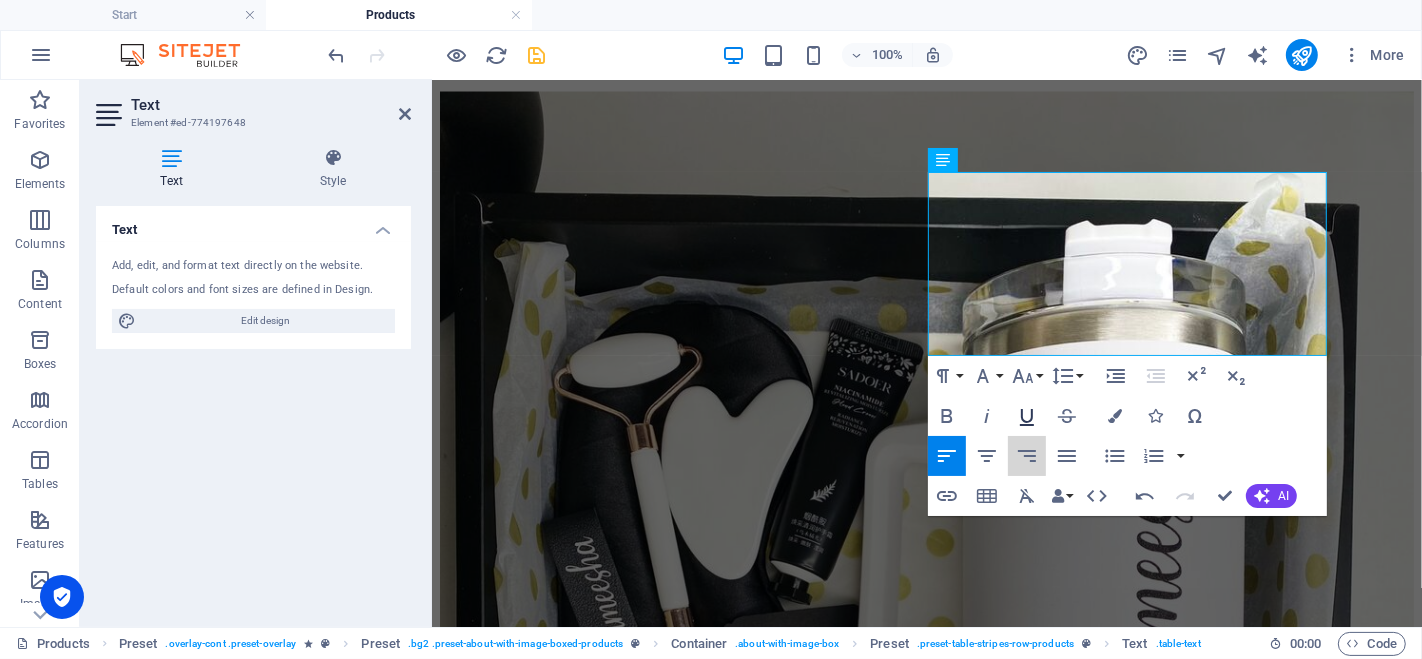 click 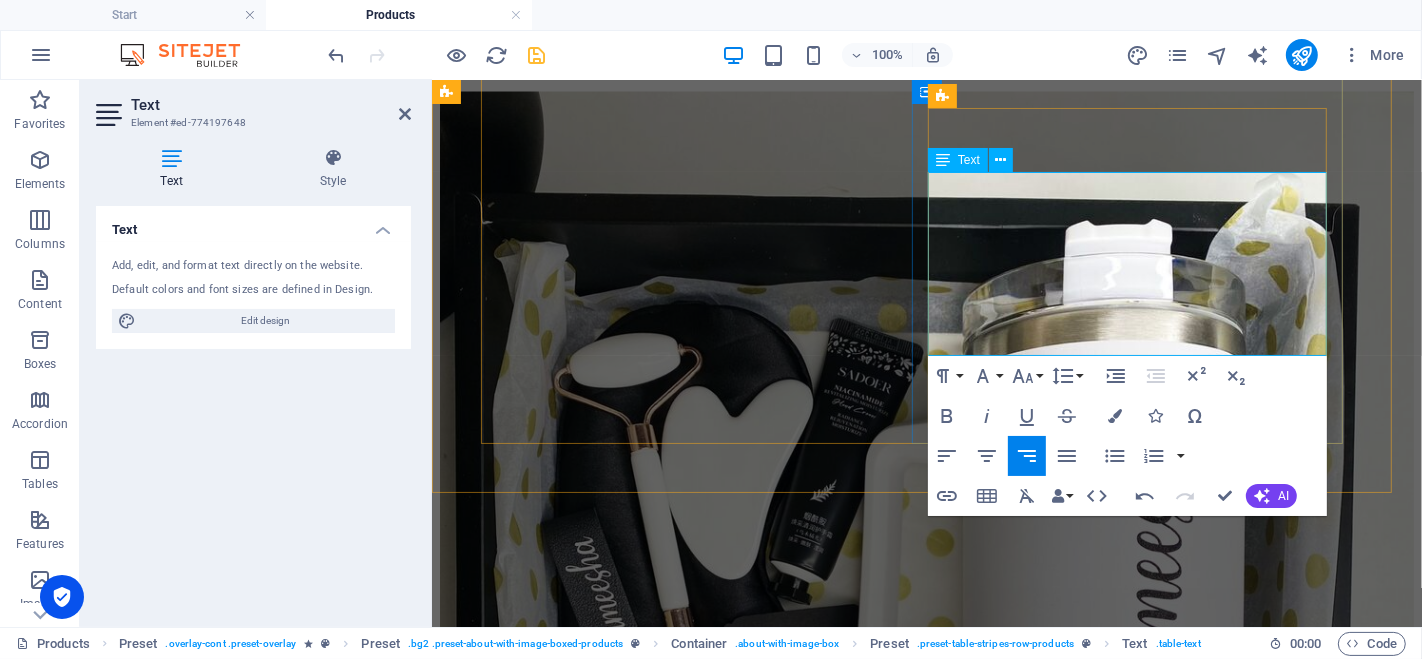click on "A gift bag made for you to give gifts in after completing [DEMOGRAPHIC_DATA] and Umrah or other religious ceremonies" at bounding box center (926, 6062) 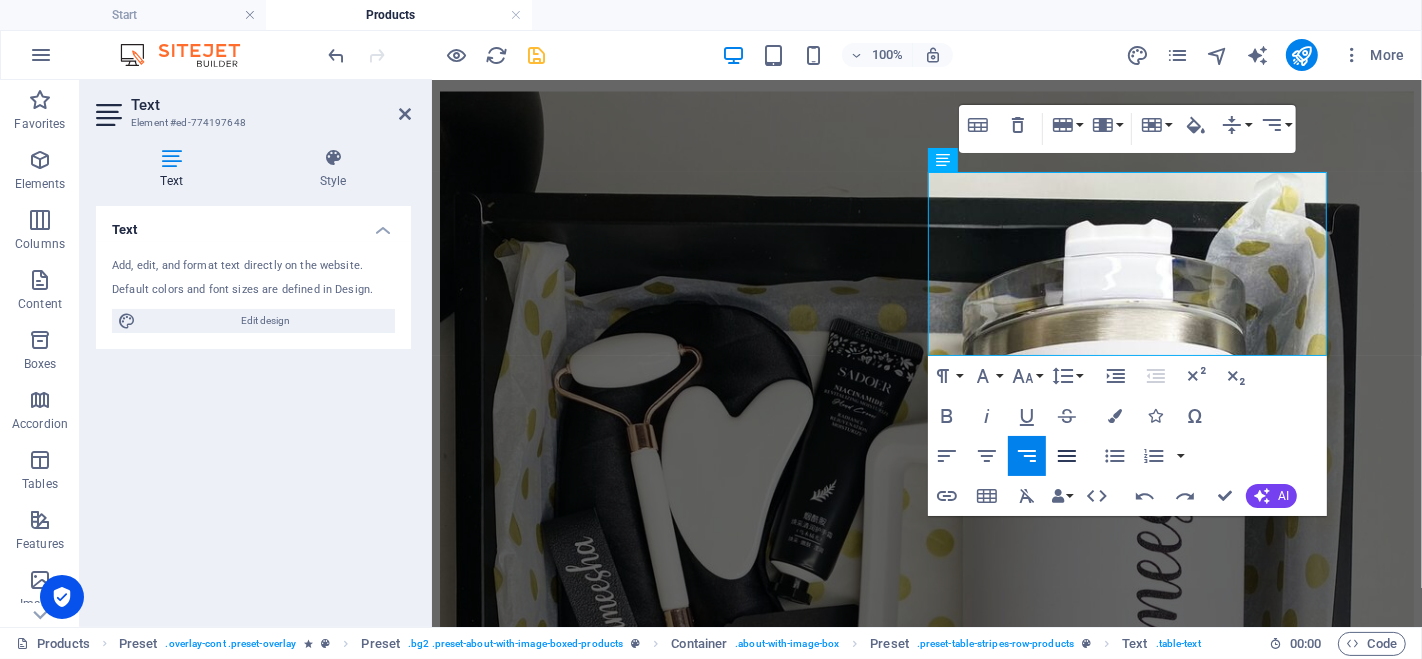 click 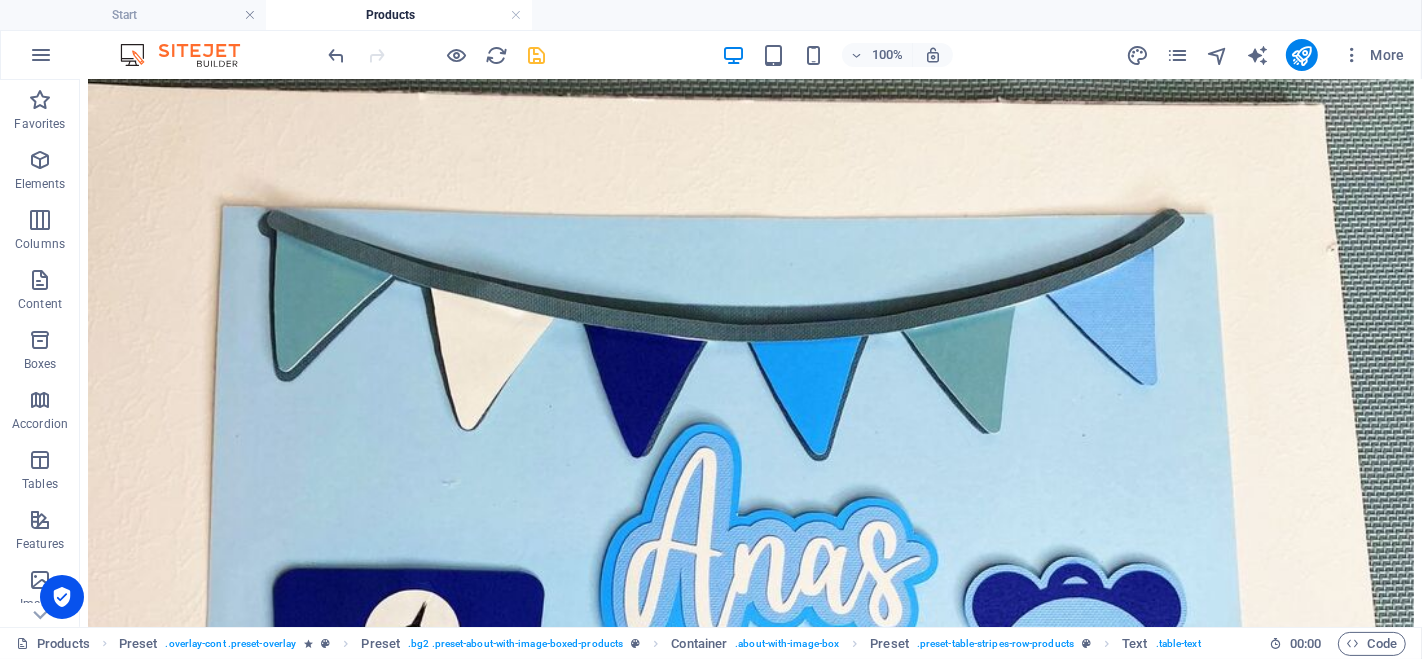 scroll, scrollTop: 1900, scrollLeft: 0, axis: vertical 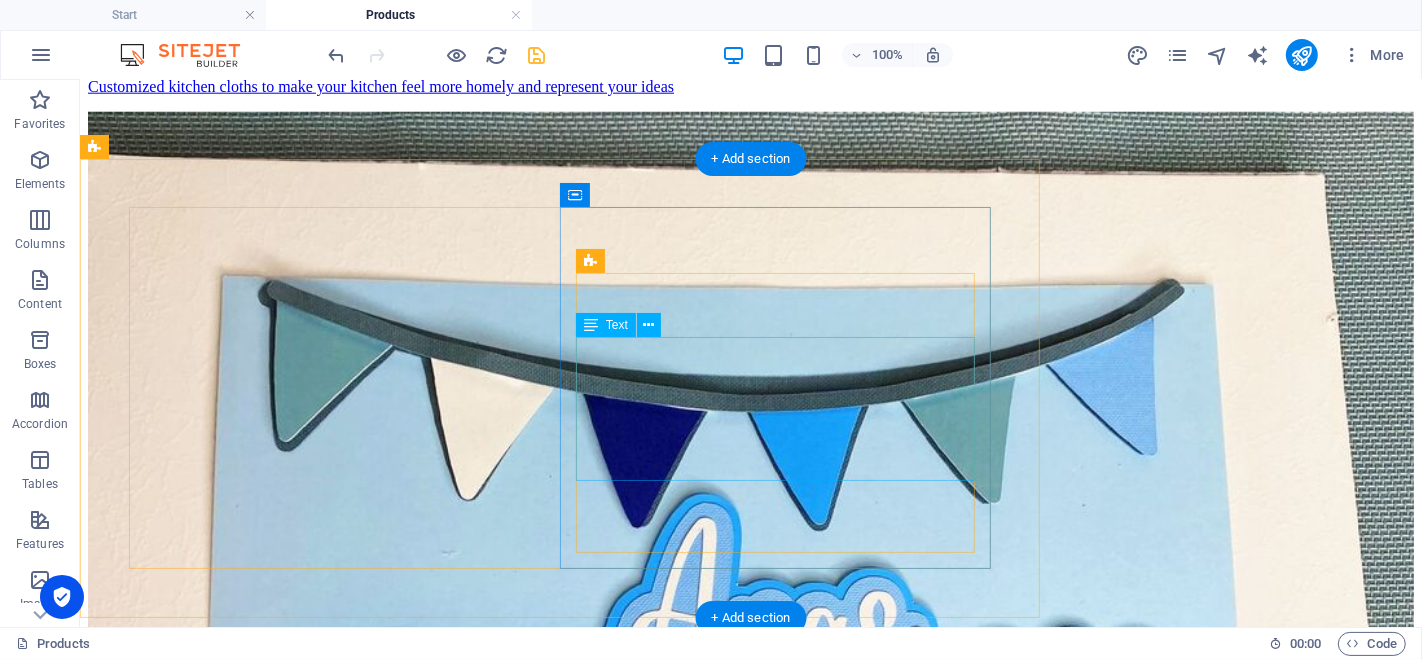 click on "Among us Contents? idk hmmmmmm uhhhhhhhhh nice nice very nice" at bounding box center [750, 7078] 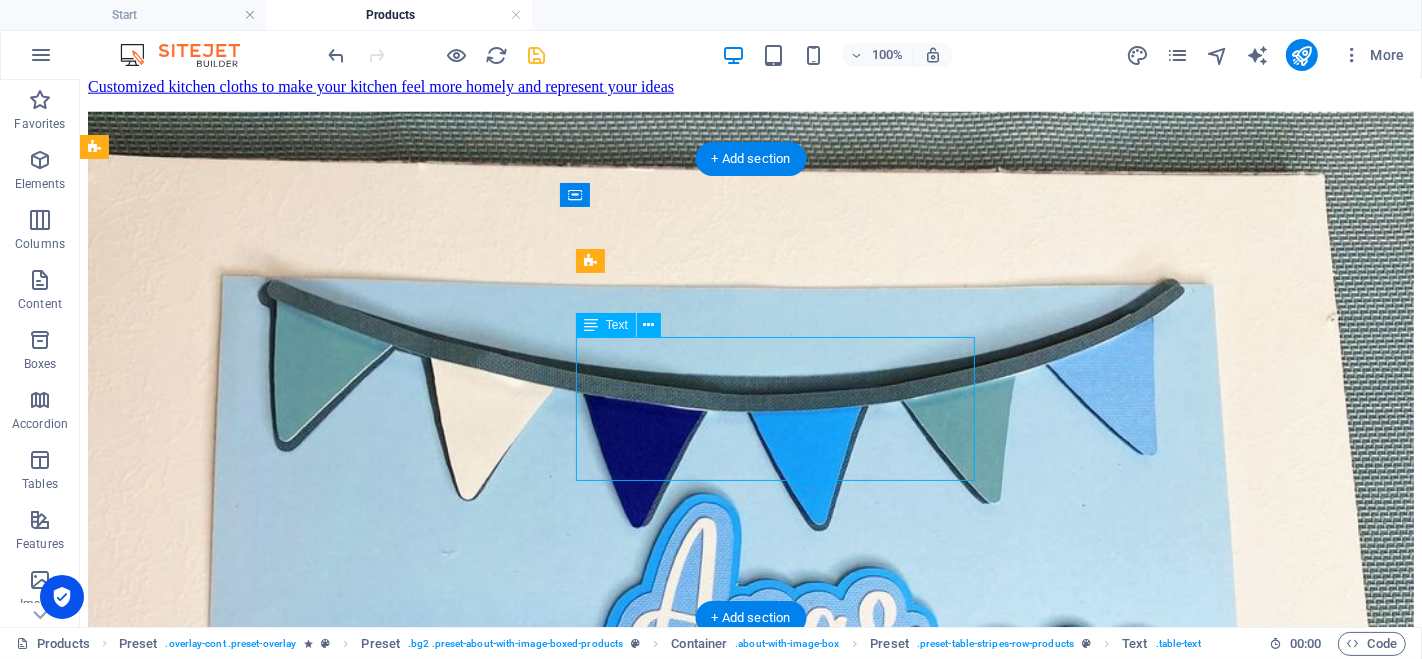 click on "Among us Contents? idk hmmmmmm uhhhhhhhhh nice nice very nice" at bounding box center (750, 7078) 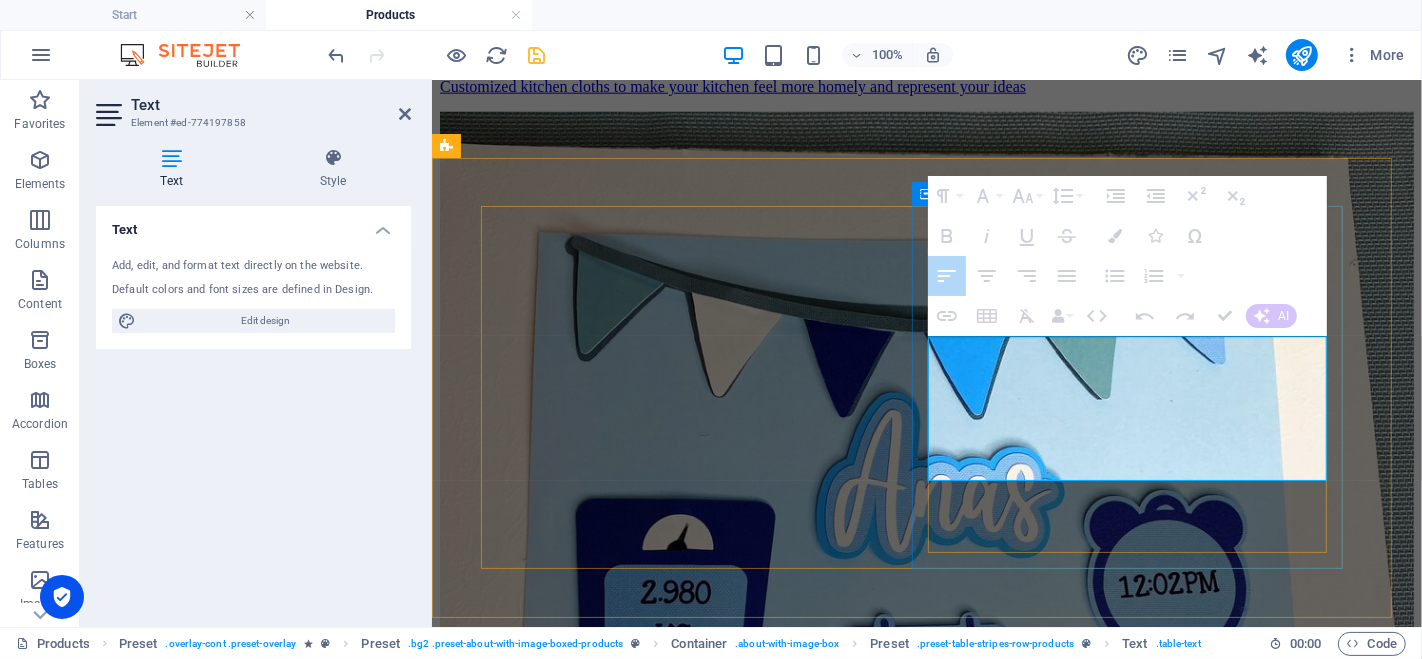 drag, startPoint x: 1022, startPoint y: 427, endPoint x: 936, endPoint y: 349, distance: 116.1034 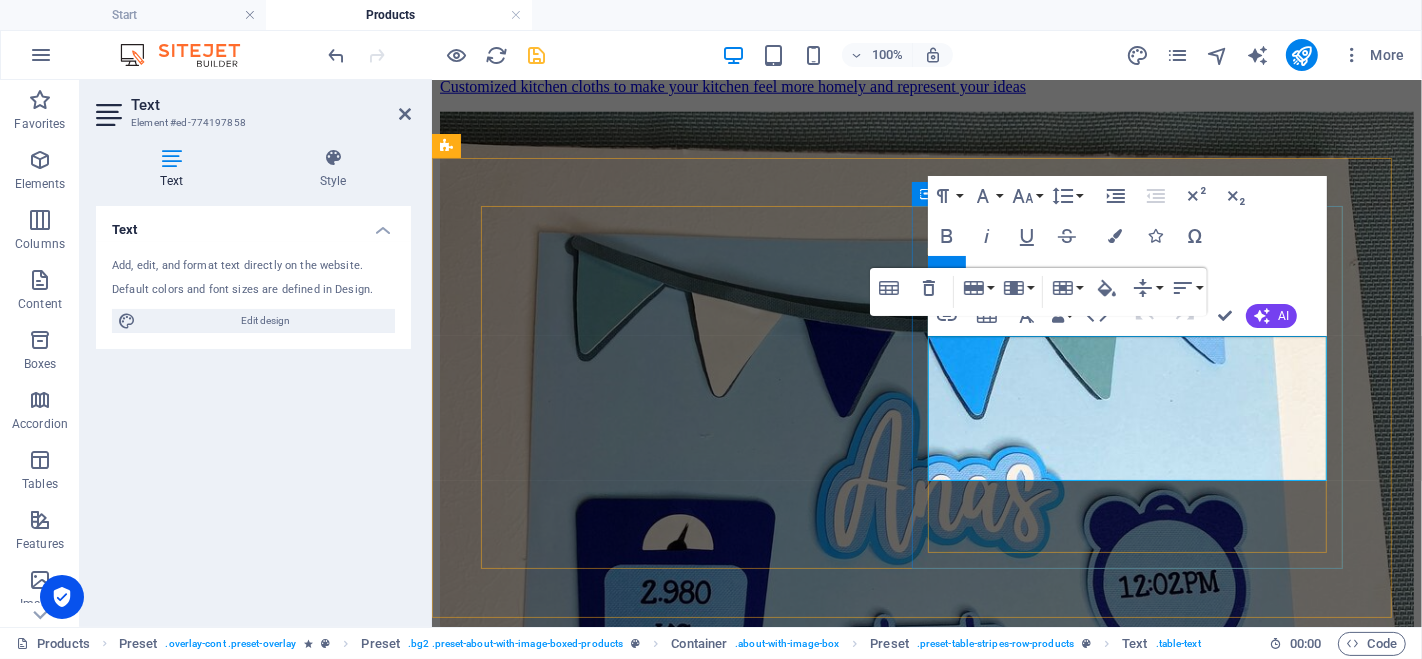 click on "Among us" at bounding box center [708, 5471] 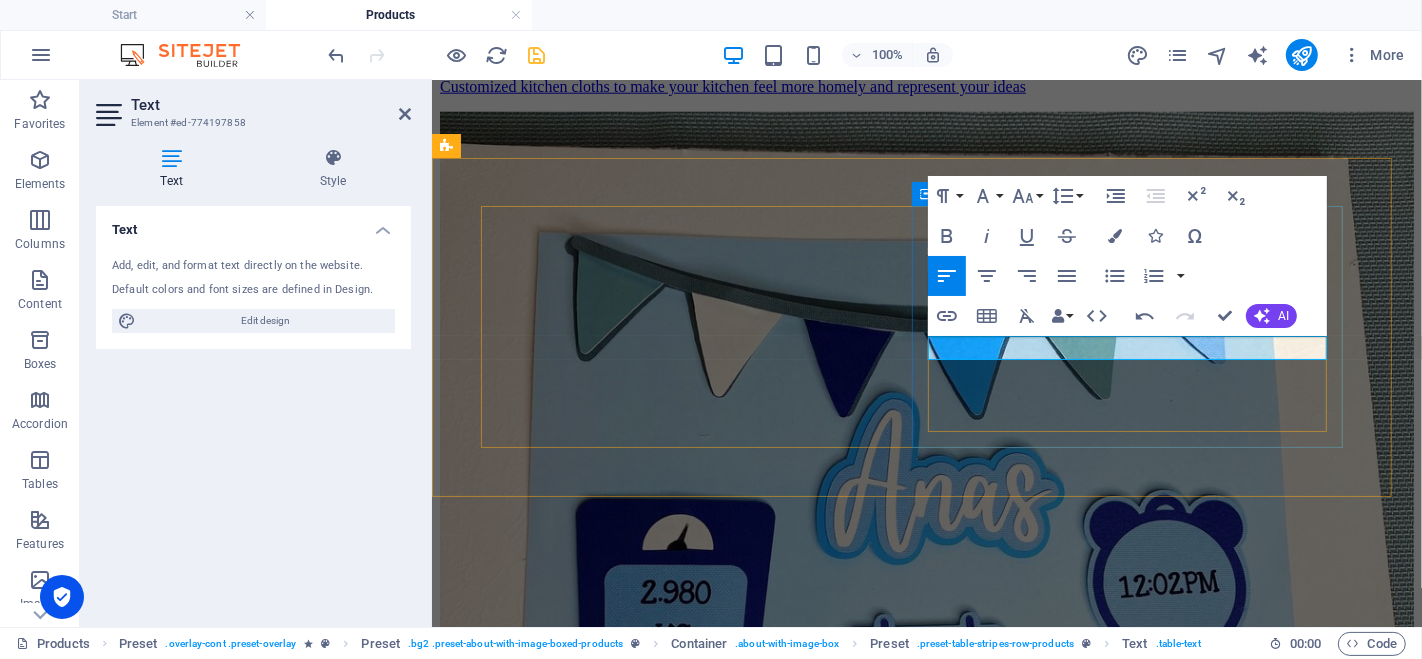 type 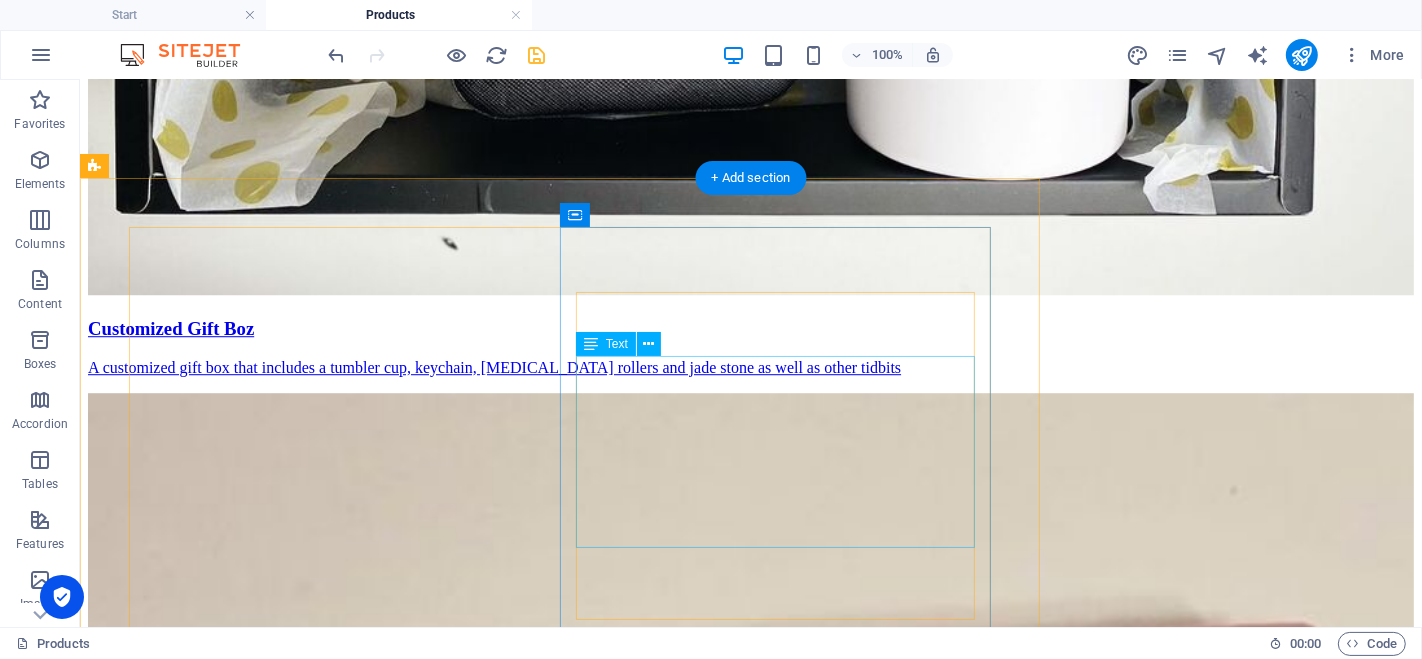 scroll, scrollTop: 4746, scrollLeft: 0, axis: vertical 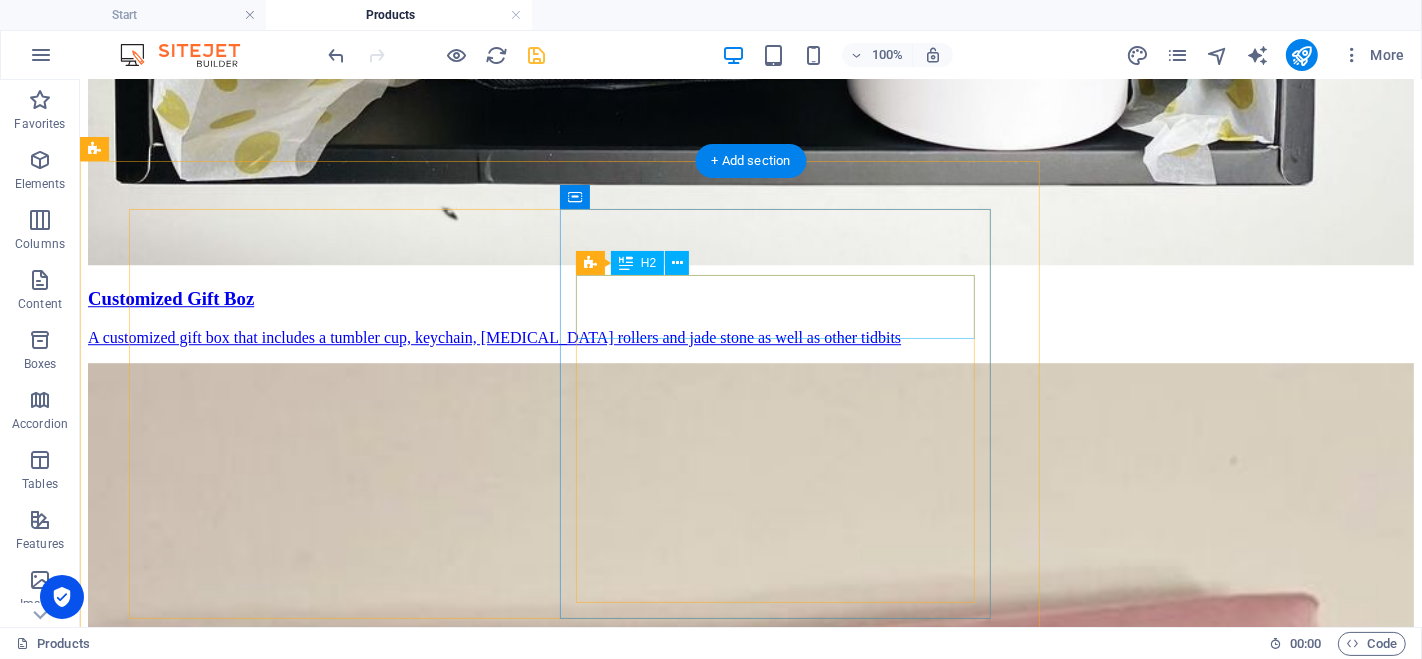 click on "Rolls - Facts" at bounding box center (750, 9147) 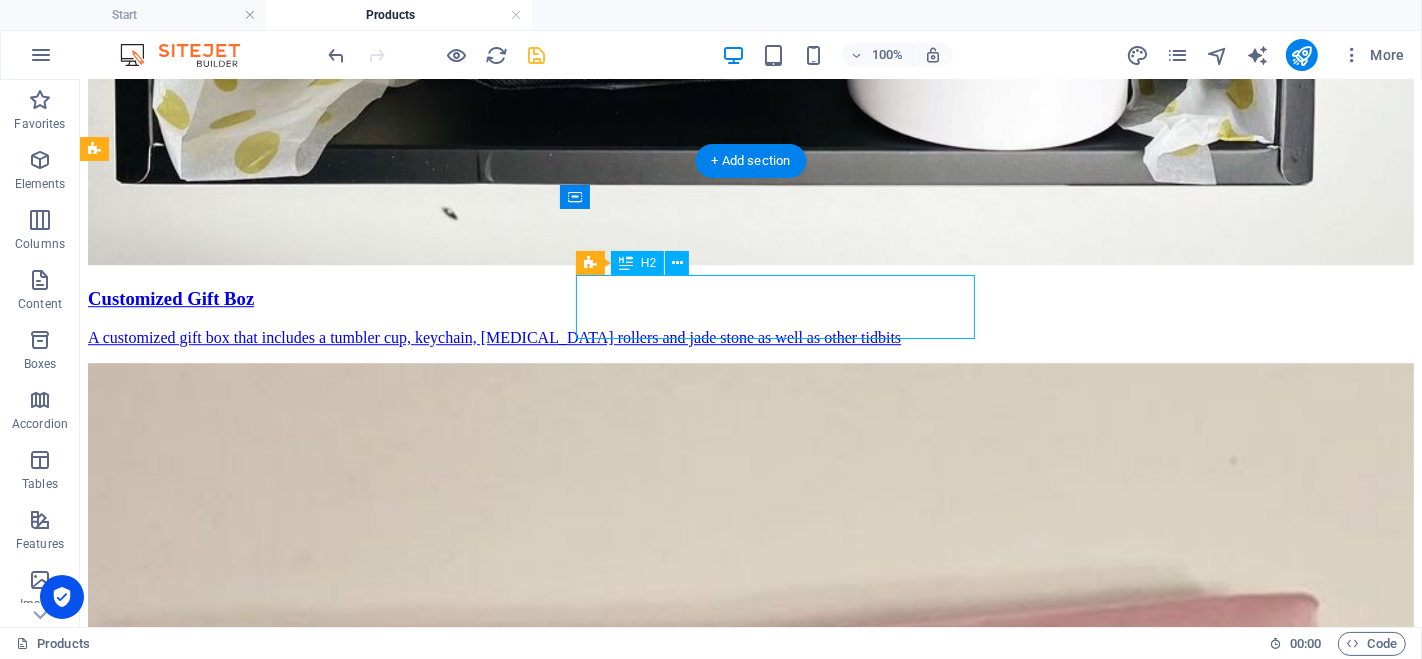 click on "Rolls - Facts" at bounding box center (750, 9147) 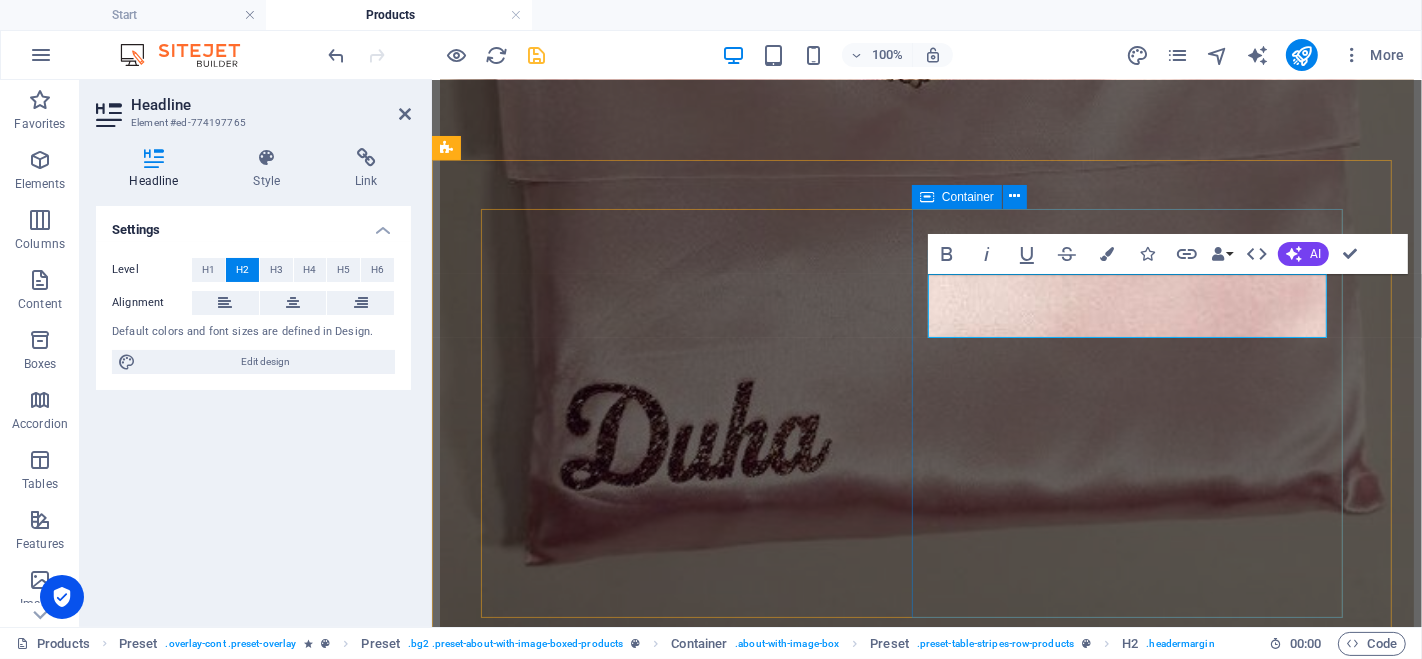 type 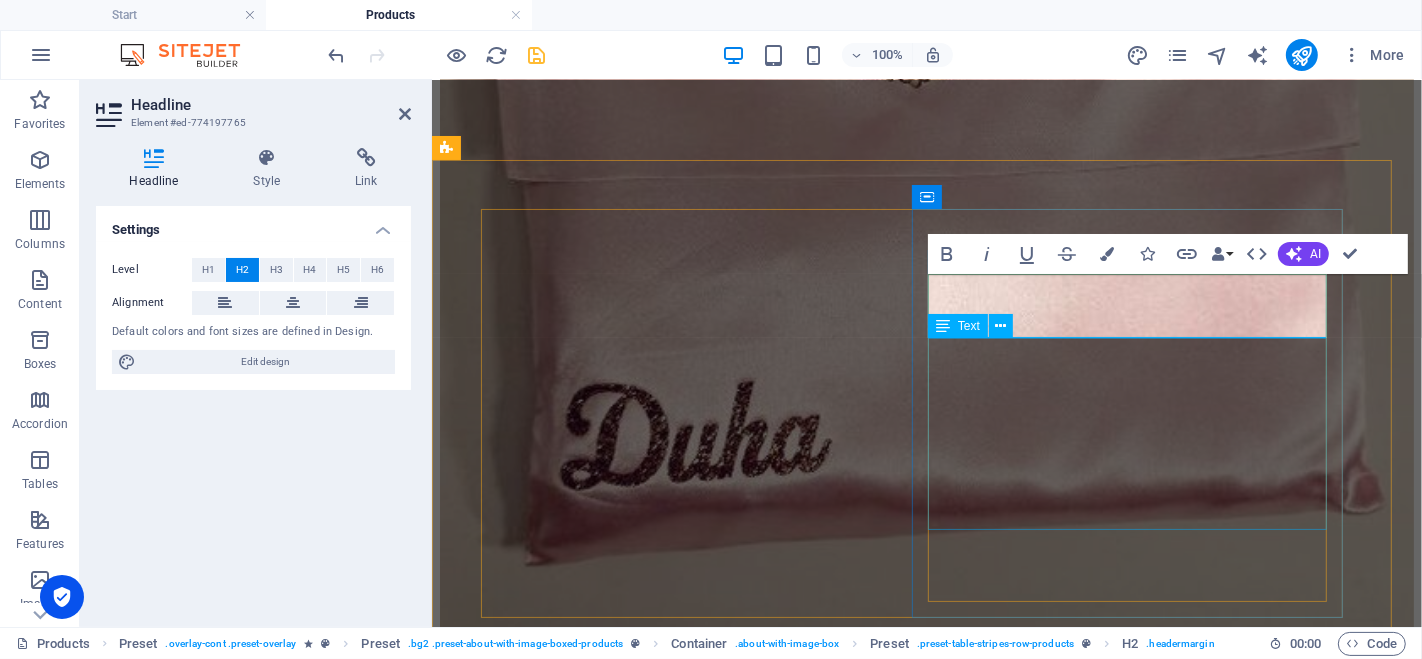 click on "Weight:  20g Ingredients : Lorem ipsum dolor sit amet, consetetur sadipscing elitr, sed diam nonumy eirmod tempor invidunt ut labore et dolore magna aliquyam erat, sed diam voluptua. Nutrition facts(100g): 217,3 kcal / 910,0 kJ condensing: 6,0 g carbs: 60,0 g sugar: 16,0 g salt: 1,0 g" at bounding box center (926, 7077) 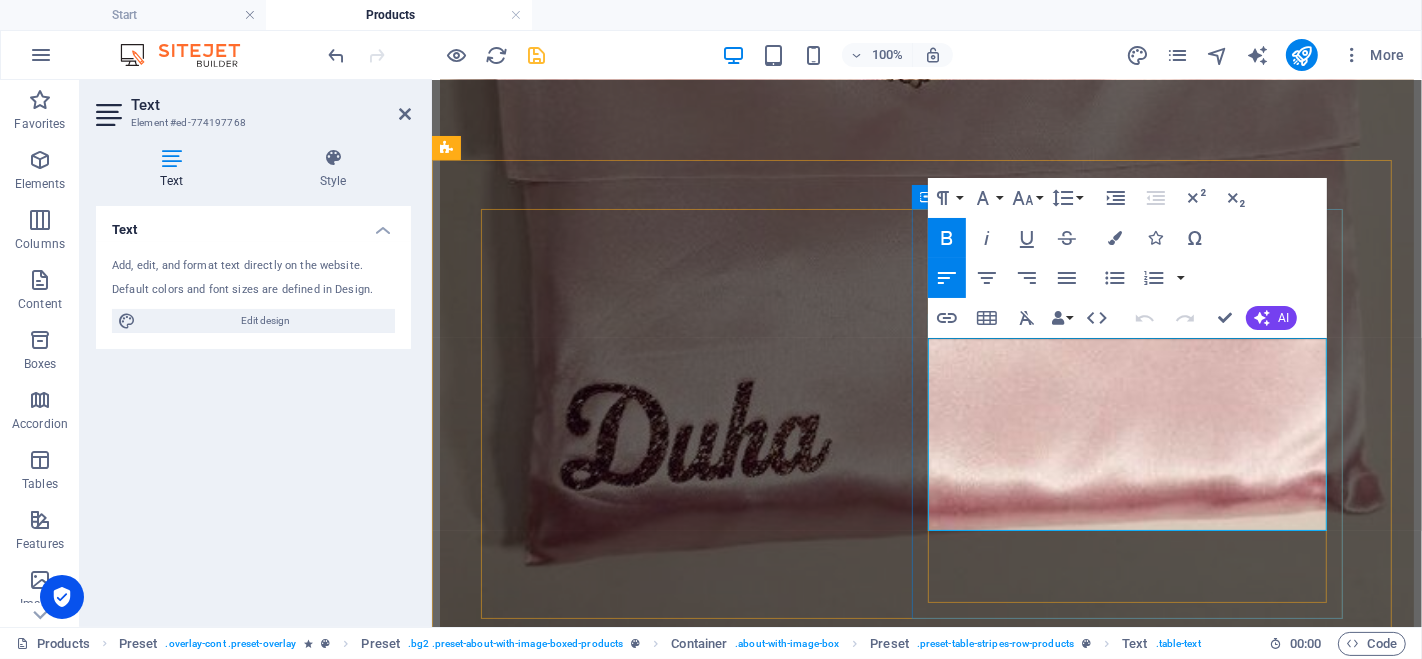click on "Ingredients : Lorem ipsum dolor sit amet, consetetur sadipscing elitr, sed diam nonumy eirmod tempor invidunt ut labore et dolore magna aliquyam erat, sed diam voluptua." at bounding box center [708, 7091] 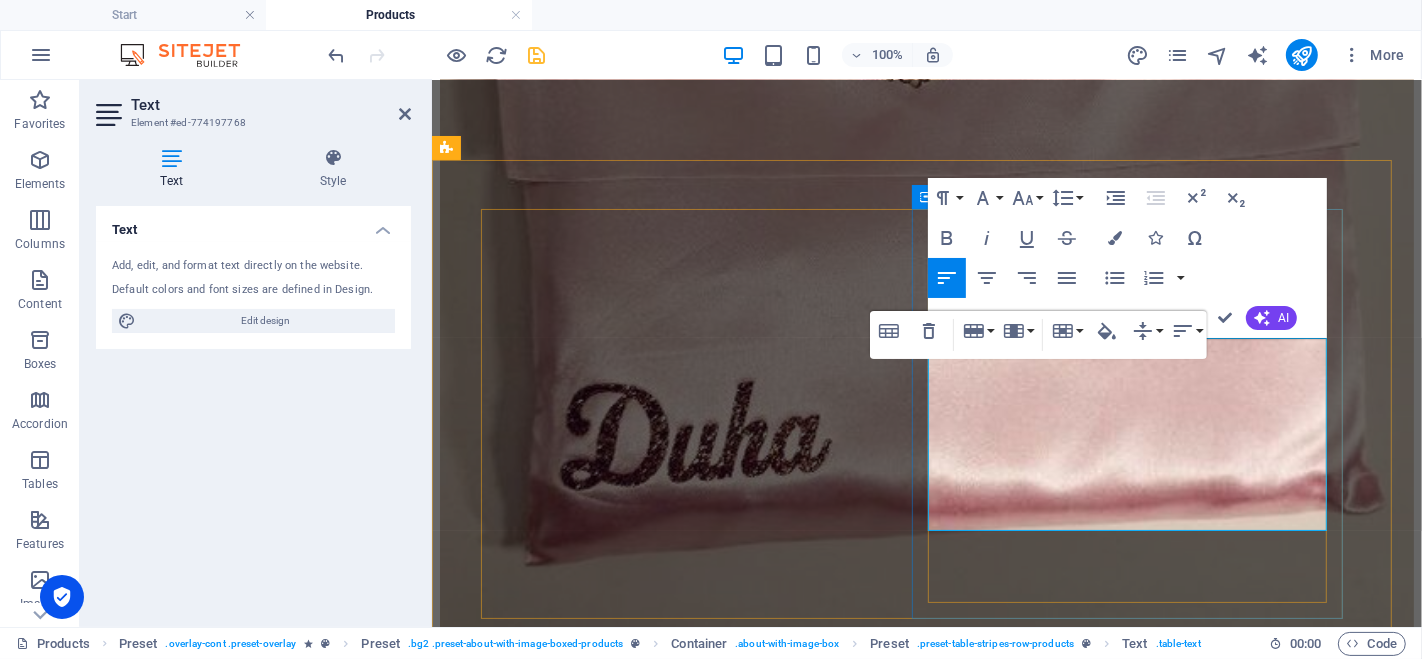 click on "Ingredients : Lorem ipsum dolor sit amet, consetetur sadipscing elitr, sed diam nonumy eirmod tempor invidunt ut labore et dolore magna aliquyam erat, sed diam voluptua." at bounding box center (708, 7091) 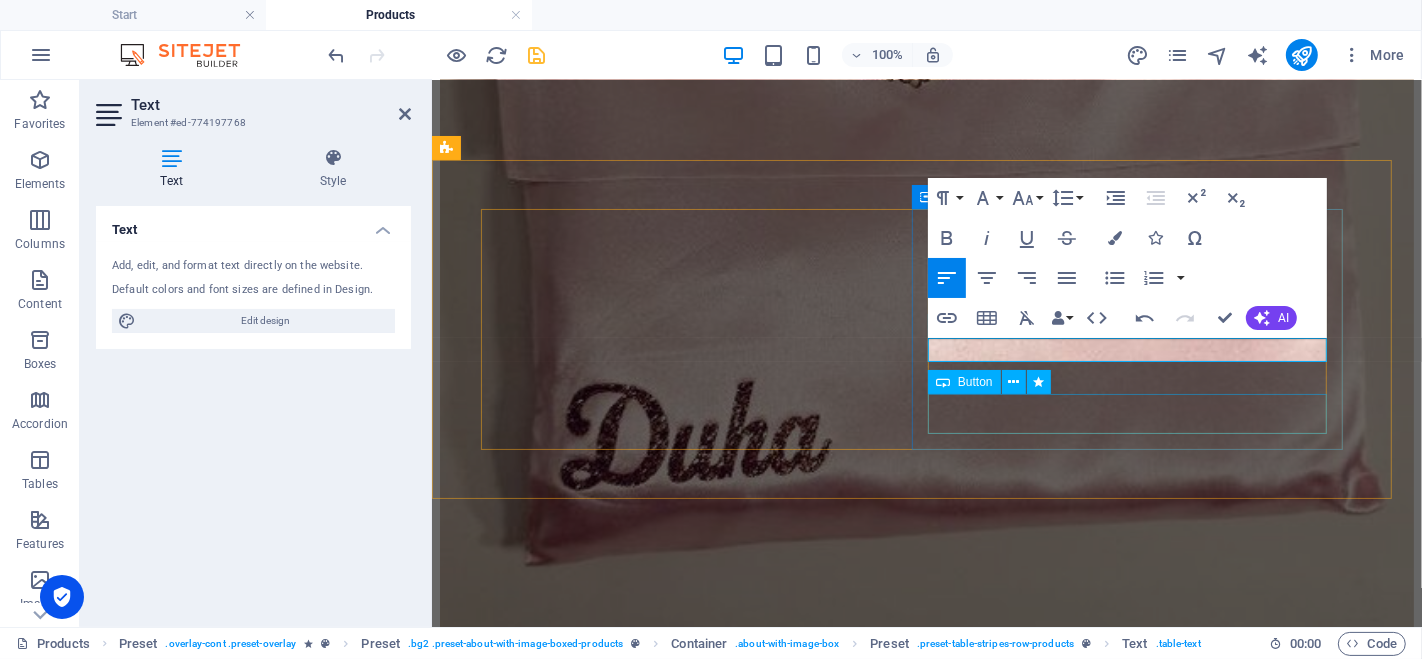 type 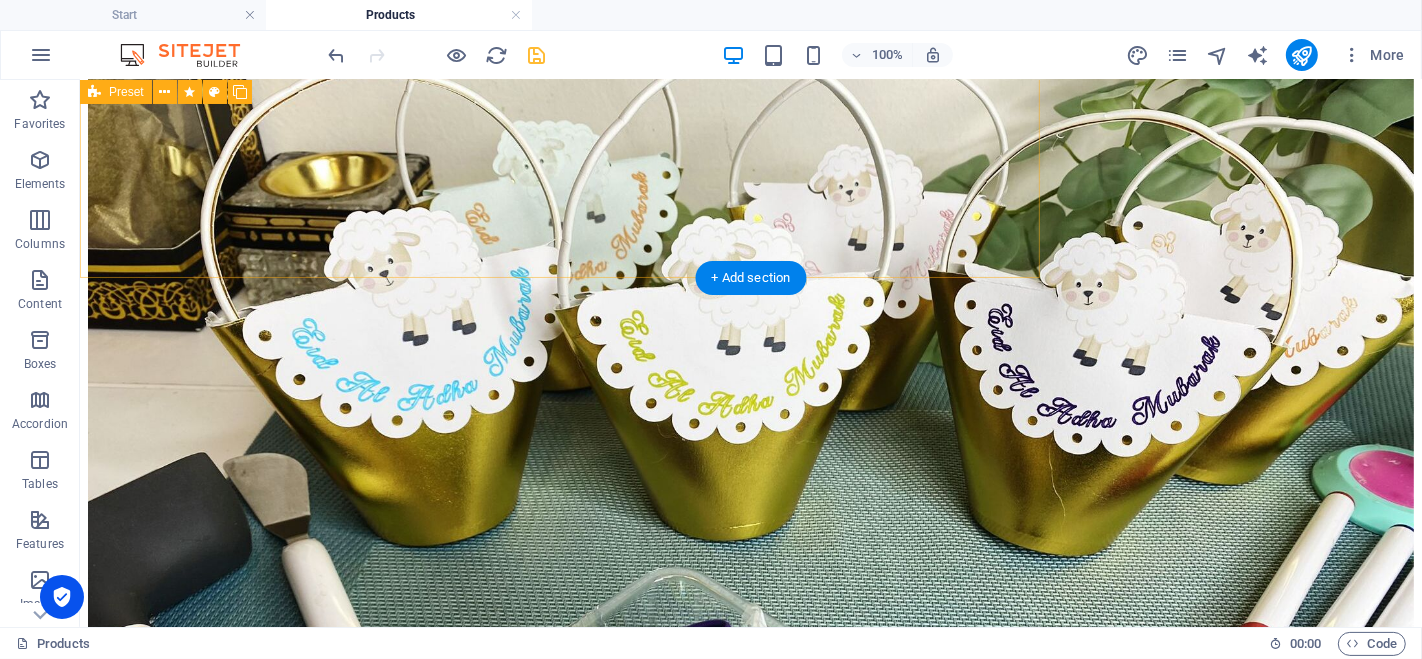 scroll, scrollTop: 6731, scrollLeft: 0, axis: vertical 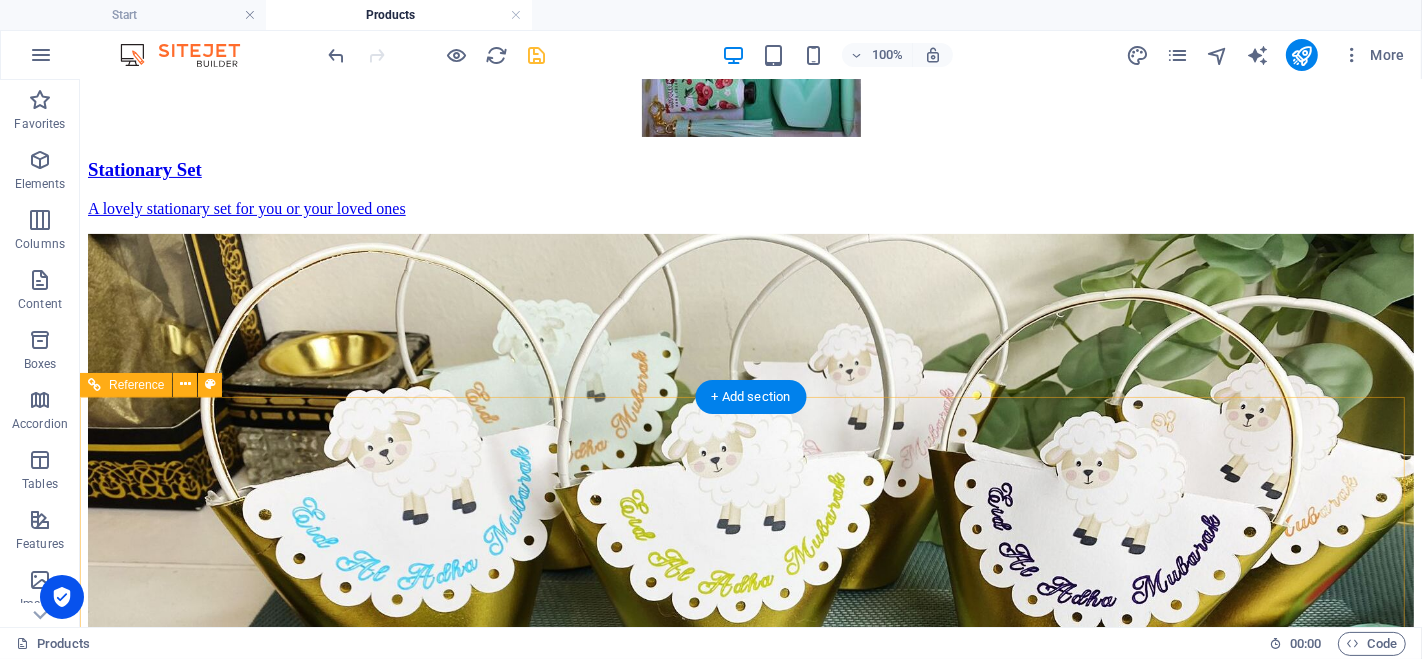click at bounding box center (750, 10671) 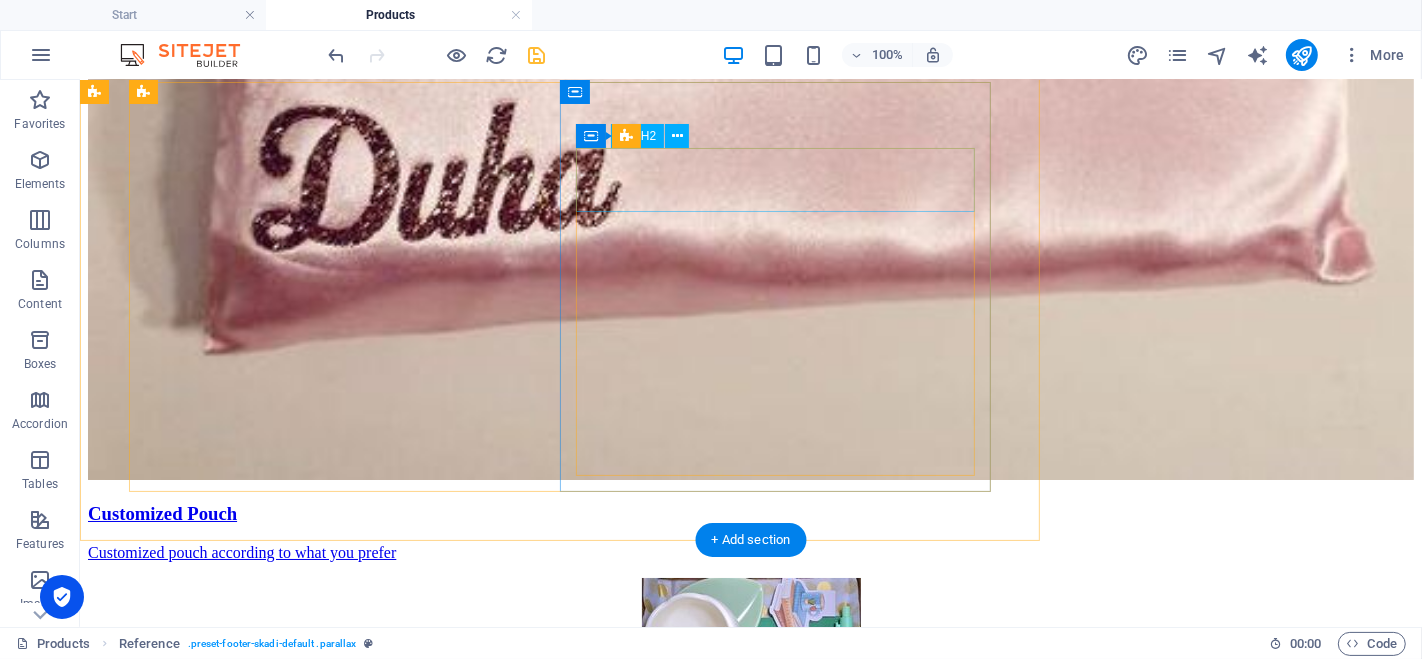 scroll, scrollTop: 6078, scrollLeft: 0, axis: vertical 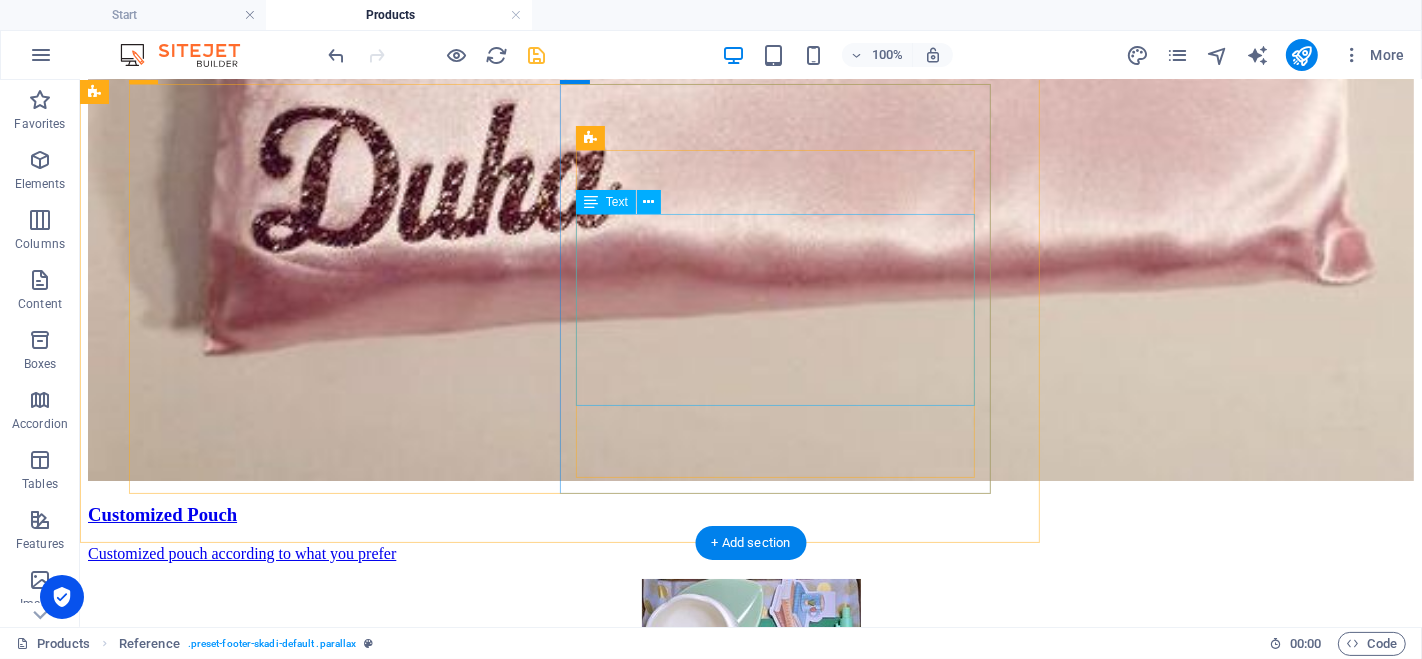 click on "Weight:  50g Ingredients : Lorem ipsum dolor sit amet, consetetur sadipscing elitr, sed diam nonumy eirmod tempor invidunt ut labore et dolore magna aliquyam erat, sed diam voluptua. Nutrition facts(100g): 517,3 kcal / 910,0 kJ condensing: 6,0 g carbs: 37,0 g sugar: 20,0 g salt: 1,0 g" at bounding box center (750, 9937) 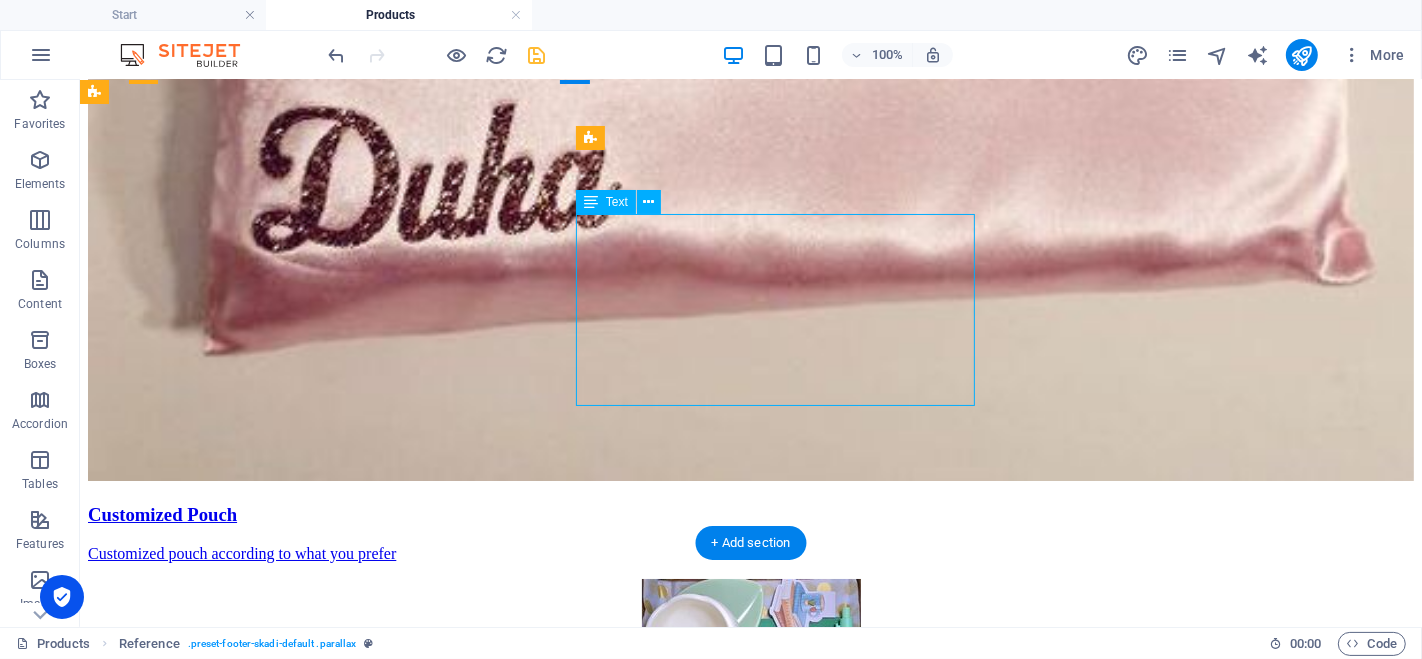 click on "Weight:  50g Ingredients : Lorem ipsum dolor sit amet, consetetur sadipscing elitr, sed diam nonumy eirmod tempor invidunt ut labore et dolore magna aliquyam erat, sed diam voluptua. Nutrition facts(100g): 517,3 kcal / 910,0 kJ condensing: 6,0 g carbs: 37,0 g sugar: 20,0 g salt: 1,0 g" at bounding box center (750, 9937) 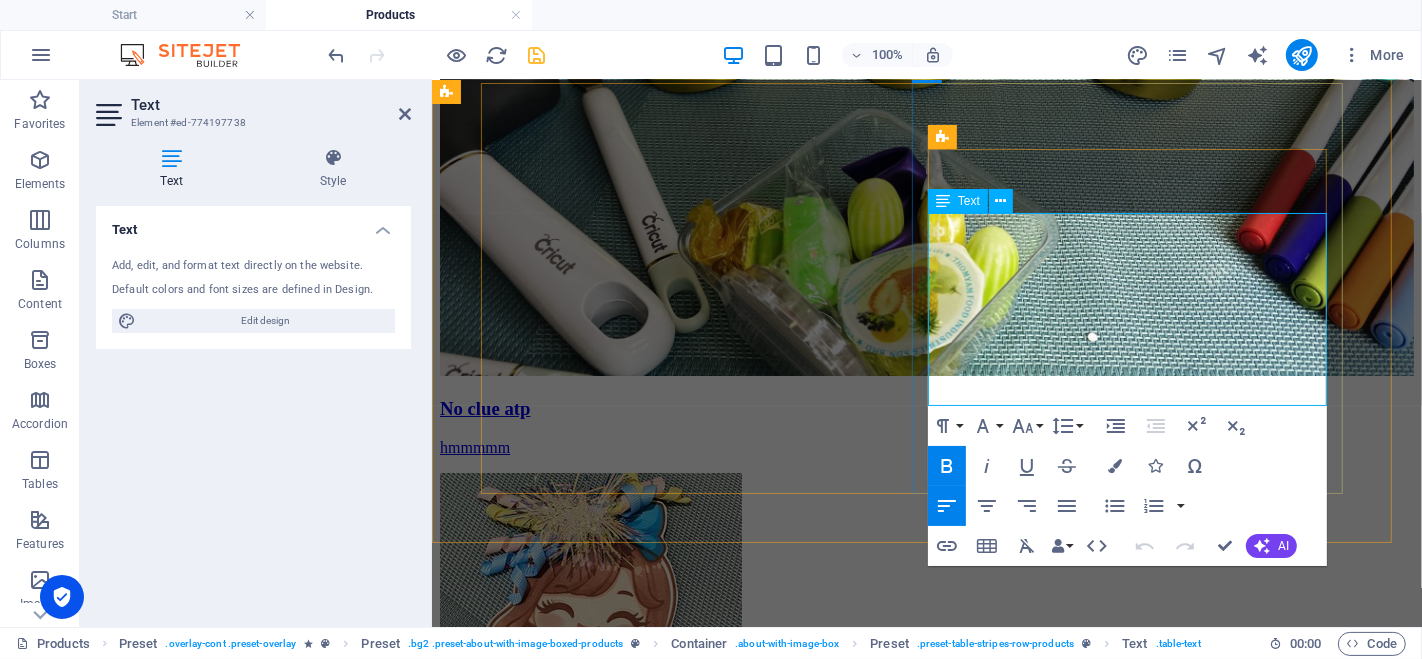 click on "Ingredients : Lorem ipsum dolor sit amet, consetetur sadipscing elitr, sed diam nonumy eirmod tempor invidunt ut labore et dolore magna aliquyam erat, sed diam voluptua." at bounding box center [708, 7492] 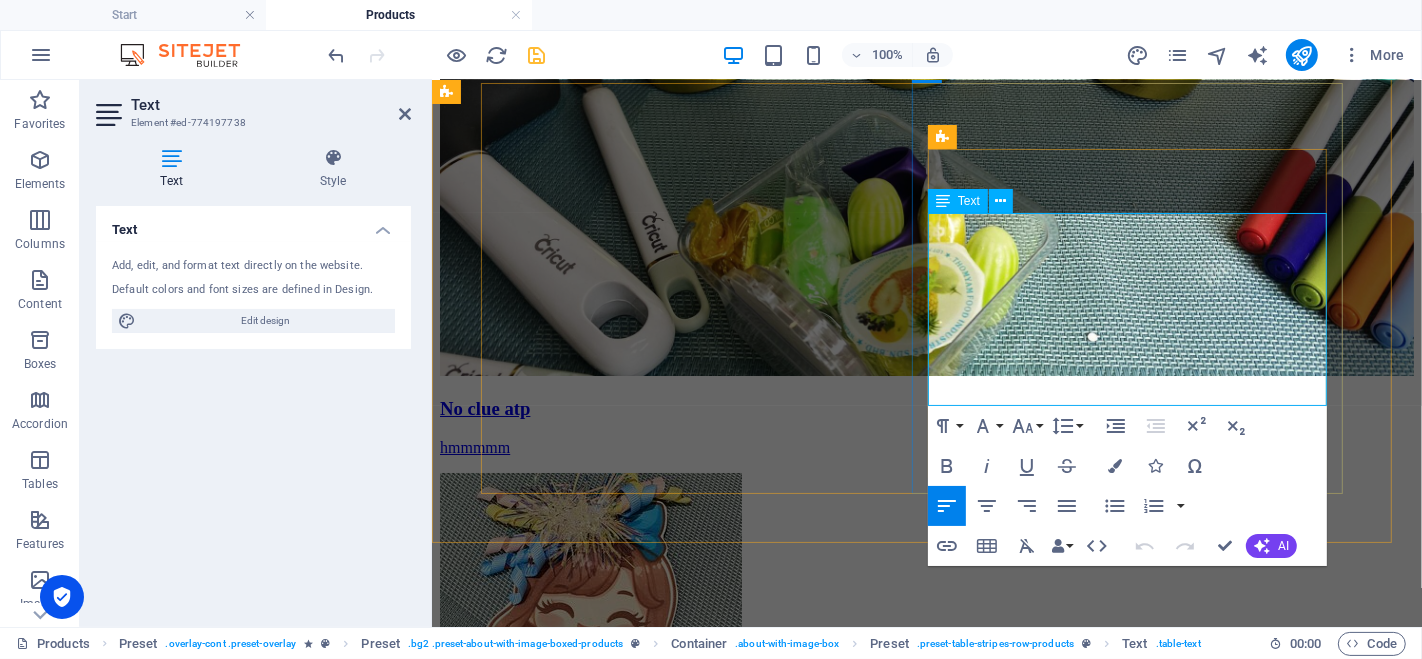 click on "Ingredients : Lorem ipsum dolor sit amet, consetetur sadipscing elitr, sed diam nonumy eirmod tempor invidunt ut labore et dolore magna aliquyam erat, sed diam voluptua." at bounding box center [708, 7492] 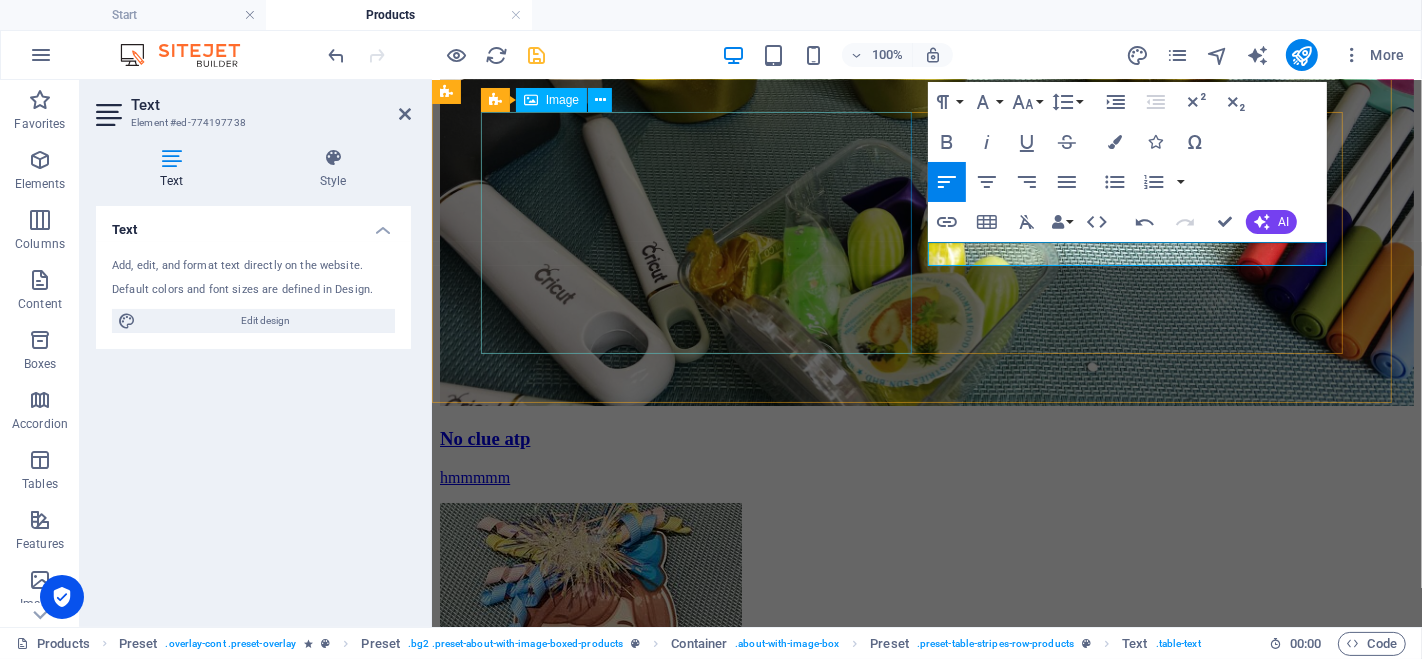 scroll, scrollTop: 6049, scrollLeft: 0, axis: vertical 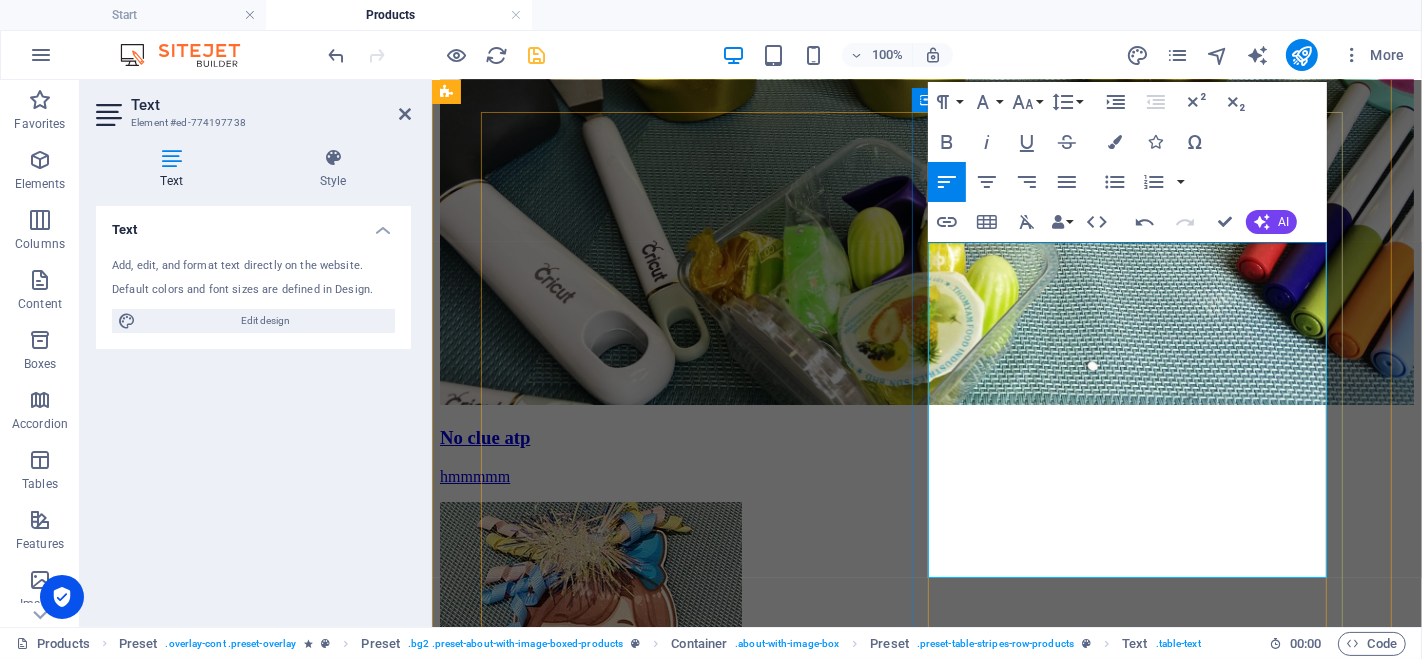 click at bounding box center [926, 7566] 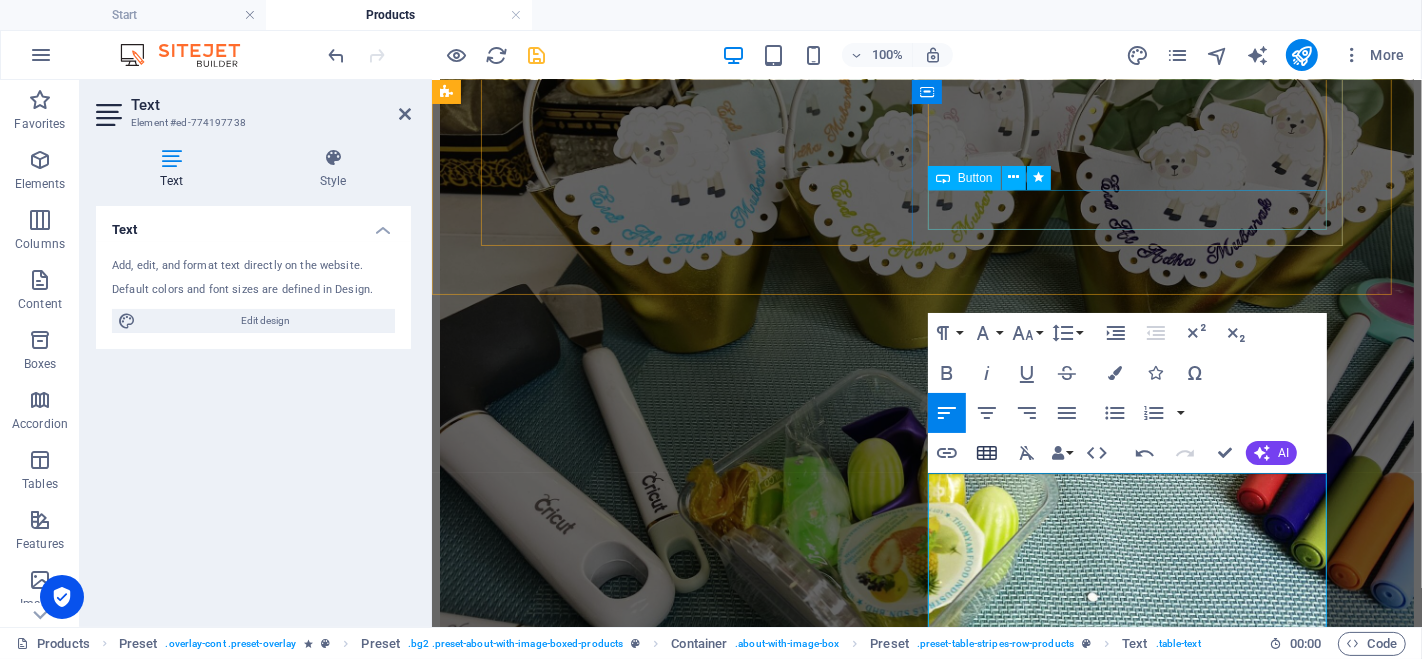 scroll, scrollTop: 5817, scrollLeft: 0, axis: vertical 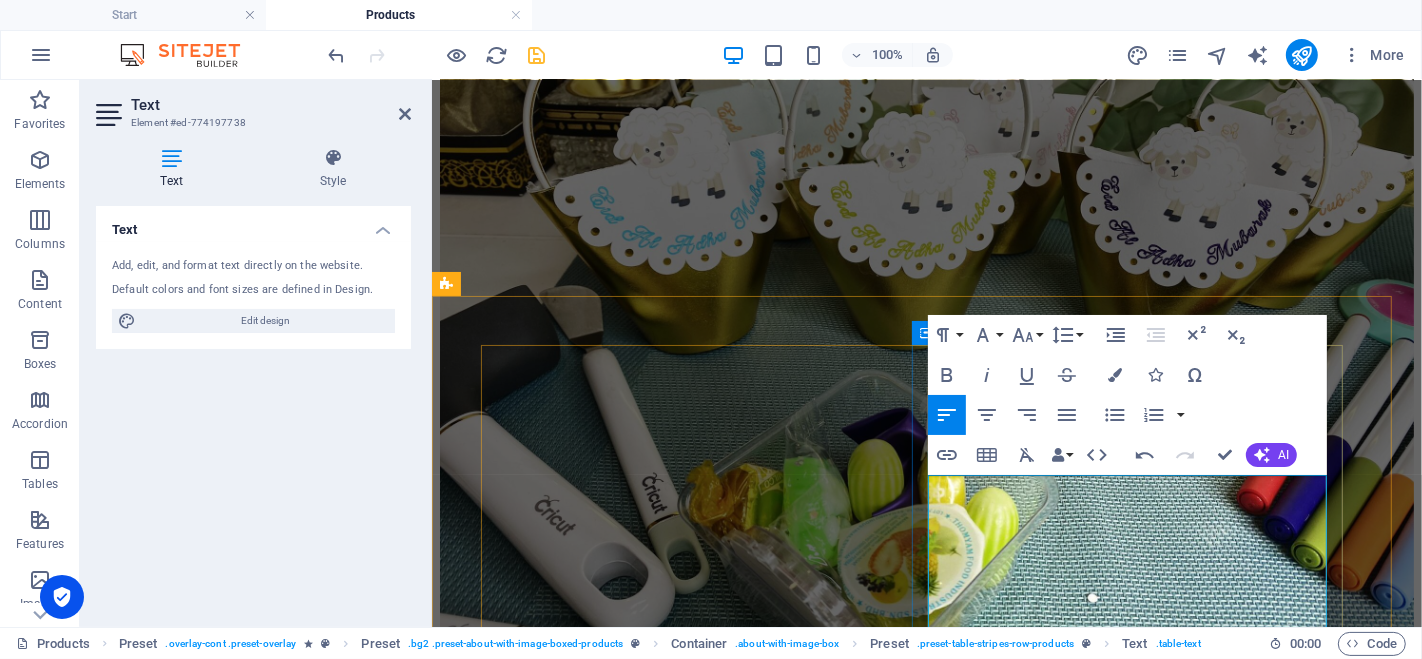 click at bounding box center (926, 7662) 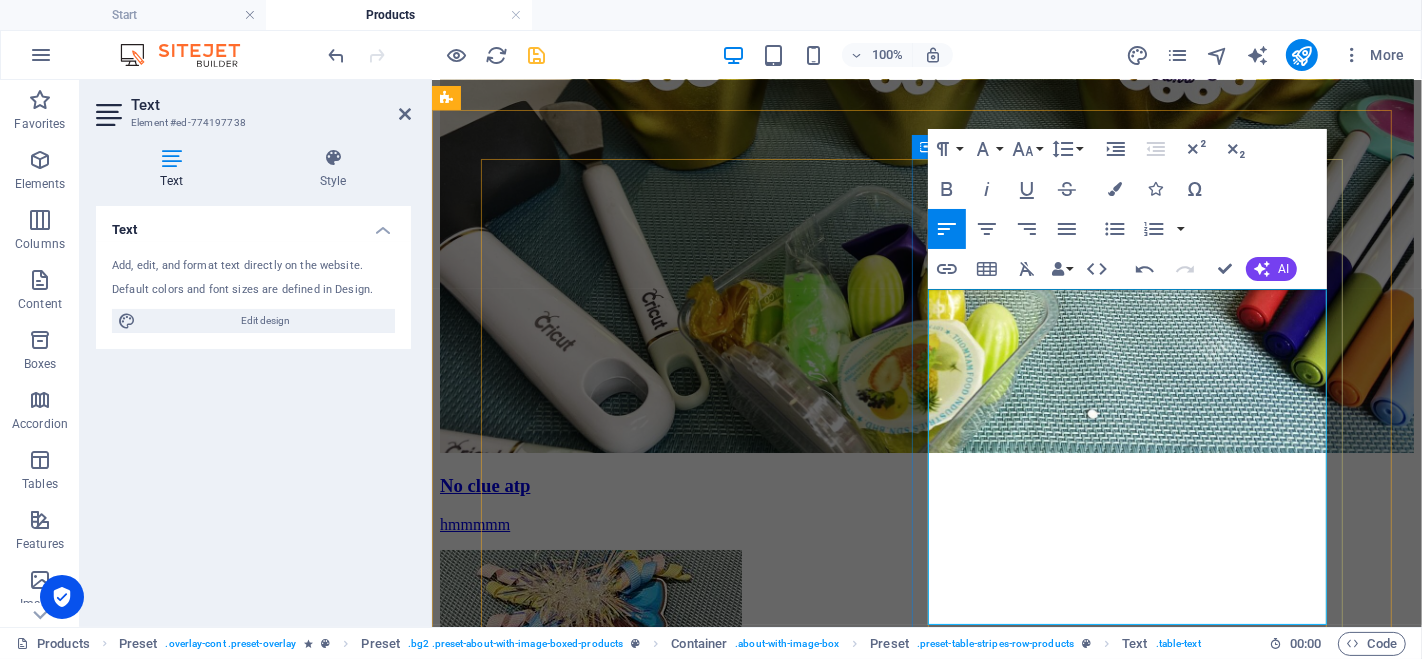 scroll, scrollTop: 6003, scrollLeft: 0, axis: vertical 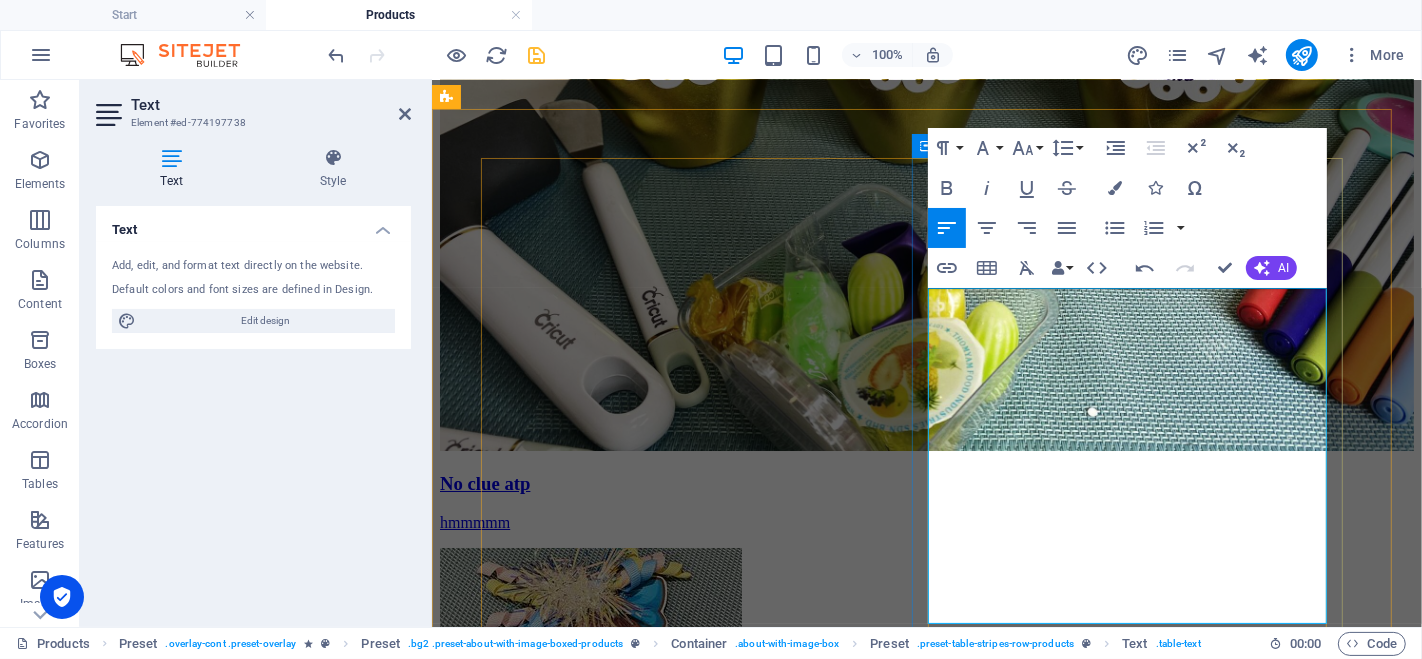 click at bounding box center [926, 7476] 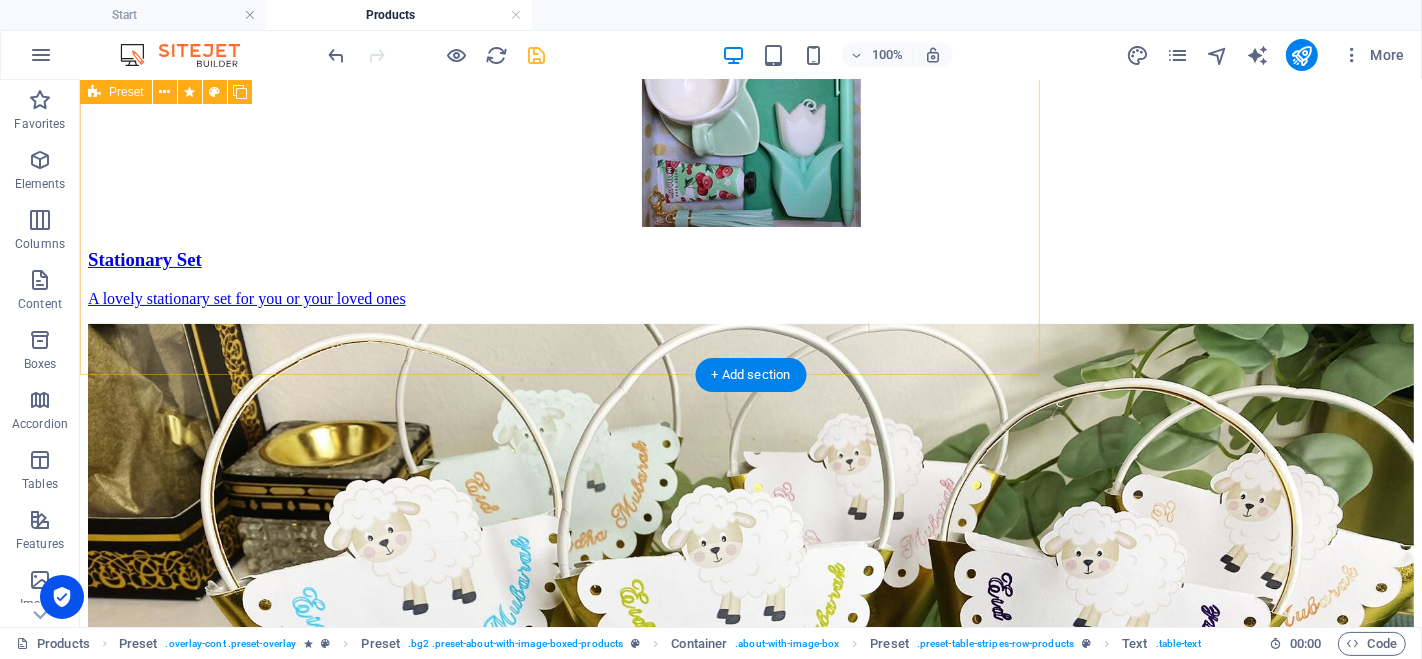 scroll, scrollTop: 6836, scrollLeft: 0, axis: vertical 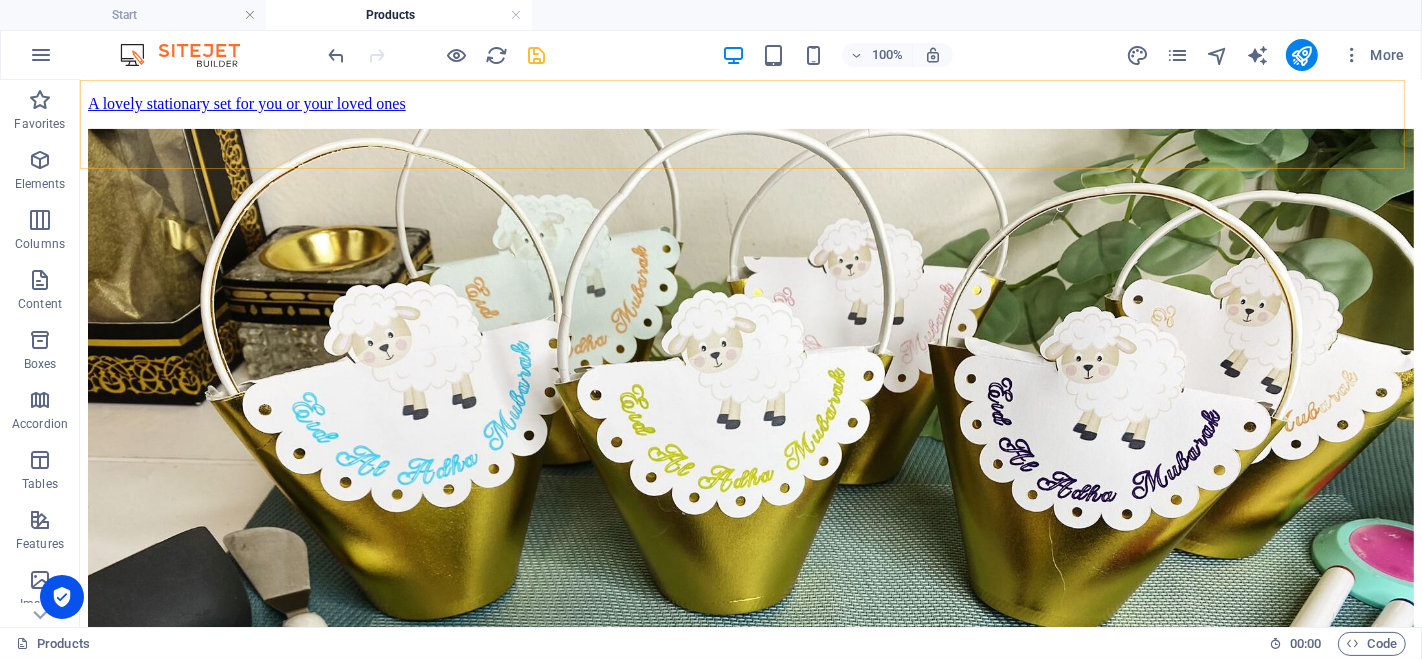 click at bounding box center (750, 3723) 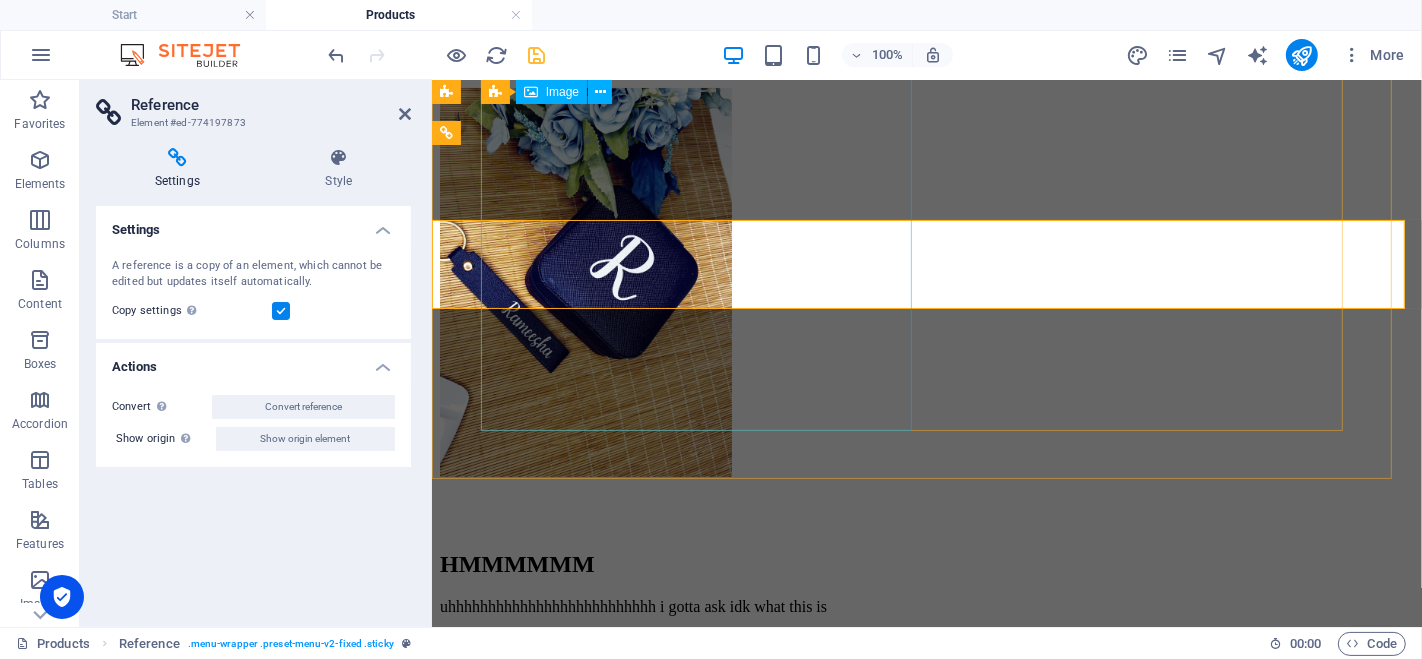 scroll, scrollTop: 6694, scrollLeft: 0, axis: vertical 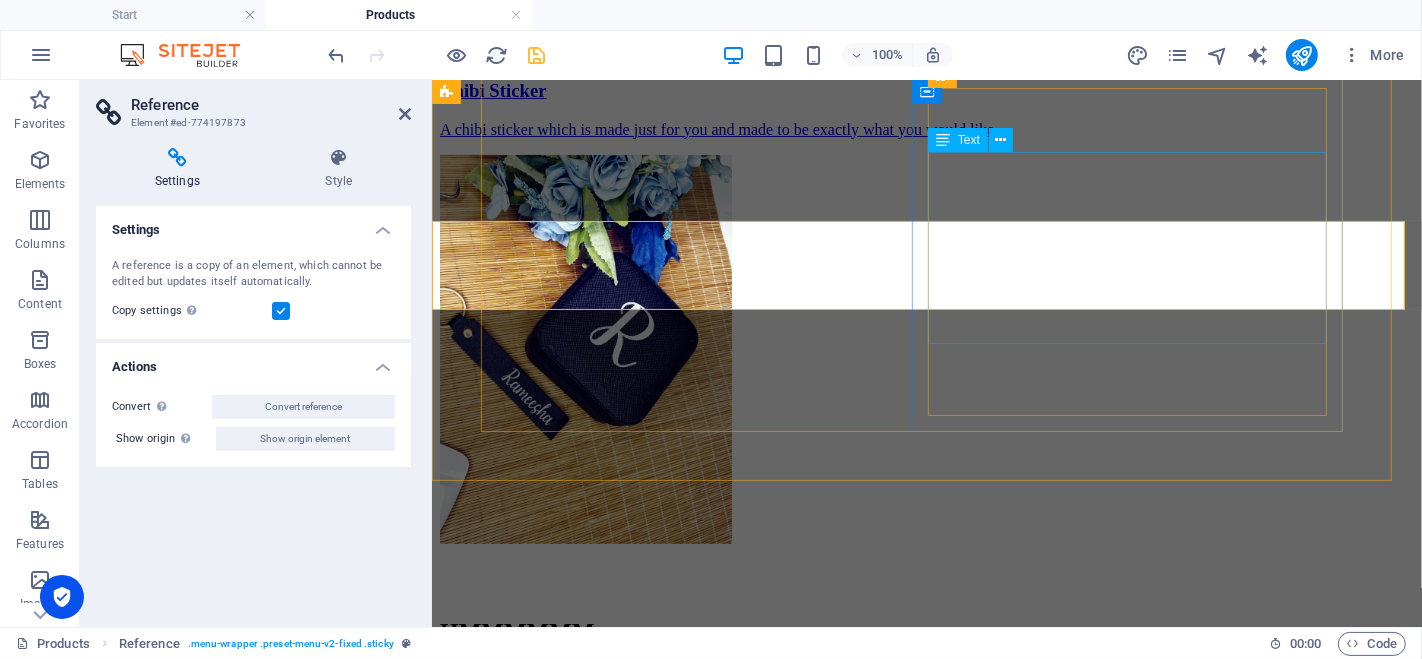 click on "Weight:  – Ingredients : Lorem ipsum dolor sit amet, consetetur sadipscing elitr, sed diam nonumy eirmod tempor invidunt ut labore et dolore magna aliquyam erat, sed diam voluptua. Nutrition facts(100g): 520,3 kcal / 910,0 kJ condensing: 6,0 g carbs: 37,0 g sugar: 31,0 g salt: 1,0 g" at bounding box center [926, 7614] 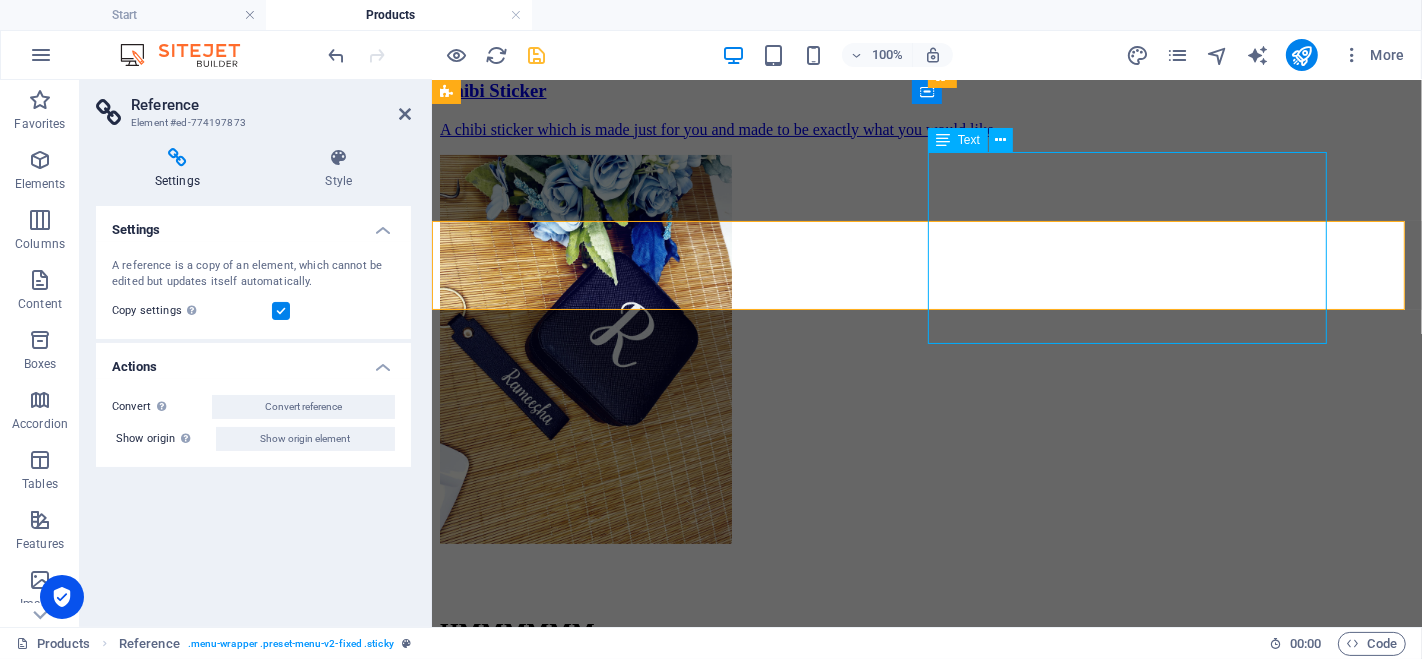 click on "Weight:  – Ingredients : Lorem ipsum dolor sit amet, consetetur sadipscing elitr, sed diam nonumy eirmod tempor invidunt ut labore et dolore magna aliquyam erat, sed diam voluptua. Nutrition facts(100g): 520,3 kcal / 910,0 kJ condensing: 6,0 g carbs: 37,0 g sugar: 31,0 g salt: 1,0 g" at bounding box center (926, 7614) 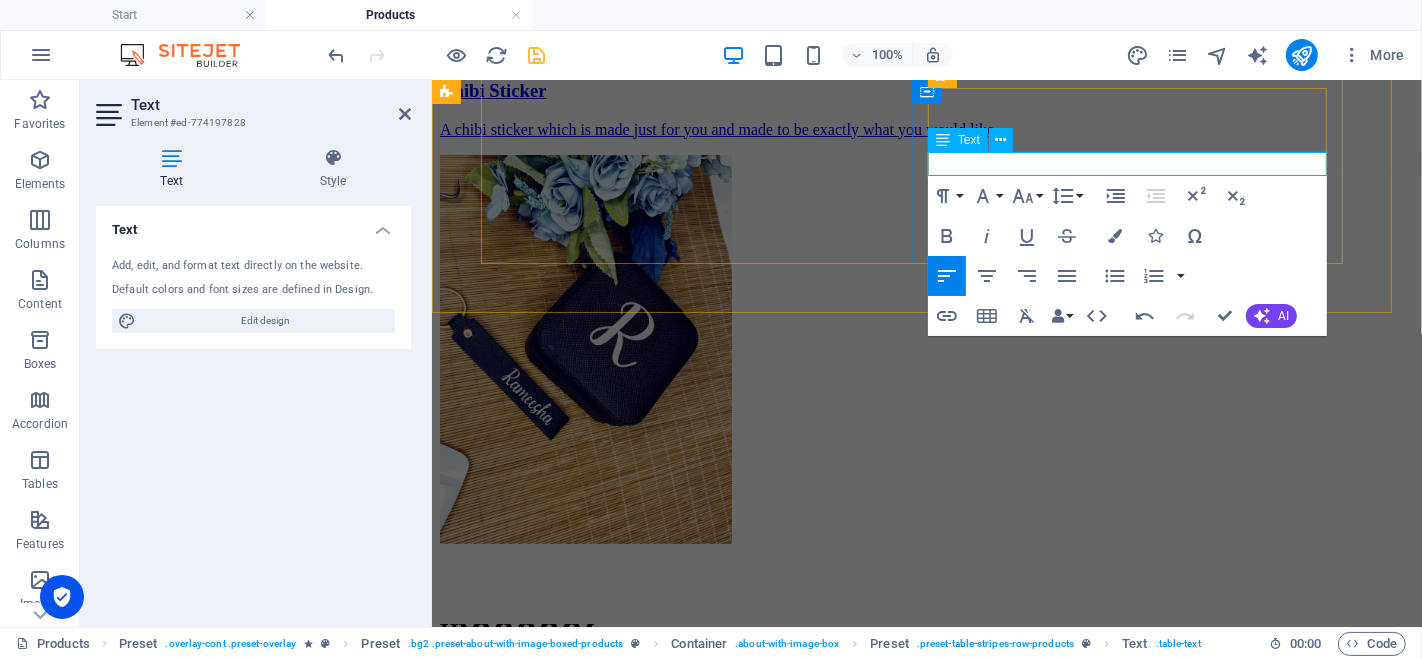 type 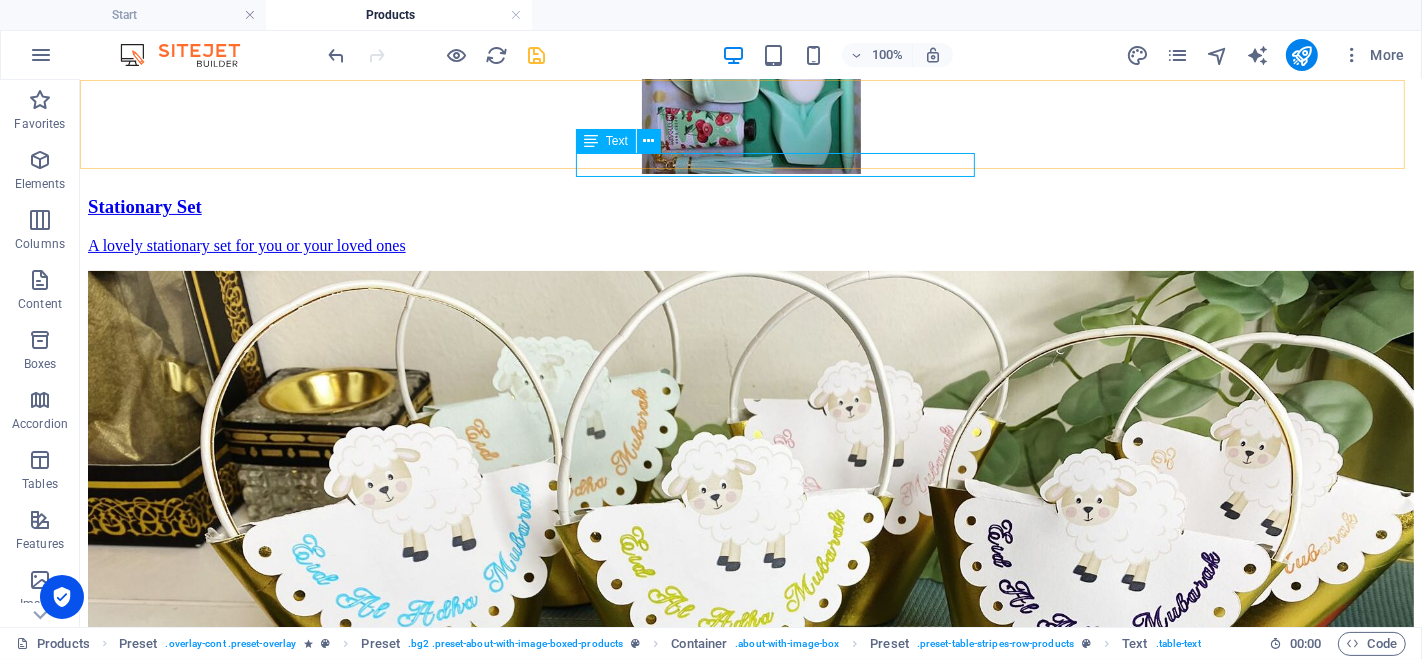 click on "Start About us Products Making Our Stores Order Contact" at bounding box center (750, 3794) 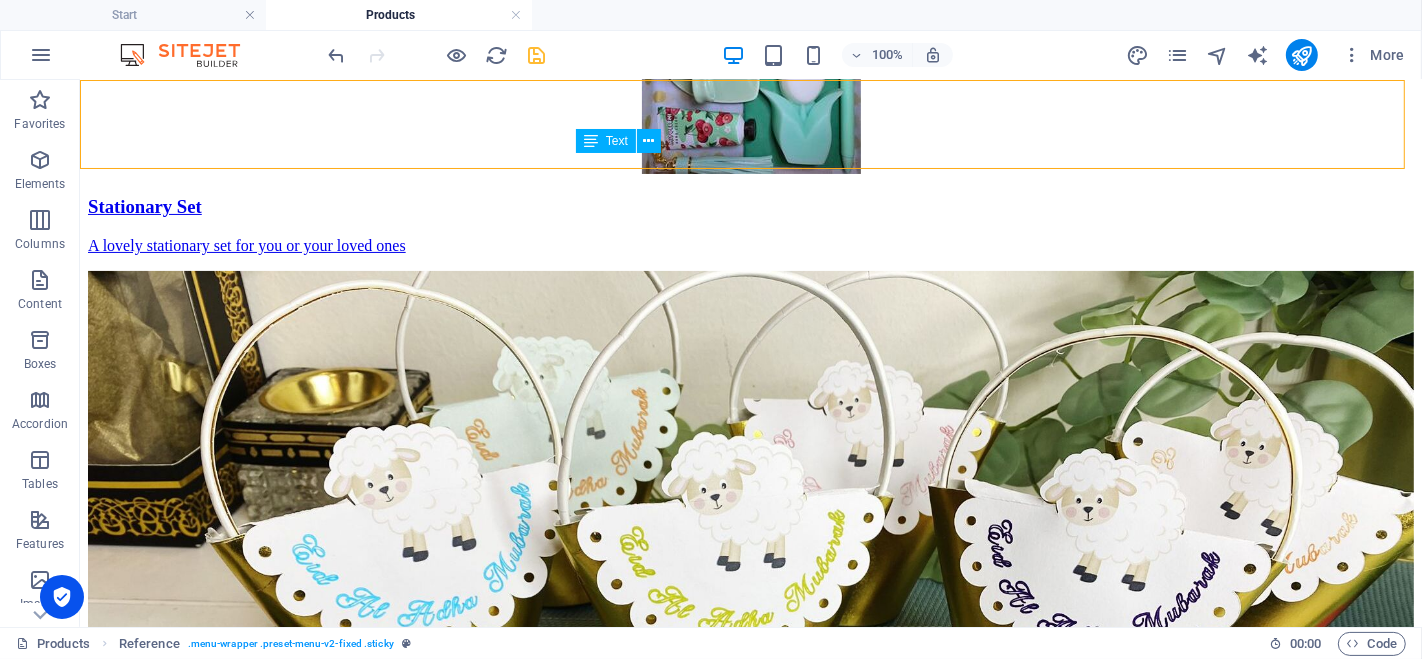click on "Start About us Products Making Our Stores Order Contact" at bounding box center (750, 3794) 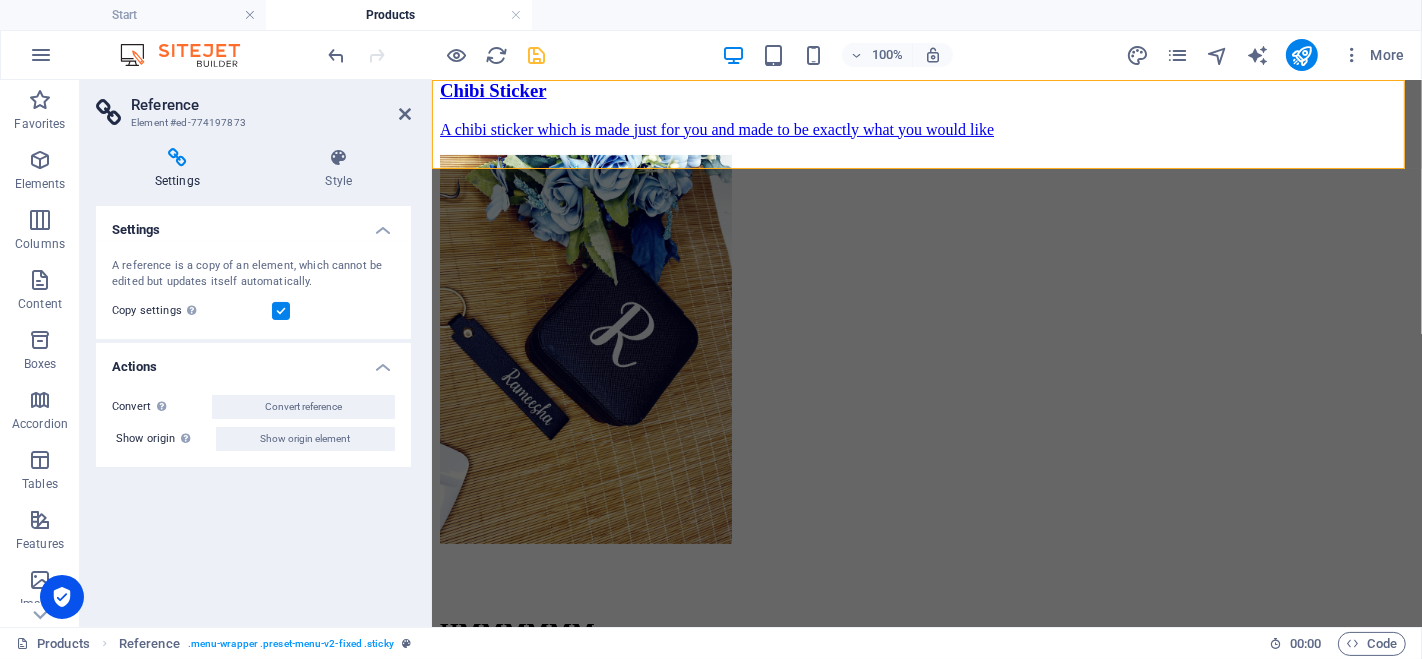 click on "Start About us Products Making Our Stores Order Contact" at bounding box center [926, 2124] 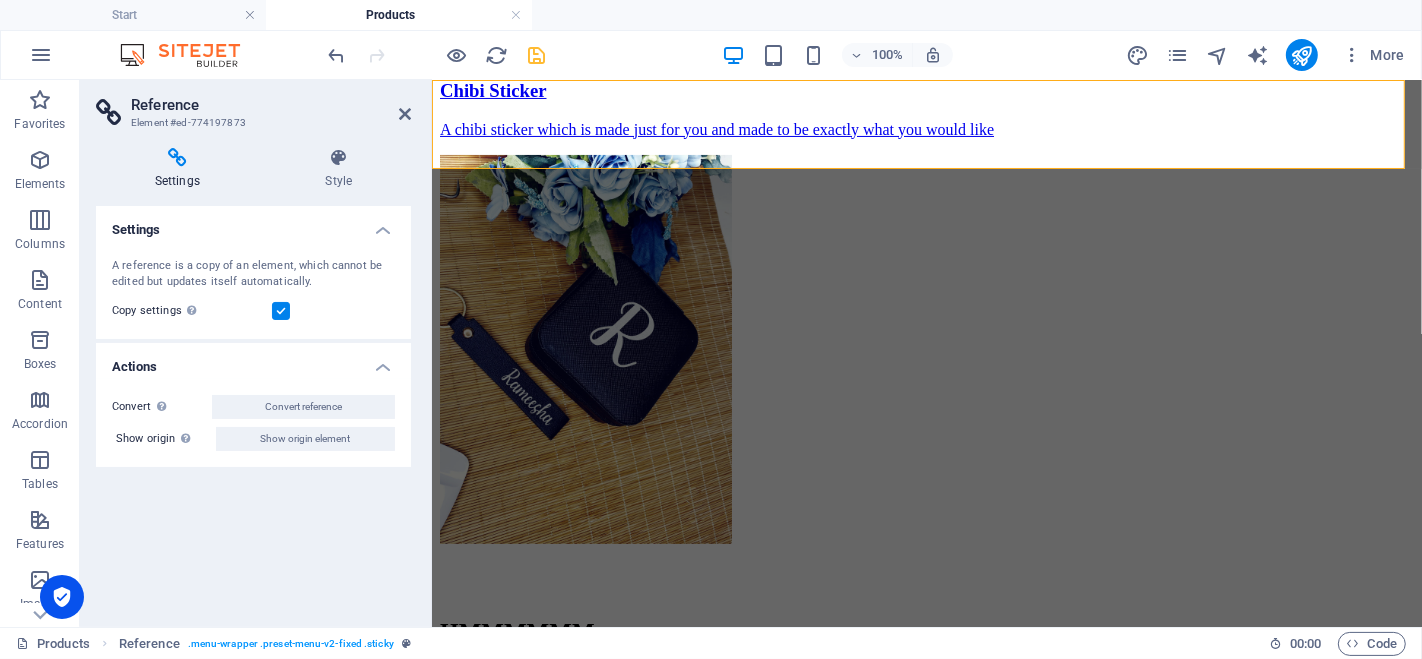 click on "Start About us Products Making Our Stores Order Contact" at bounding box center [926, 2124] 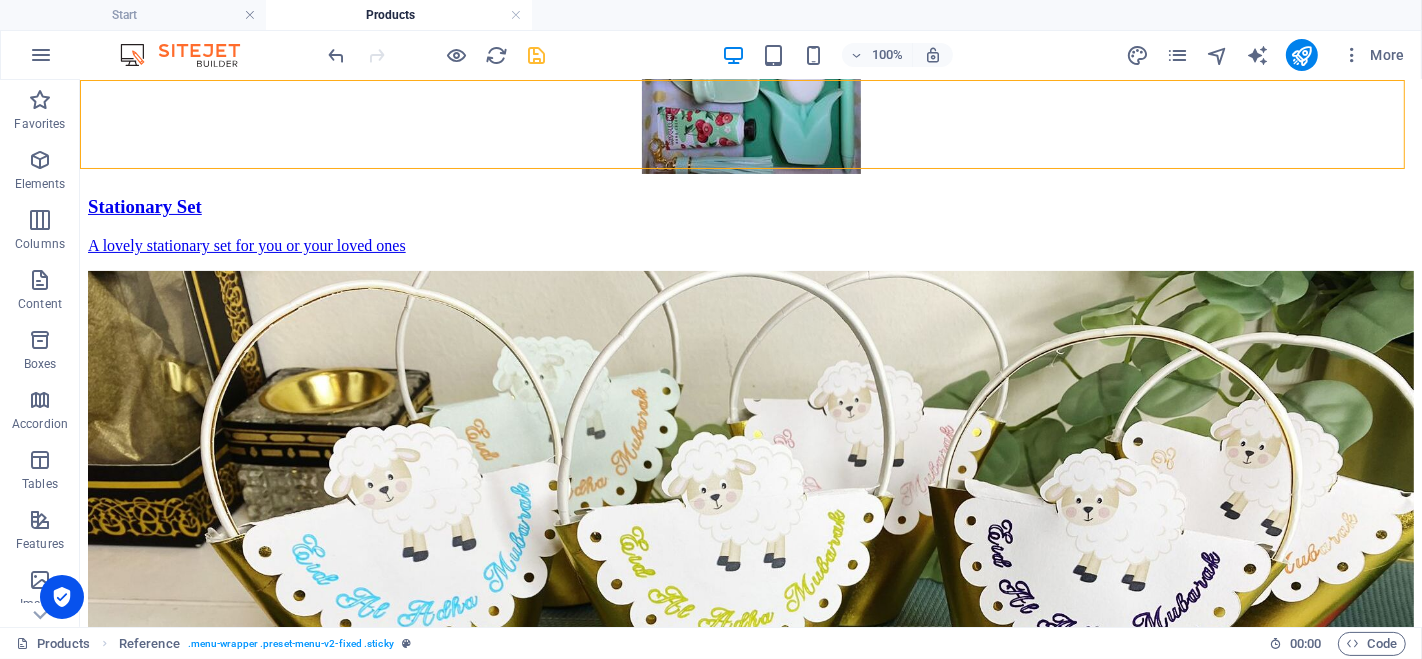 click on "Start About us Products Making Our Stores Order Contact" at bounding box center [750, 3794] 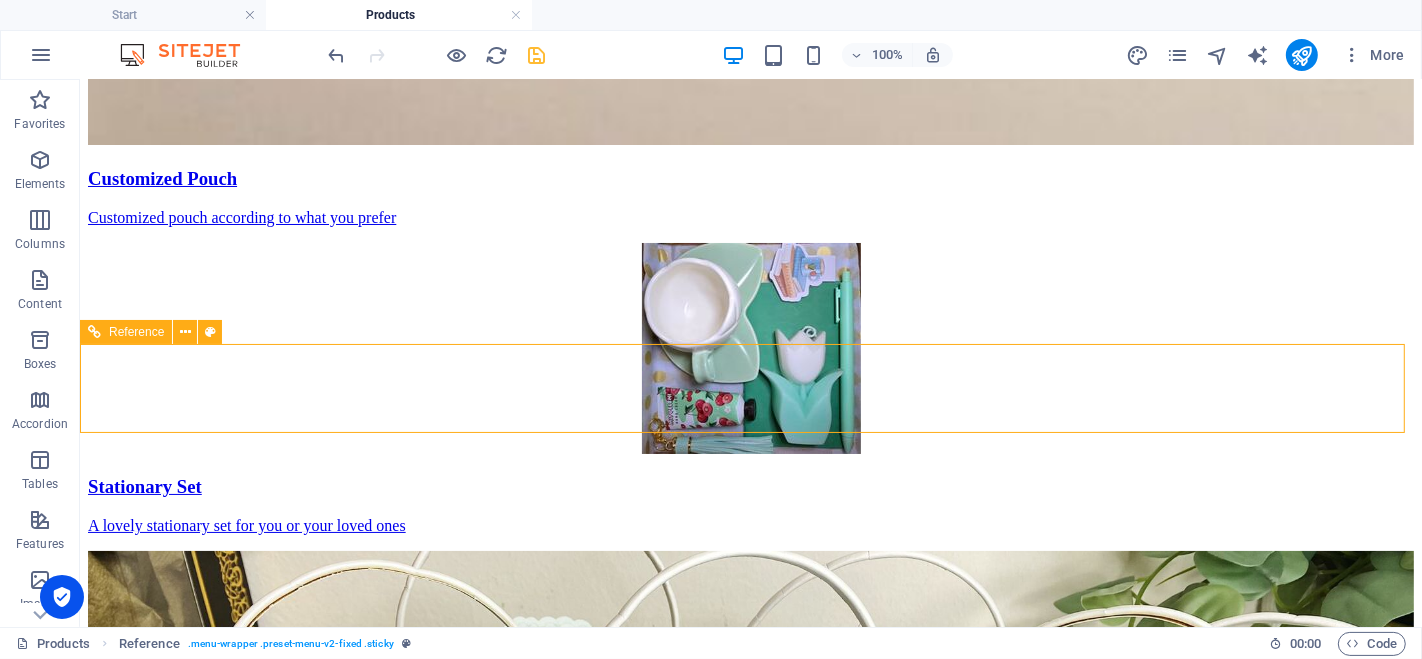 scroll, scrollTop: 6412, scrollLeft: 0, axis: vertical 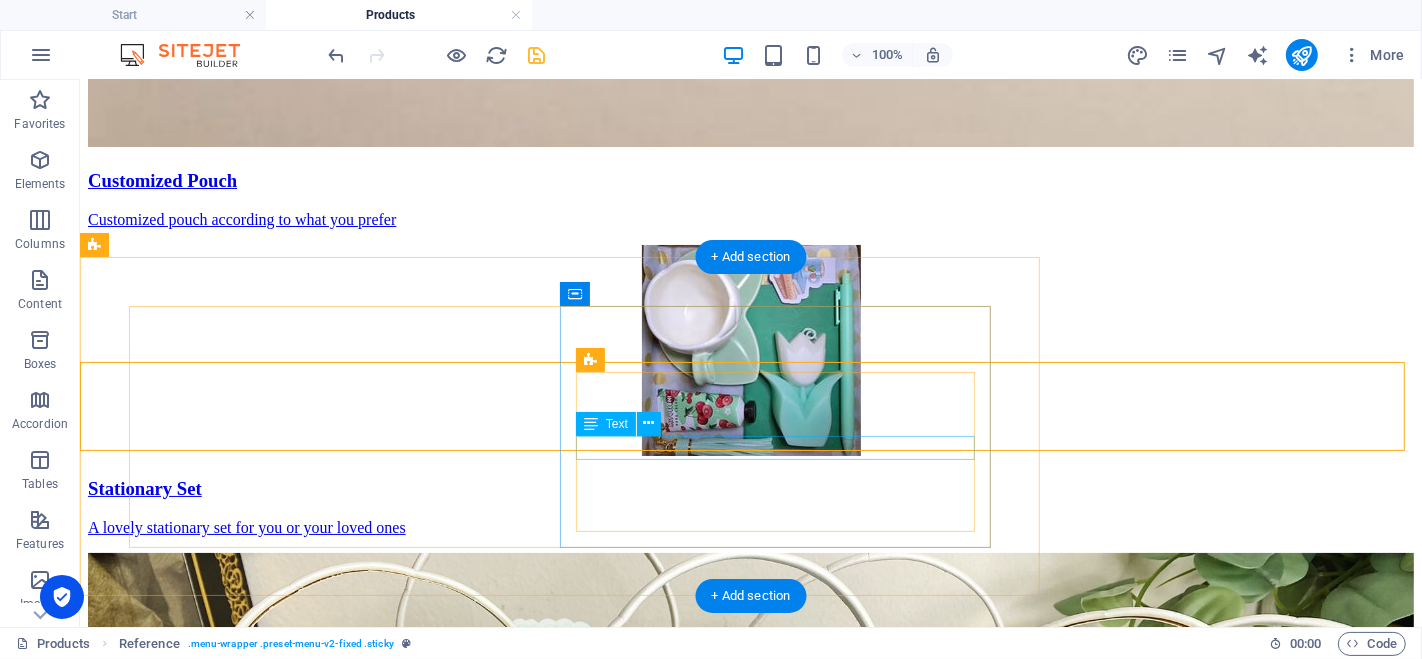 click on "GIFT BOXXX" at bounding box center (750, 10365) 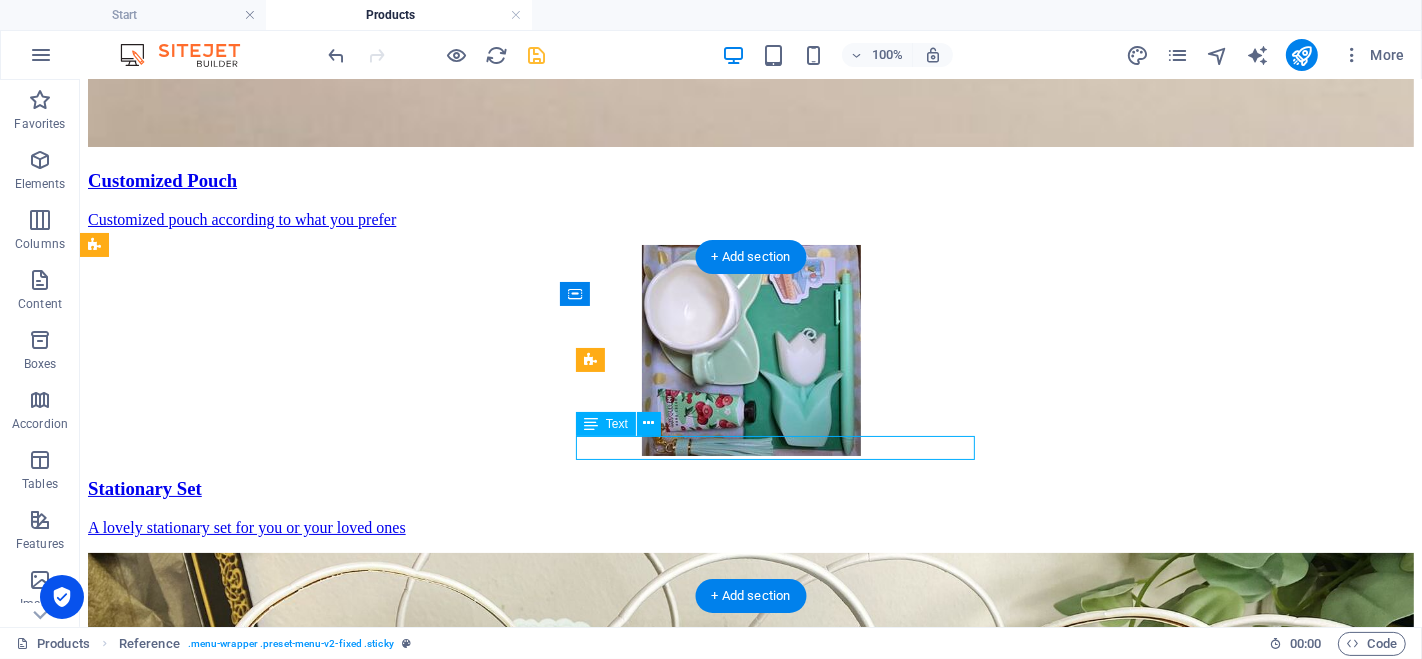 click on "GIFT BOXXX" at bounding box center [750, 10365] 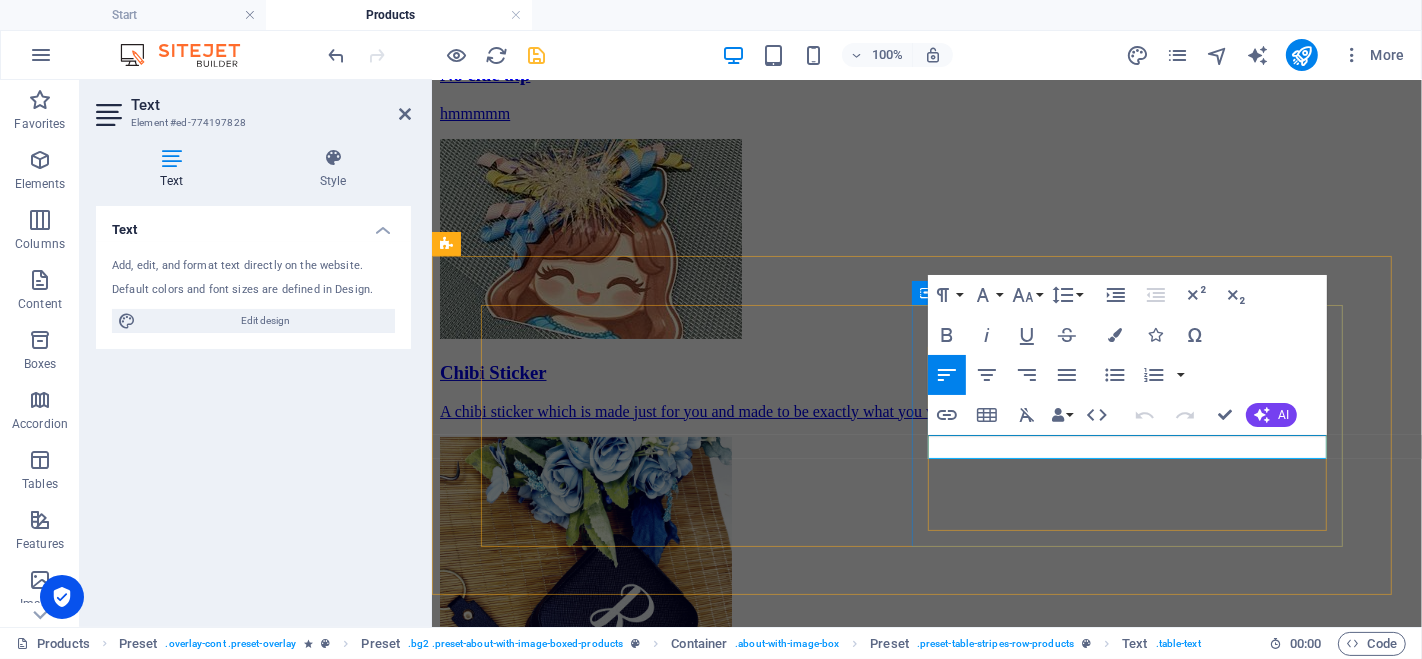 click on "GIFT BOXXX" at bounding box center (926, 7819) 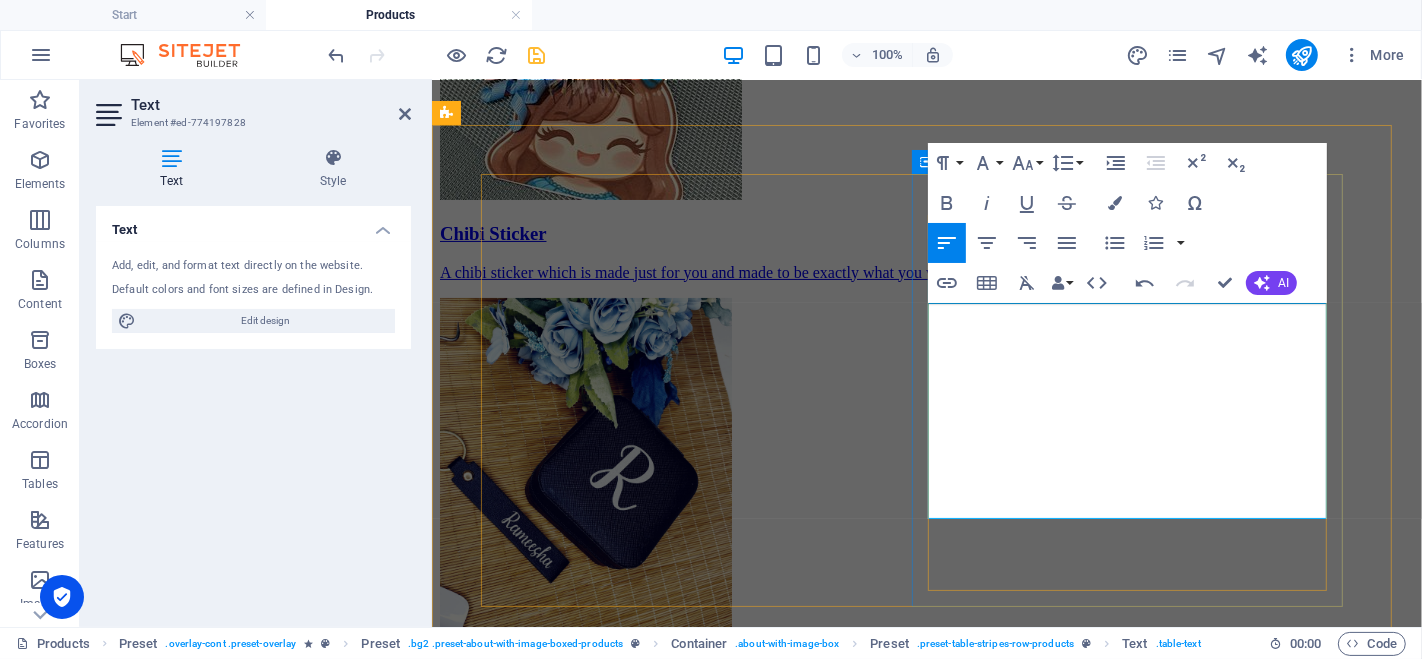 scroll, scrollTop: 6557, scrollLeft: 0, axis: vertical 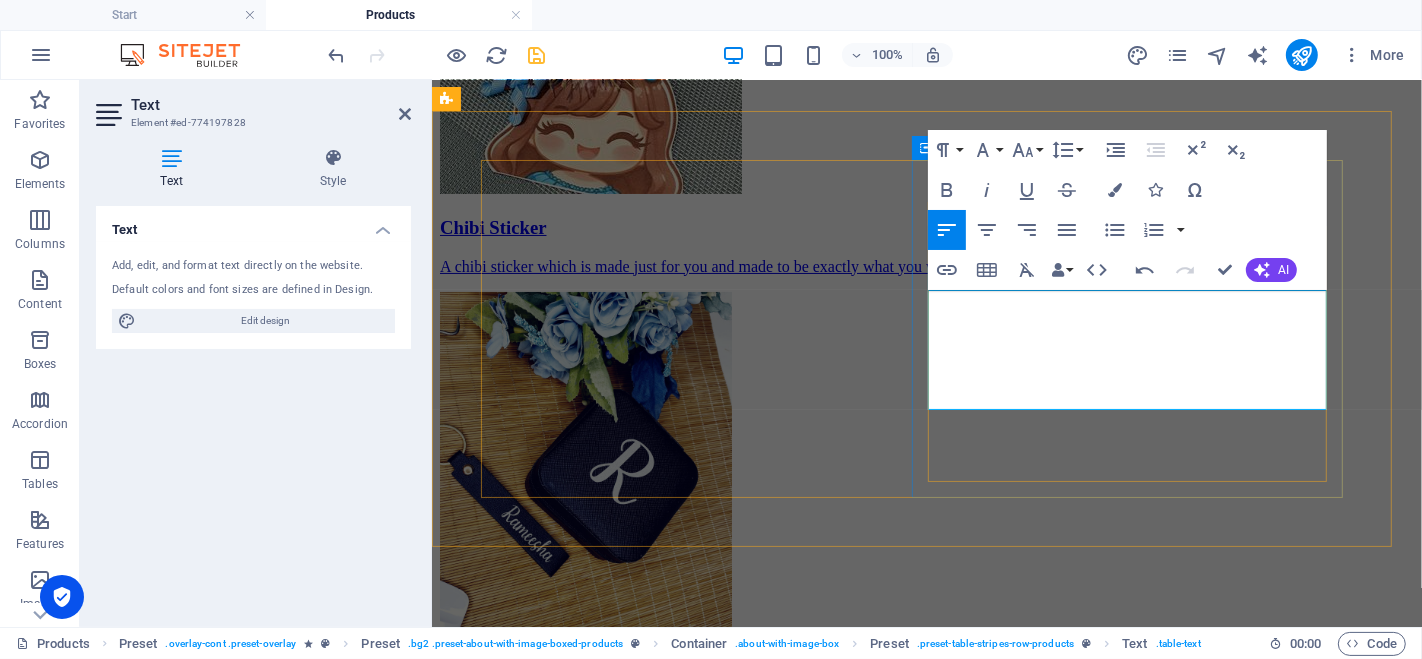 click on "GIFT BOXXX" at bounding box center [926, 7674] 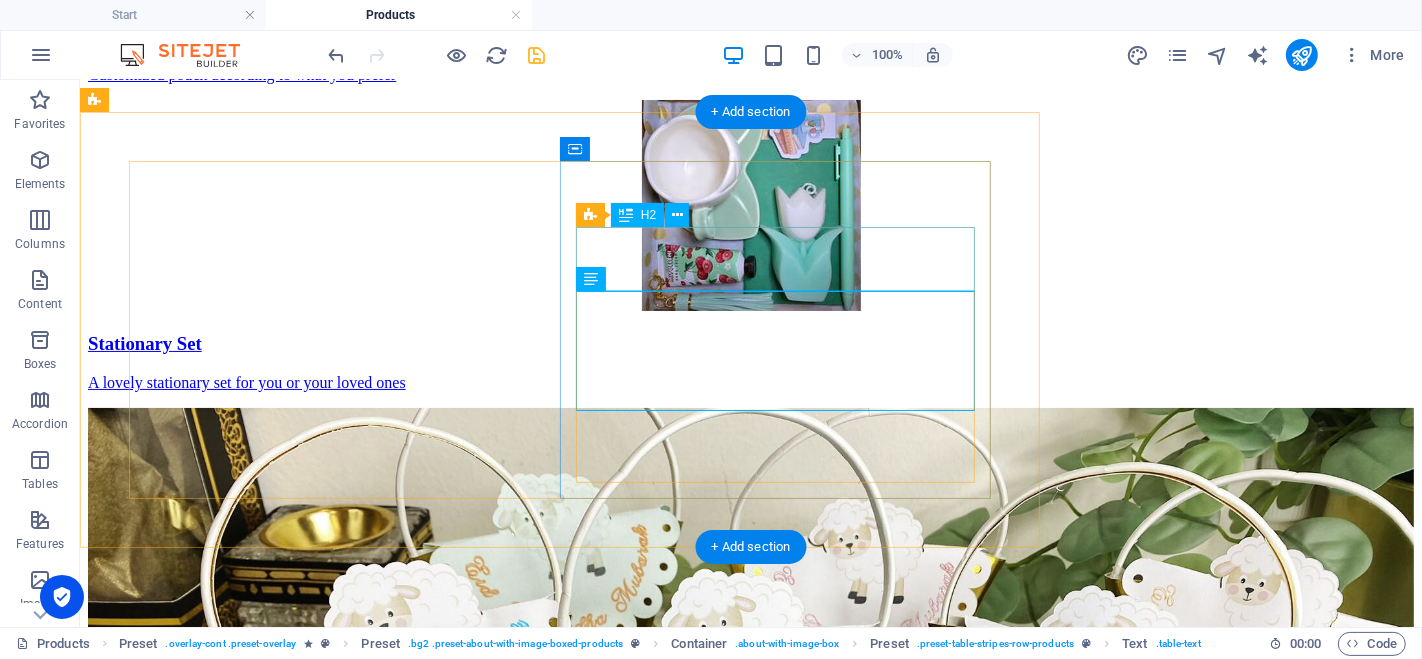 click on "Pastries - Facts" at bounding box center [750, 10177] 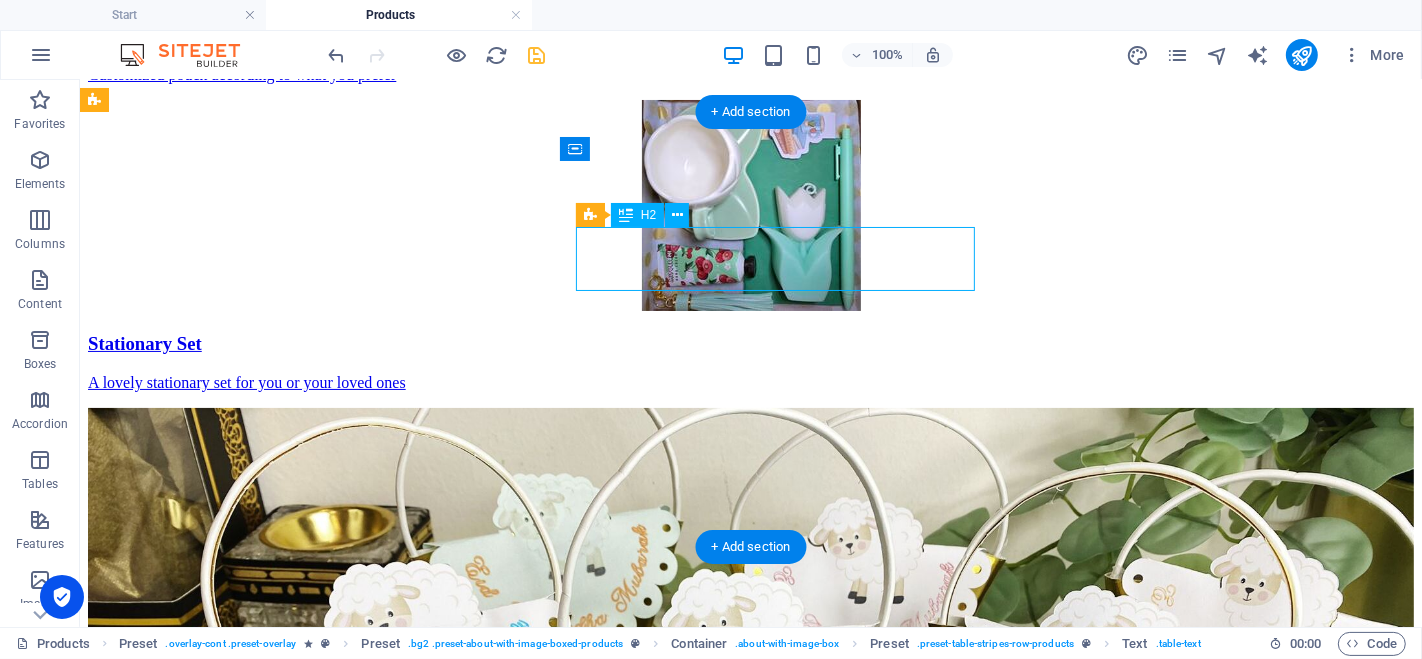 click on "Pastries - Facts" at bounding box center (750, 10177) 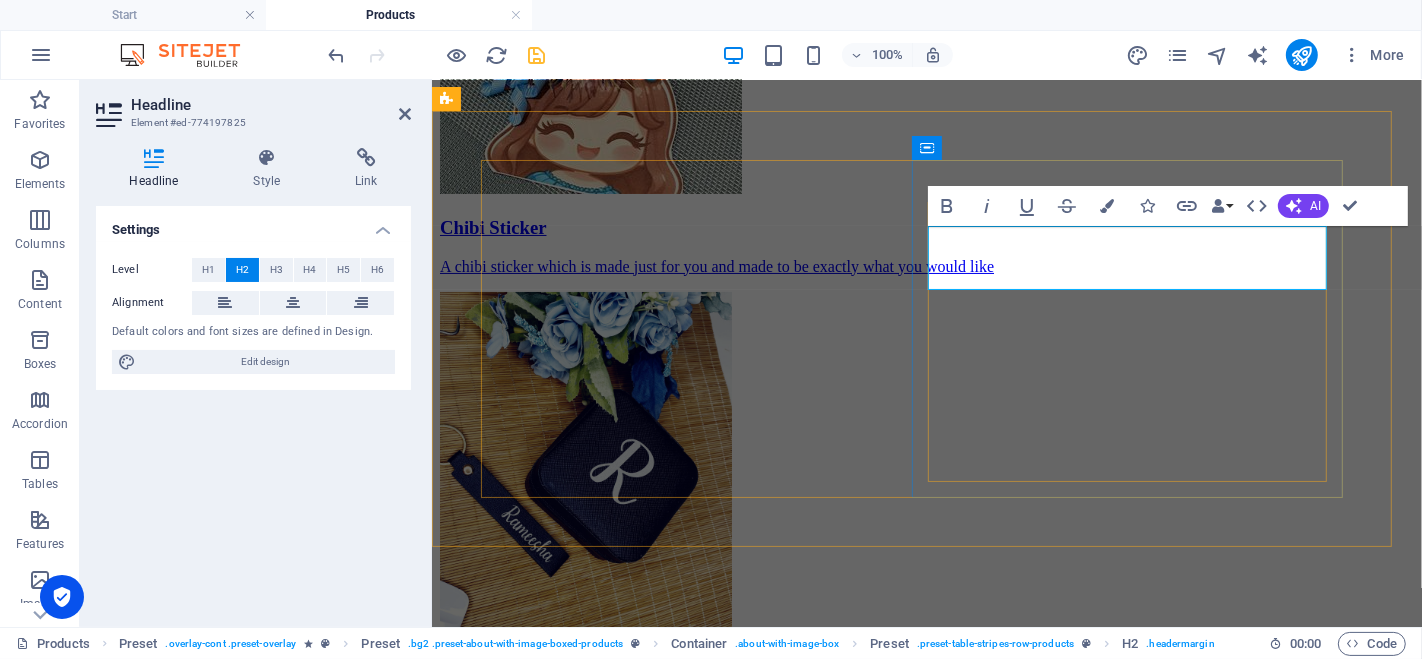 type 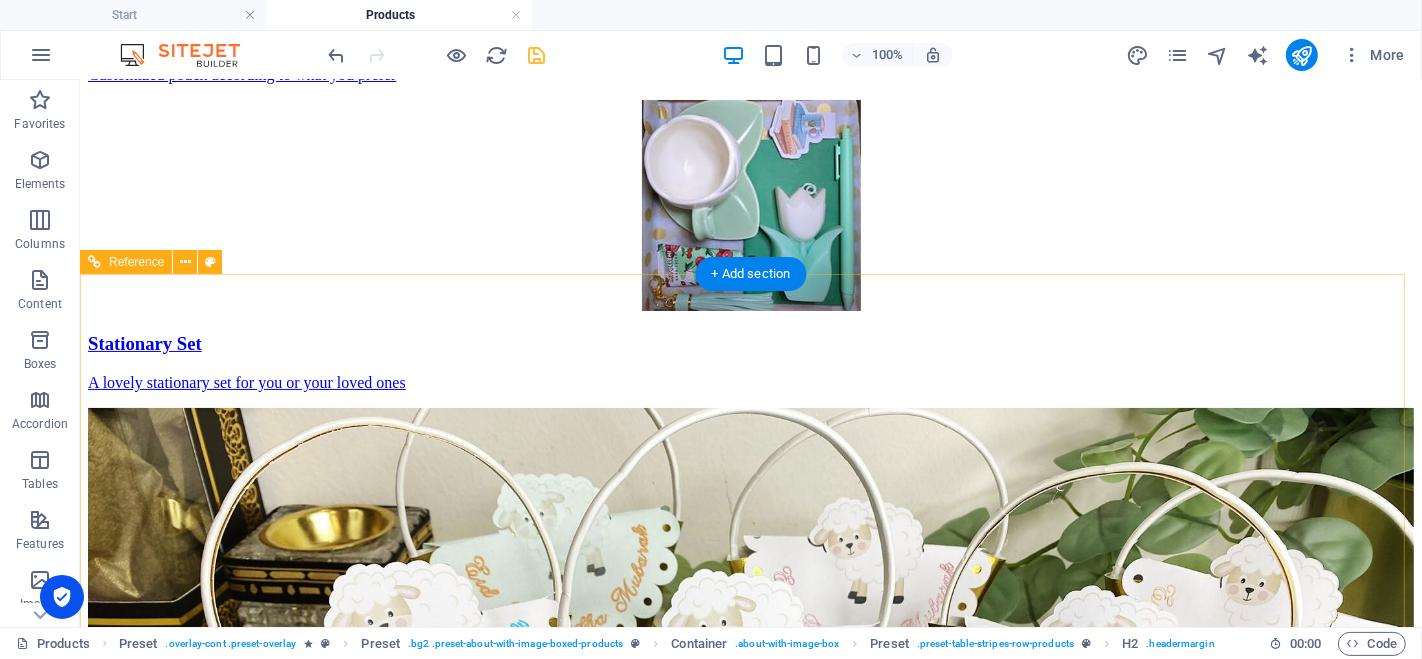 scroll, scrollTop: 6886, scrollLeft: 0, axis: vertical 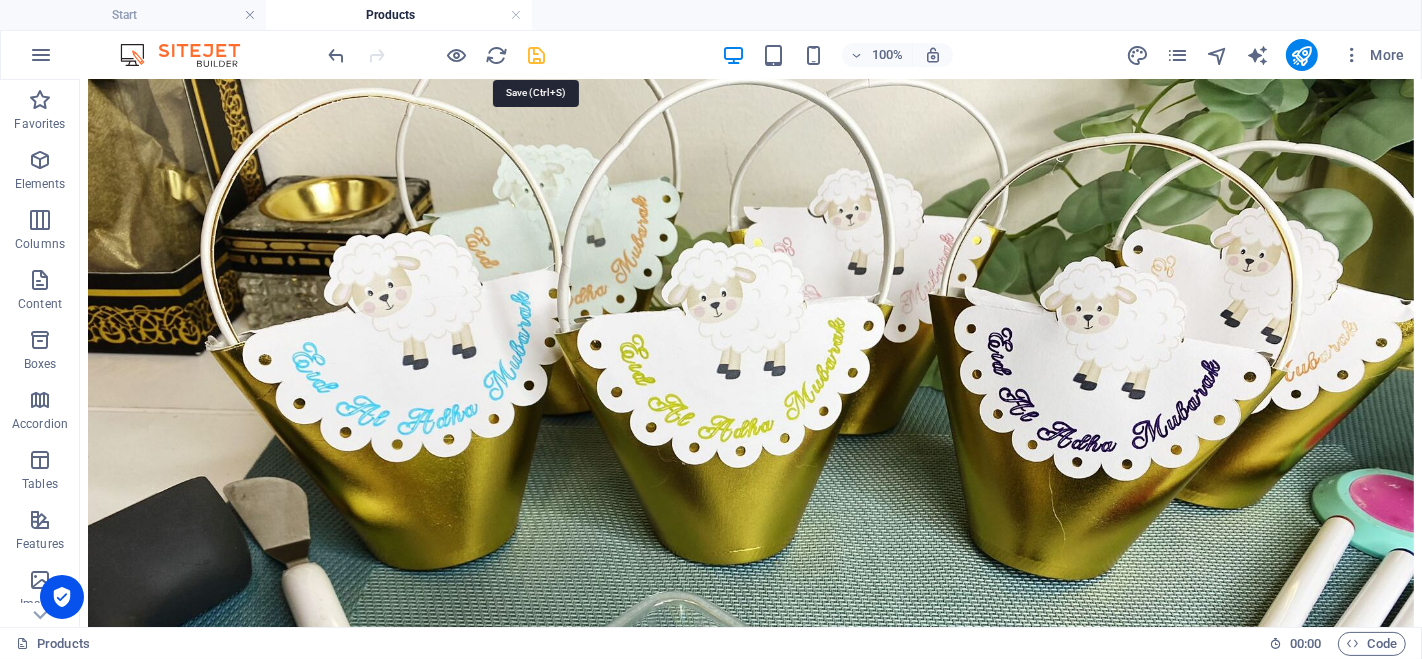 click at bounding box center [537, 55] 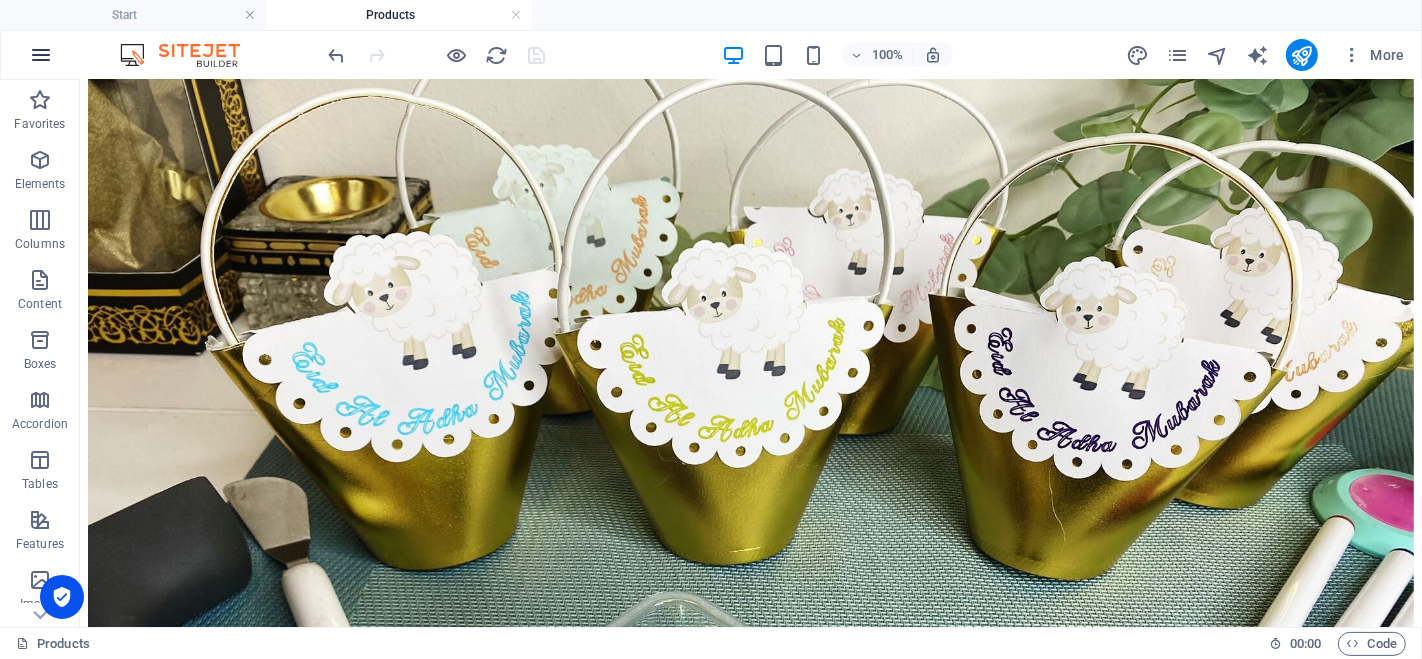 click at bounding box center [41, 55] 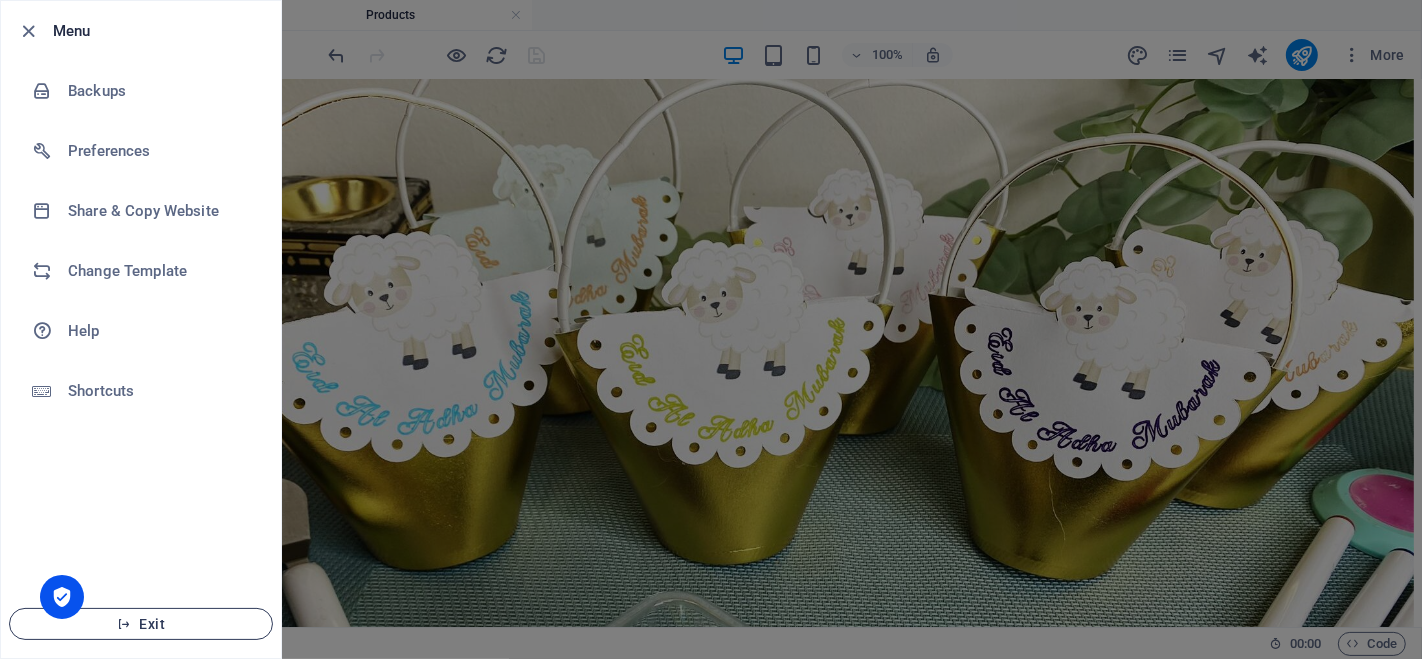 click on "Exit" at bounding box center [141, 624] 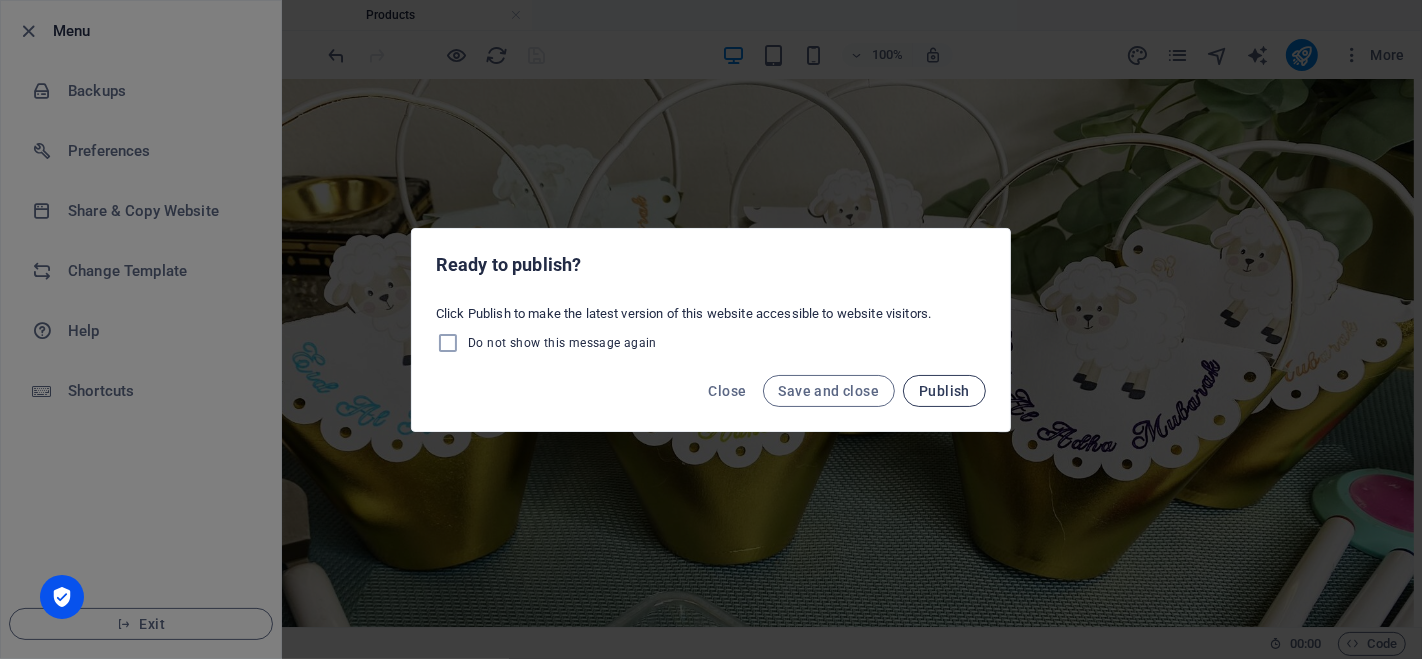 click on "Publish" at bounding box center [944, 391] 